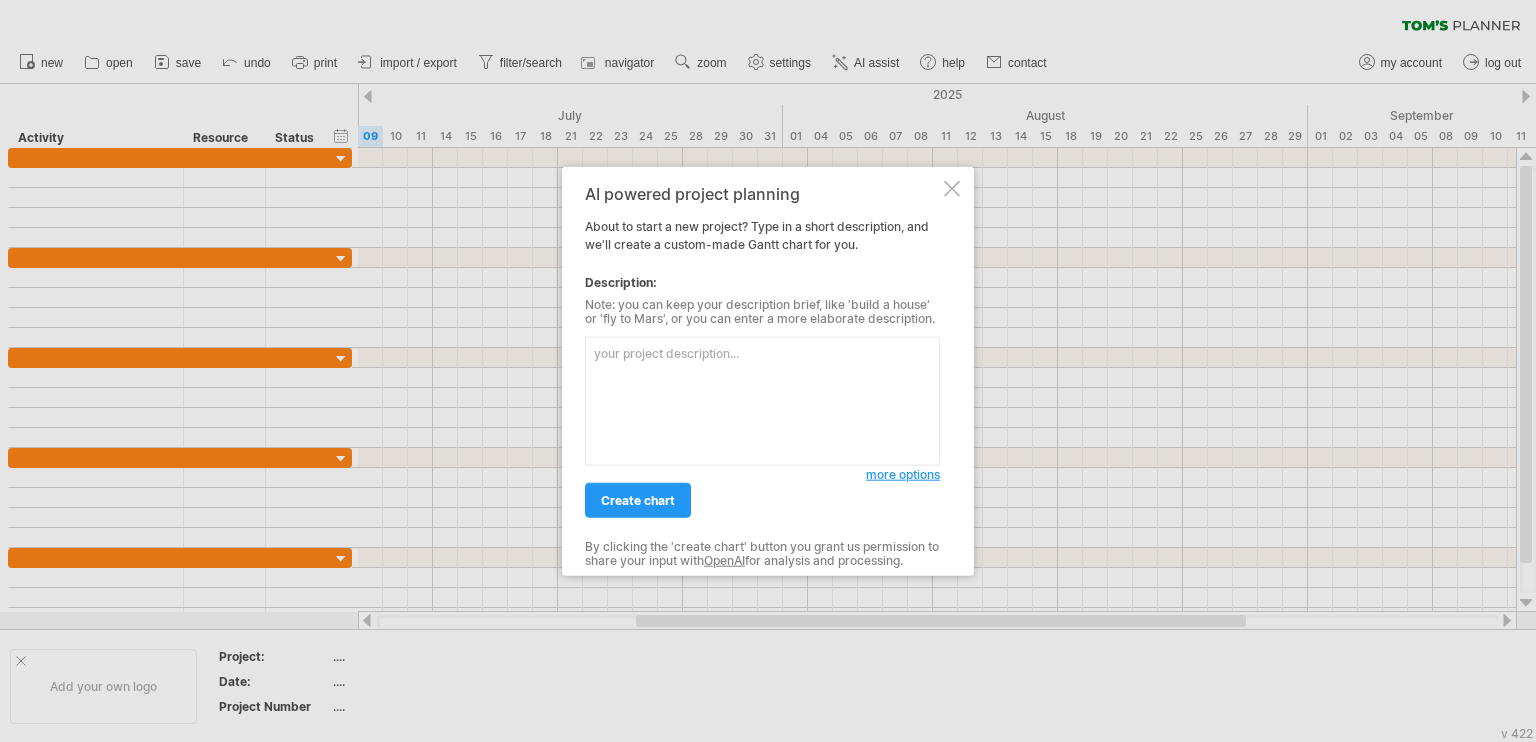 scroll, scrollTop: 0, scrollLeft: 0, axis: both 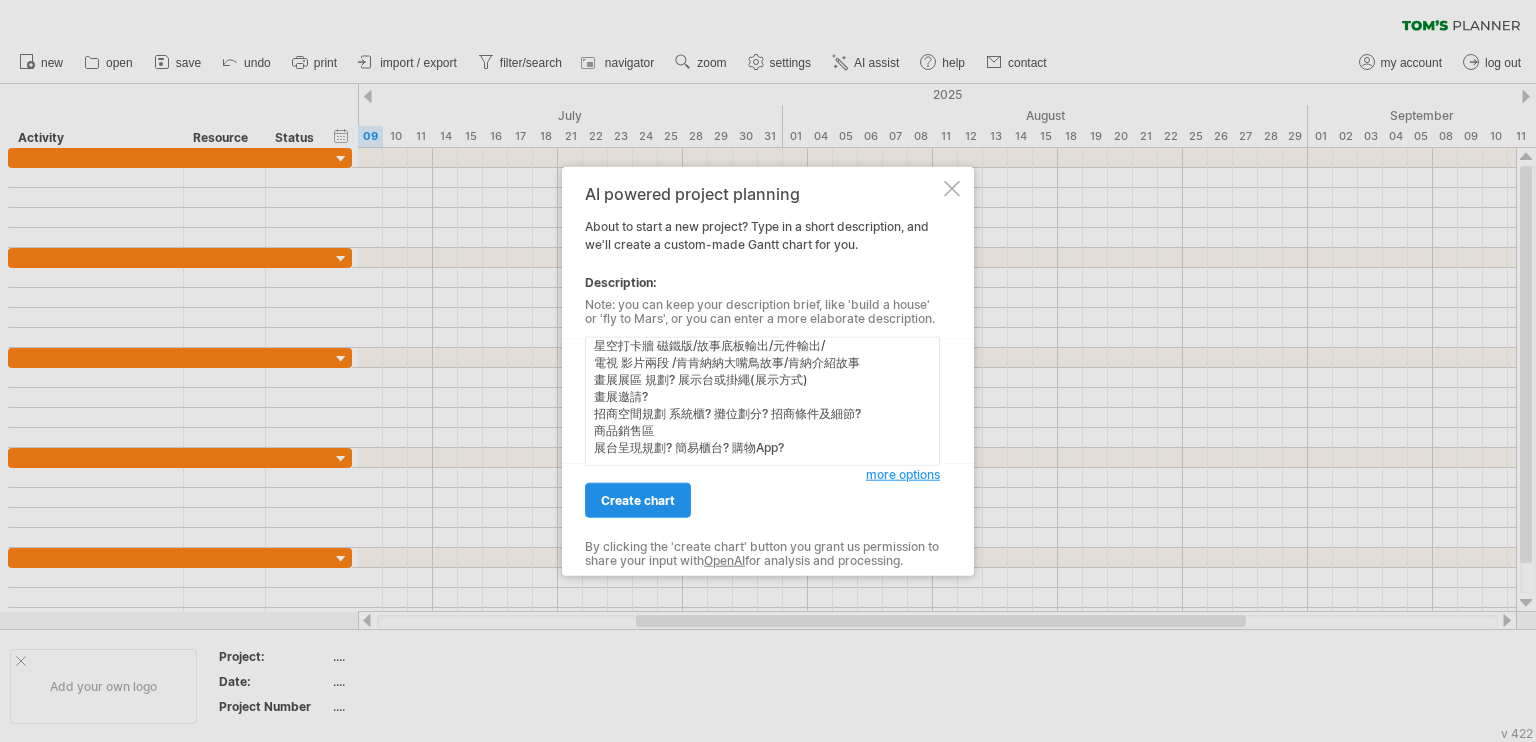 type on "門口裝飾物 打卡景觀
星光廊道 木架構、水電硬體、8片板材設計稿 、 輸出/張貼
感謝樹2座或more 一座企業捐款(木牌葉) 一座志工支持團體(紙張護貝葉)
五感二覺體驗館 五感二覺共7個站點/各點的內容站臺採購/內容製作
星空打卡牆 磁鐵版/故事底板輸出/元件輸出/
電視 影片兩段 /肯肯納納大嘴鳥故事/肯納介紹故事
畫展展區 規劃? 展示台或掛繩(展示方式)
畫展邀請?
招商空間規劃 系統櫃? 攤位劃分? 招商條件及細節?
商品銷售區
展台呈現規劃? 簡易櫃台? 購物App?" 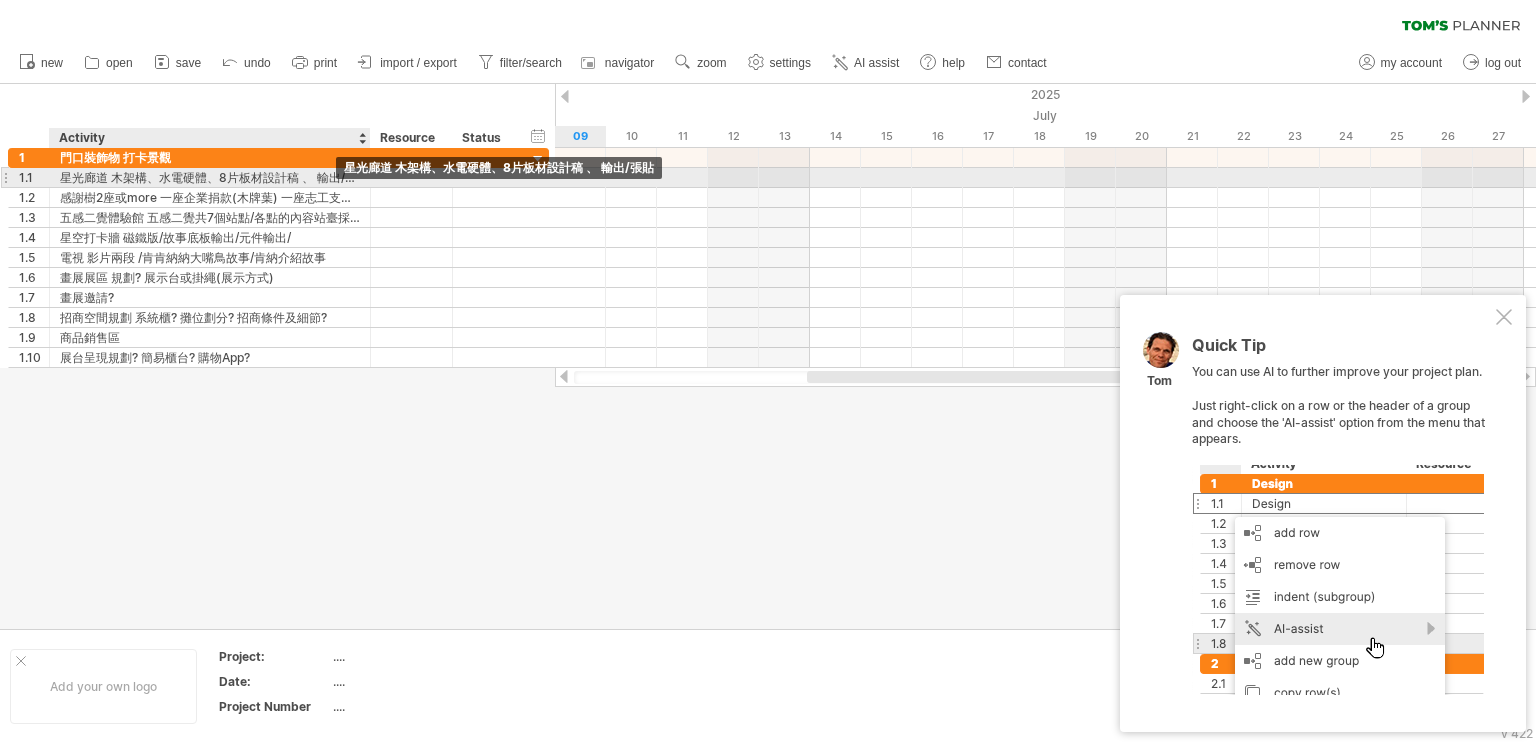click on "星光廊道 木架構、水電硬體、8片板材設計稿 、 輸出/張貼" at bounding box center (210, 177) 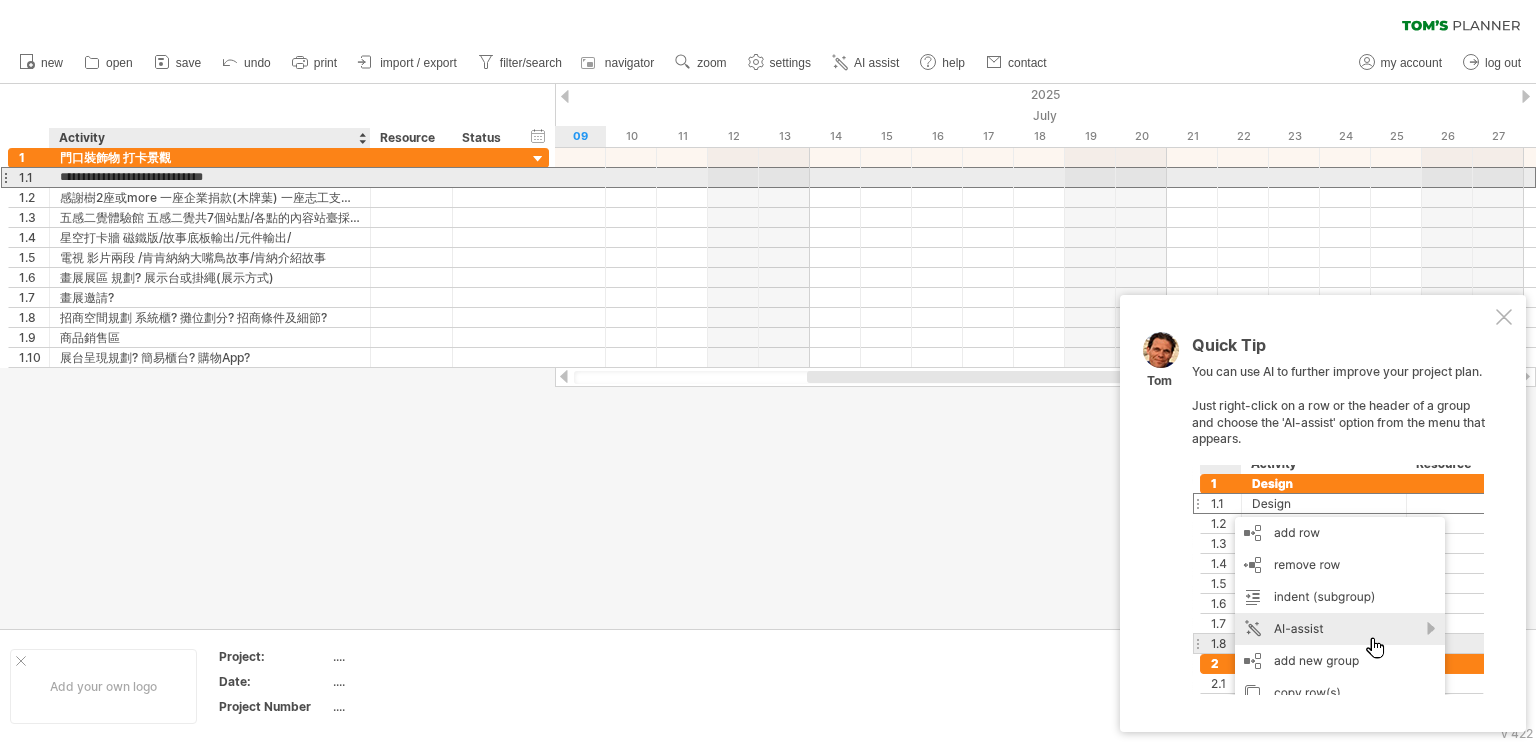 scroll, scrollTop: 0, scrollLeft: 0, axis: both 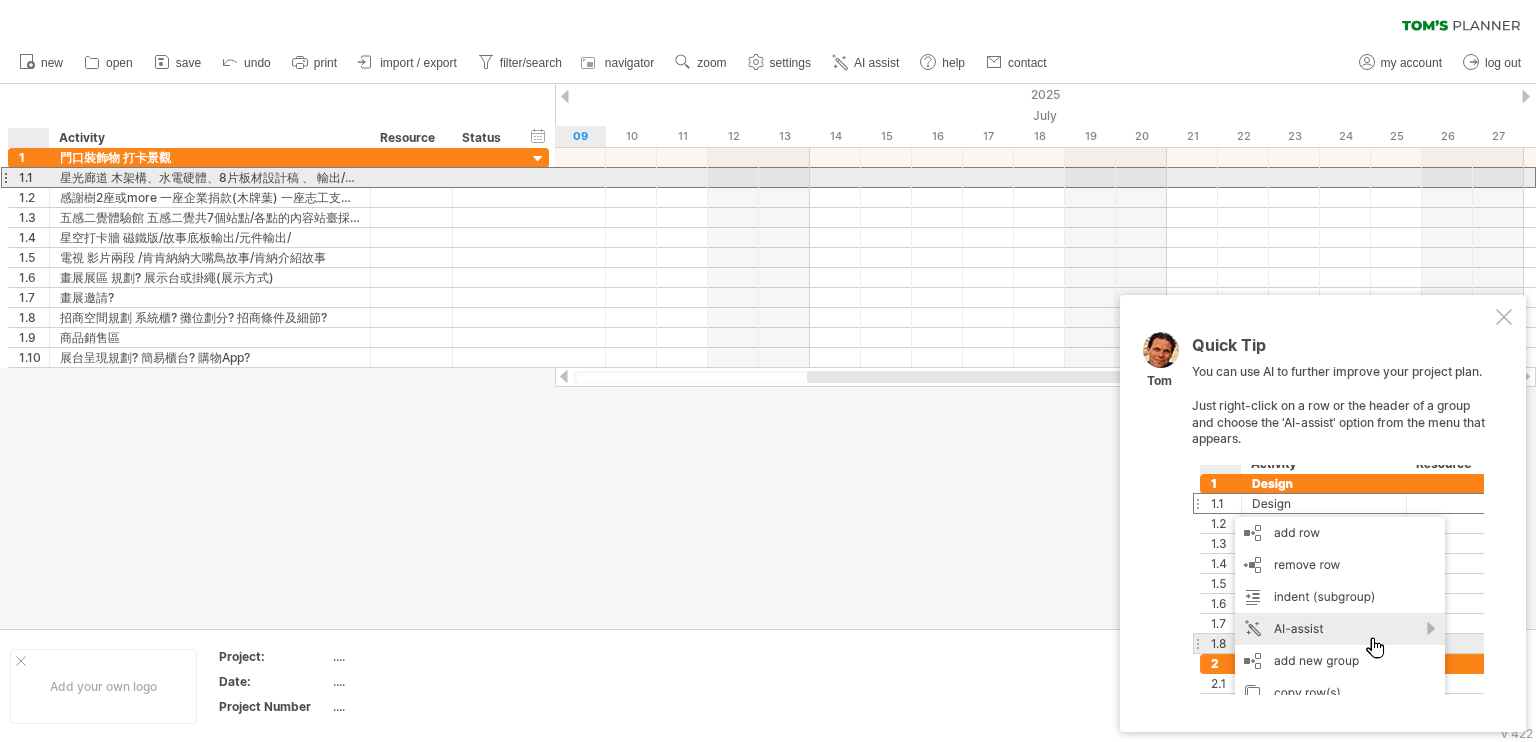 click on "1.1" at bounding box center [34, 177] 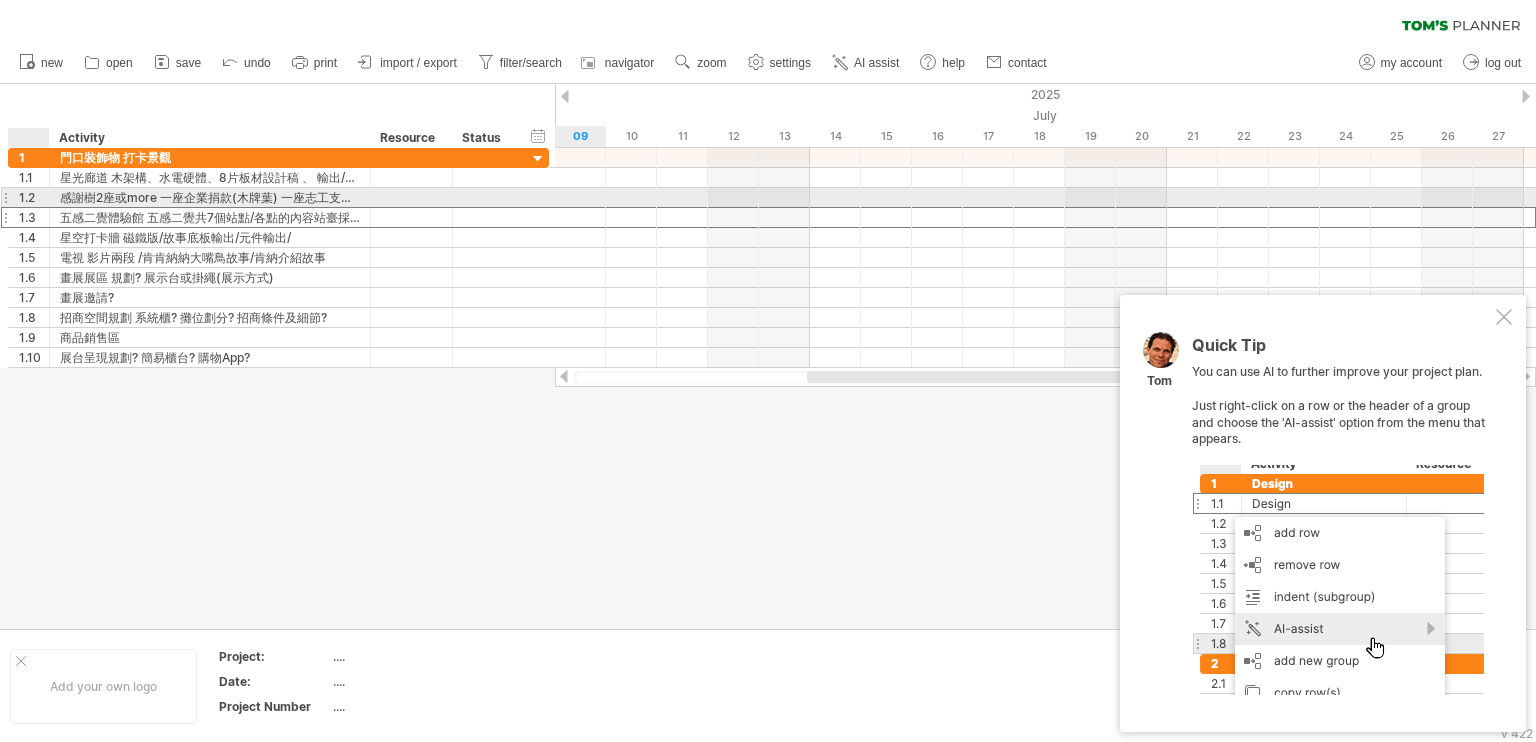 click on "1.3" at bounding box center [34, 217] 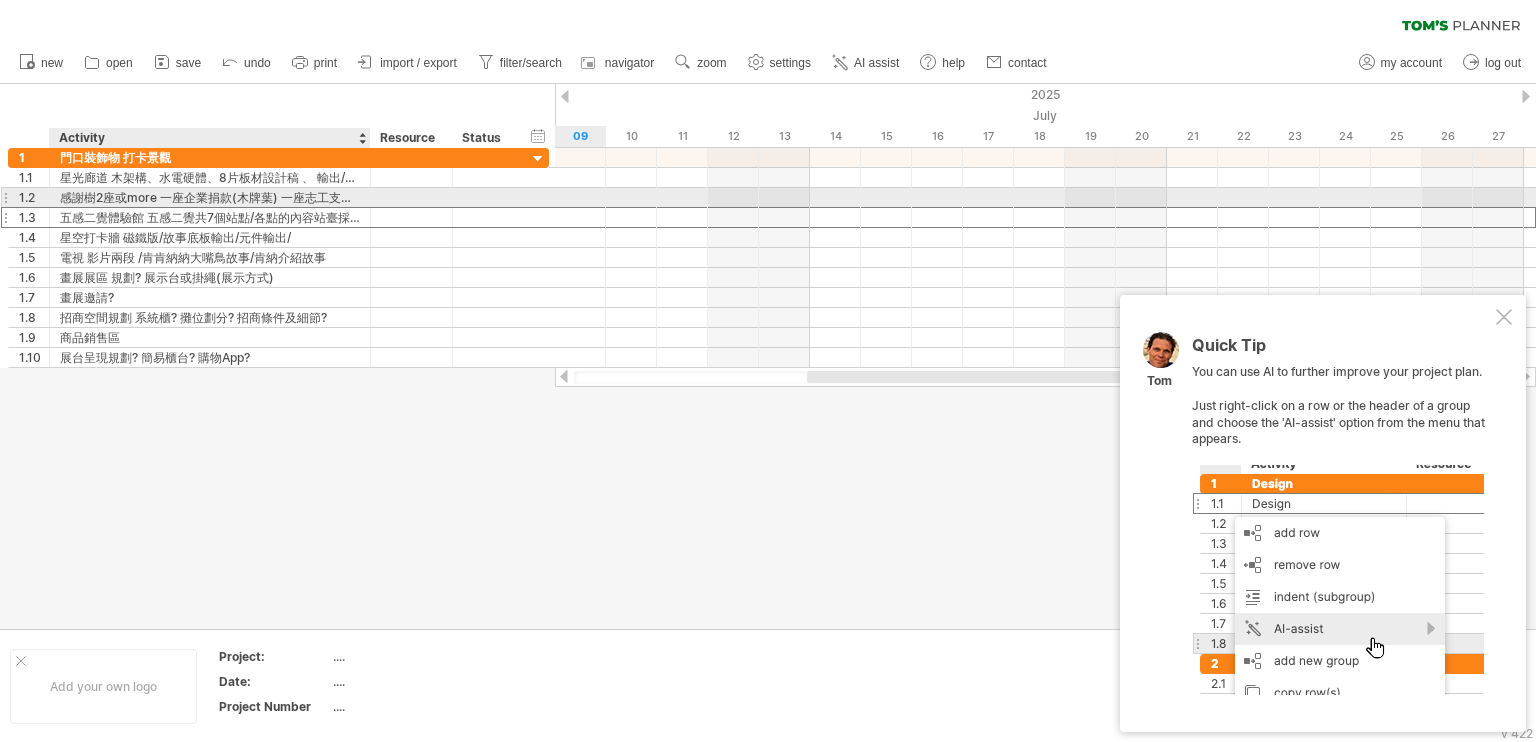 click on "五感二覺體驗館 五感二覺共7個站點/各點的內容站臺採購/內容製作" at bounding box center [210, 217] 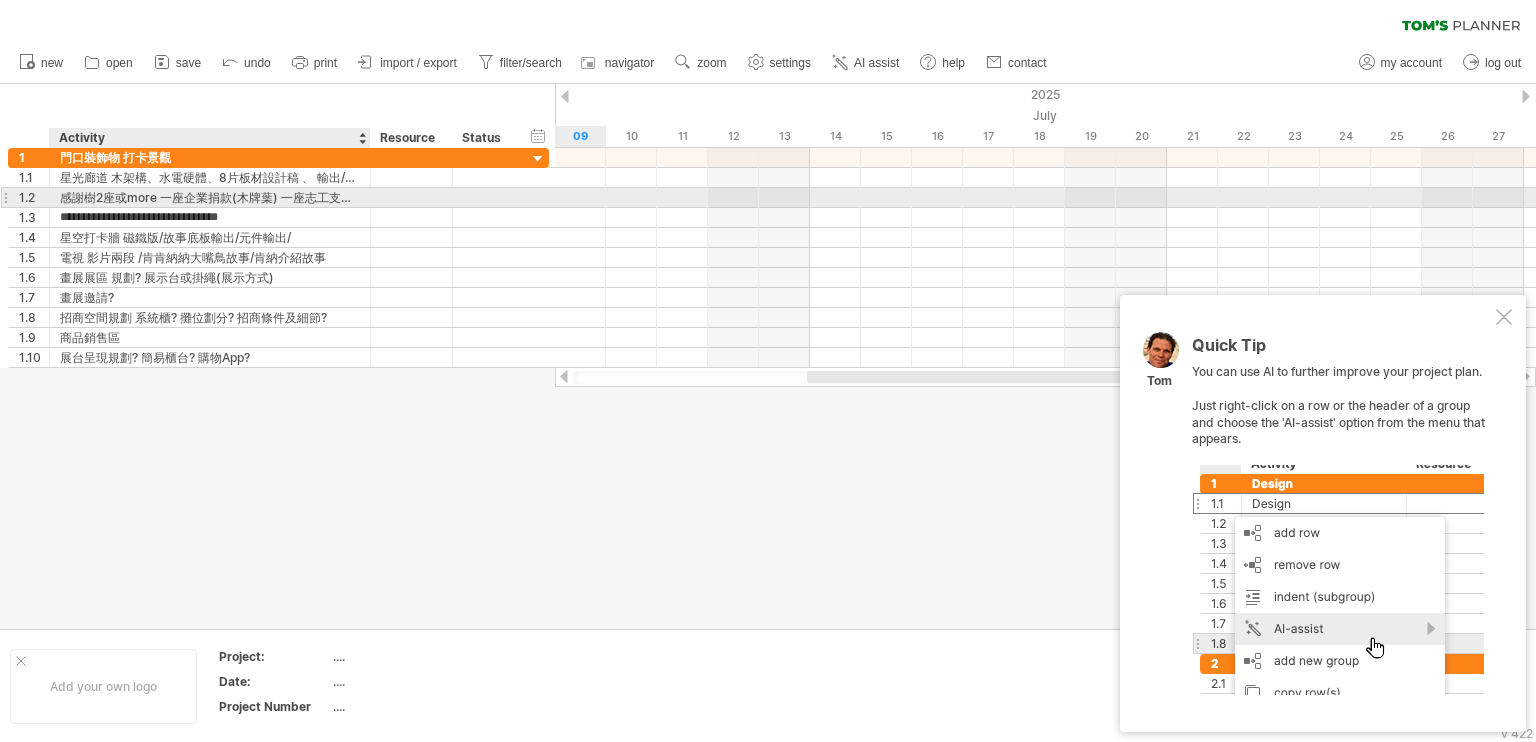 scroll, scrollTop: 0, scrollLeft: 0, axis: both 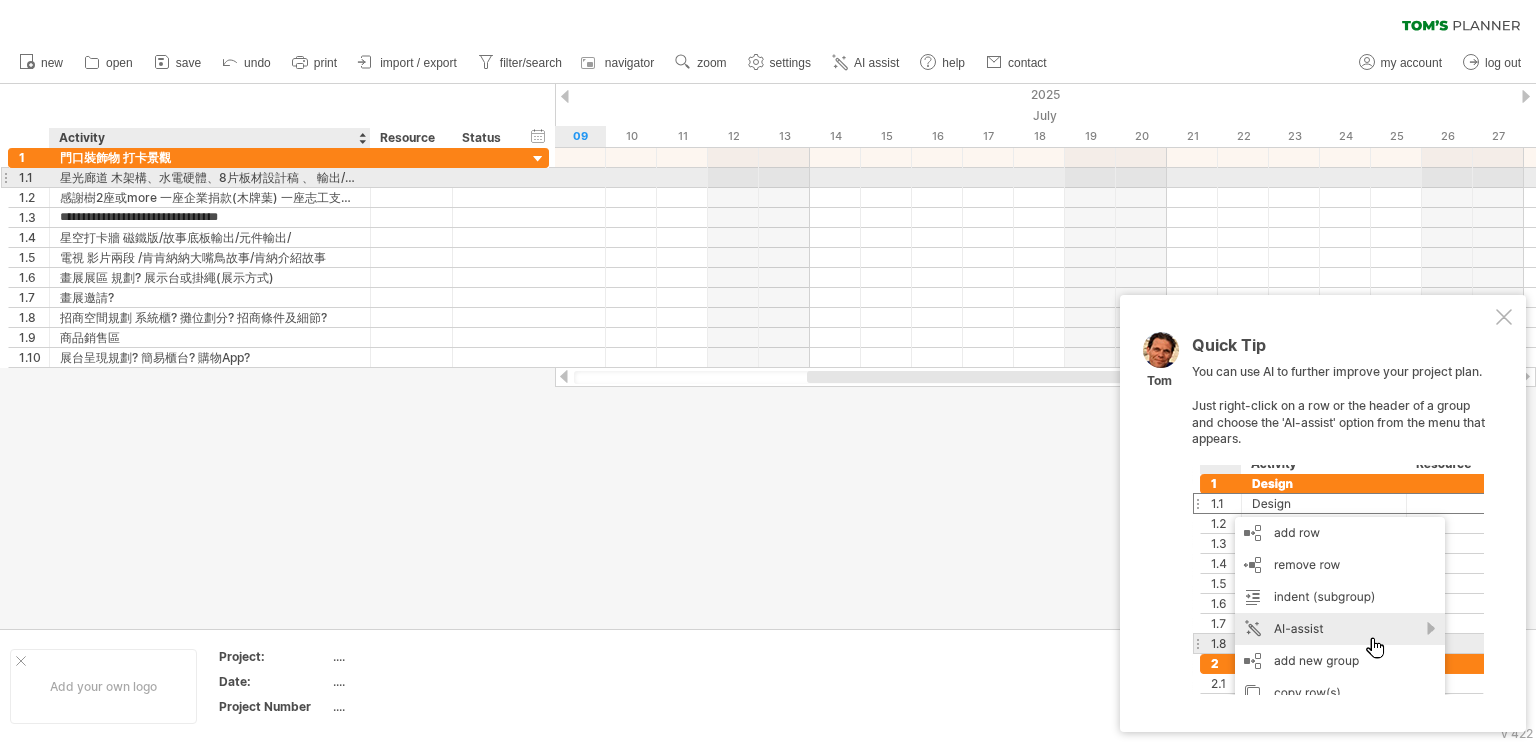 click on "星光廊道 木架構、水電硬體、8片板材設計稿 、 輸出/張貼" at bounding box center [210, 177] 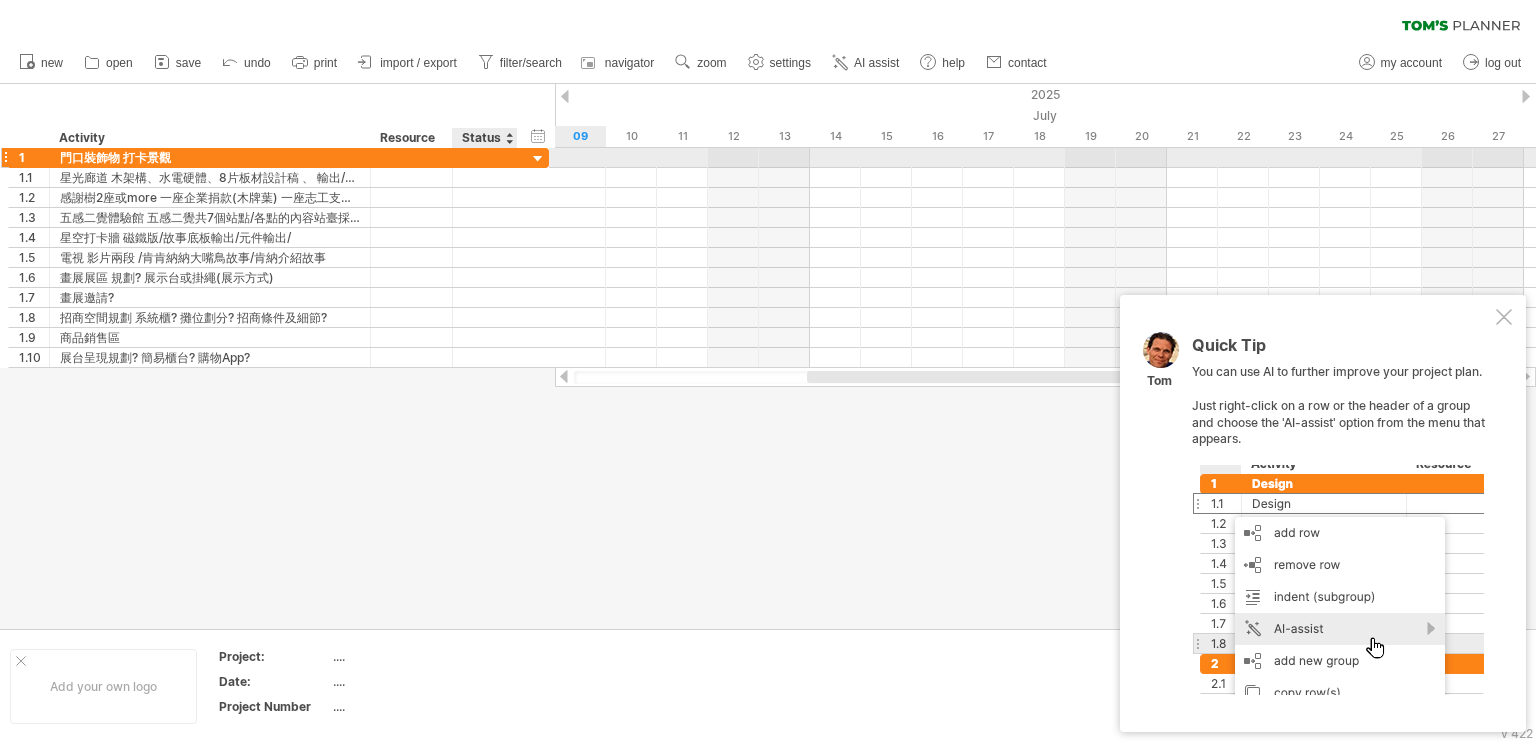 click at bounding box center (538, 159) 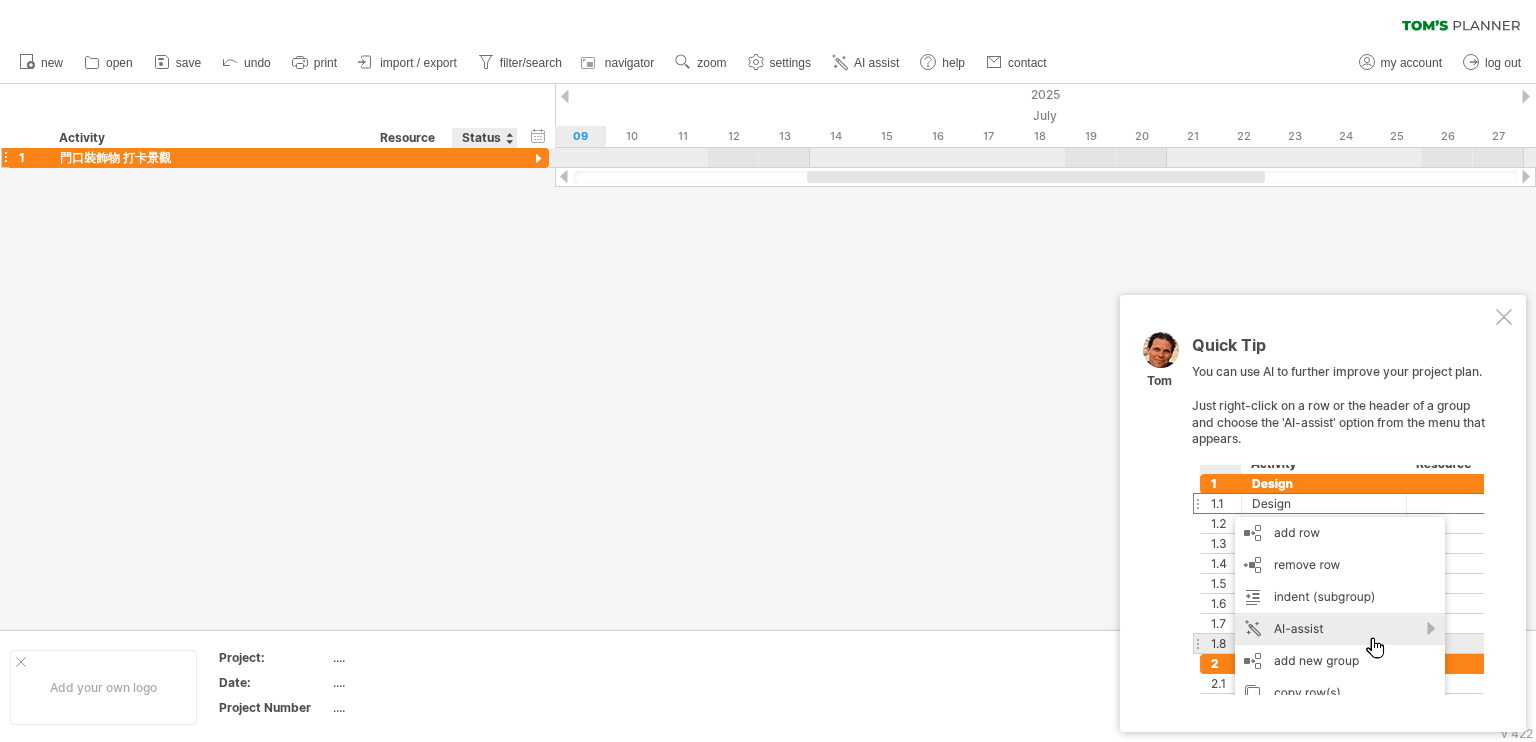 click at bounding box center [538, 159] 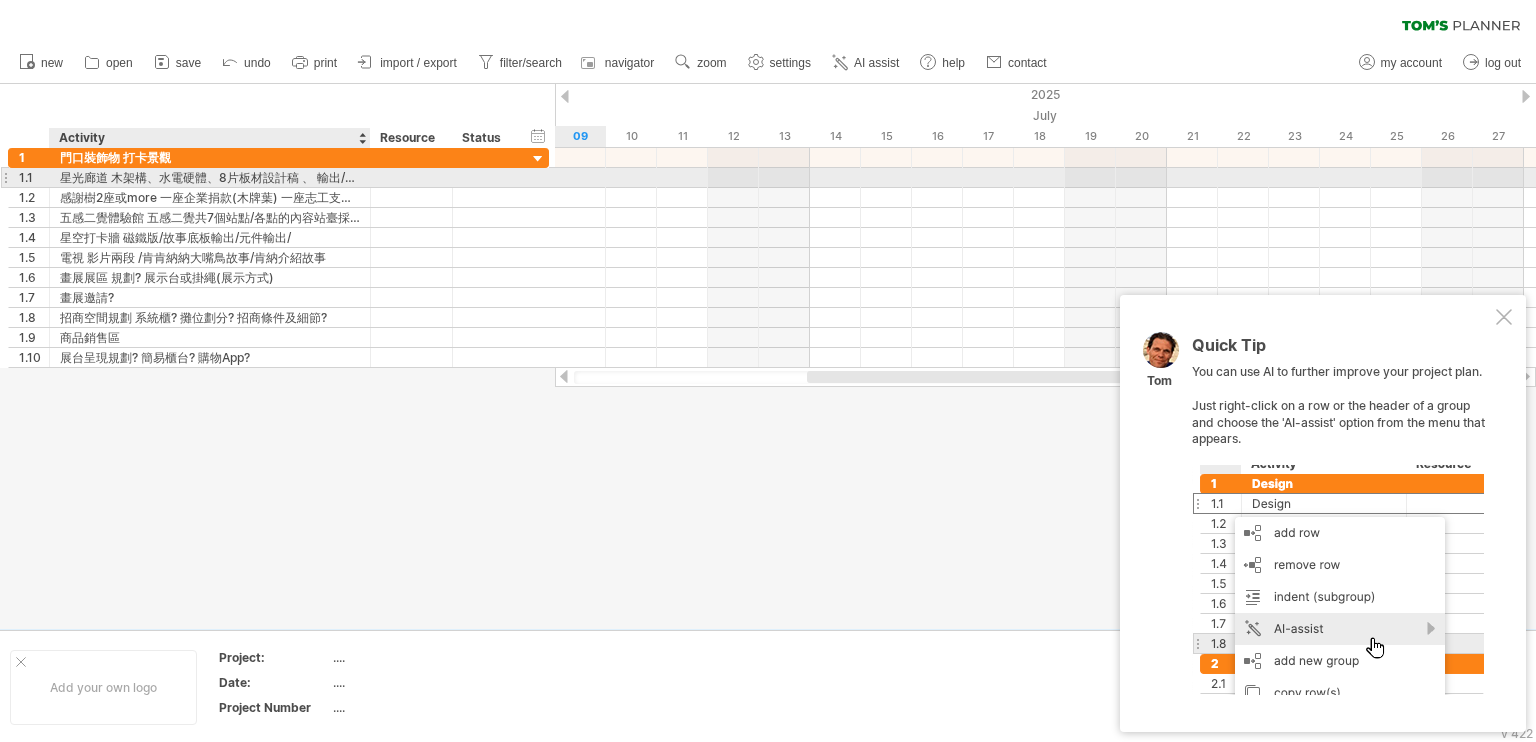 click on "星光廊道 木架構、水電硬體、8片板材設計稿 、 輸出/張貼" at bounding box center [210, 177] 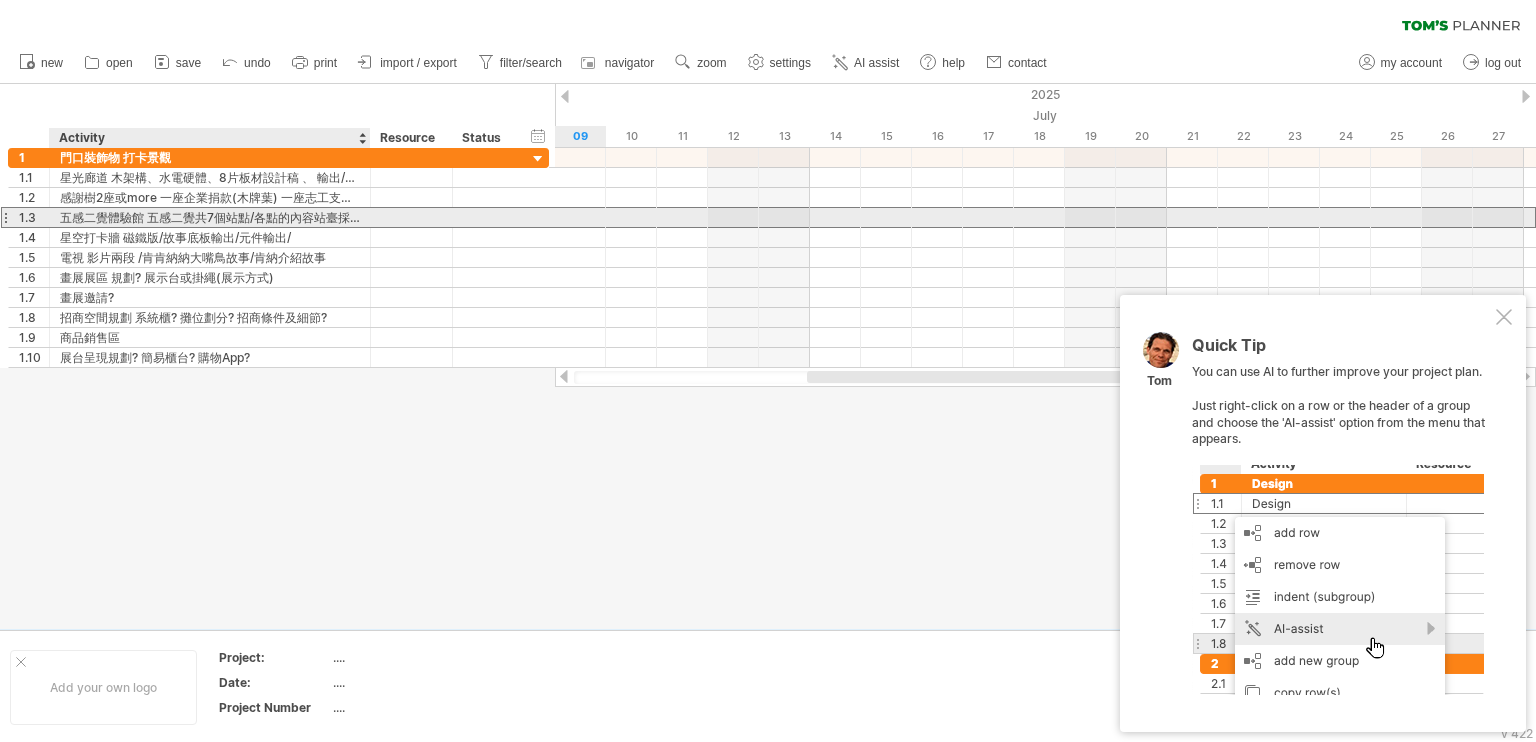click on "五感二覺體驗館 五感二覺共7個站點/各點的內容站臺採購/內容製作" at bounding box center (210, 217) 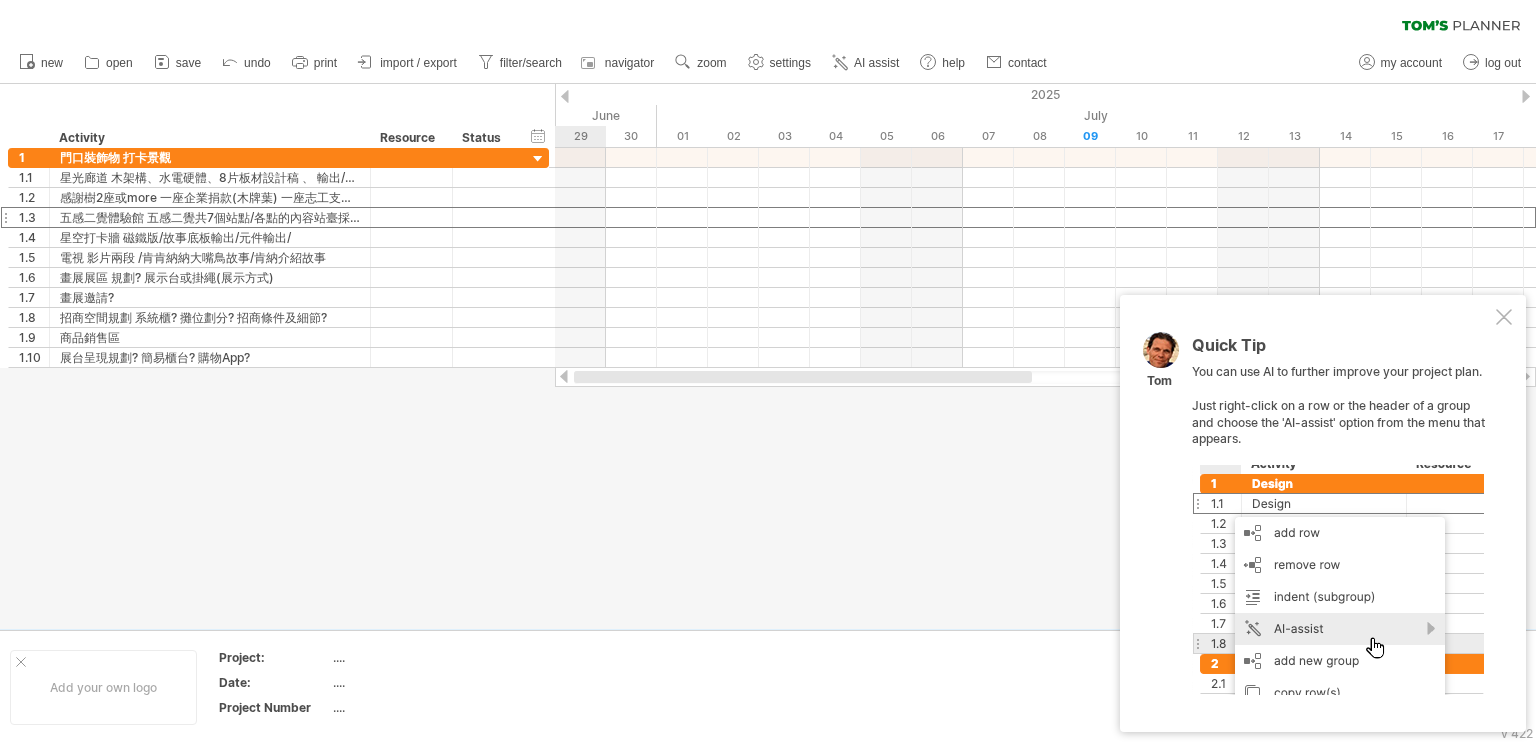 drag, startPoint x: 865, startPoint y: 379, endPoint x: 545, endPoint y: 376, distance: 320.01407 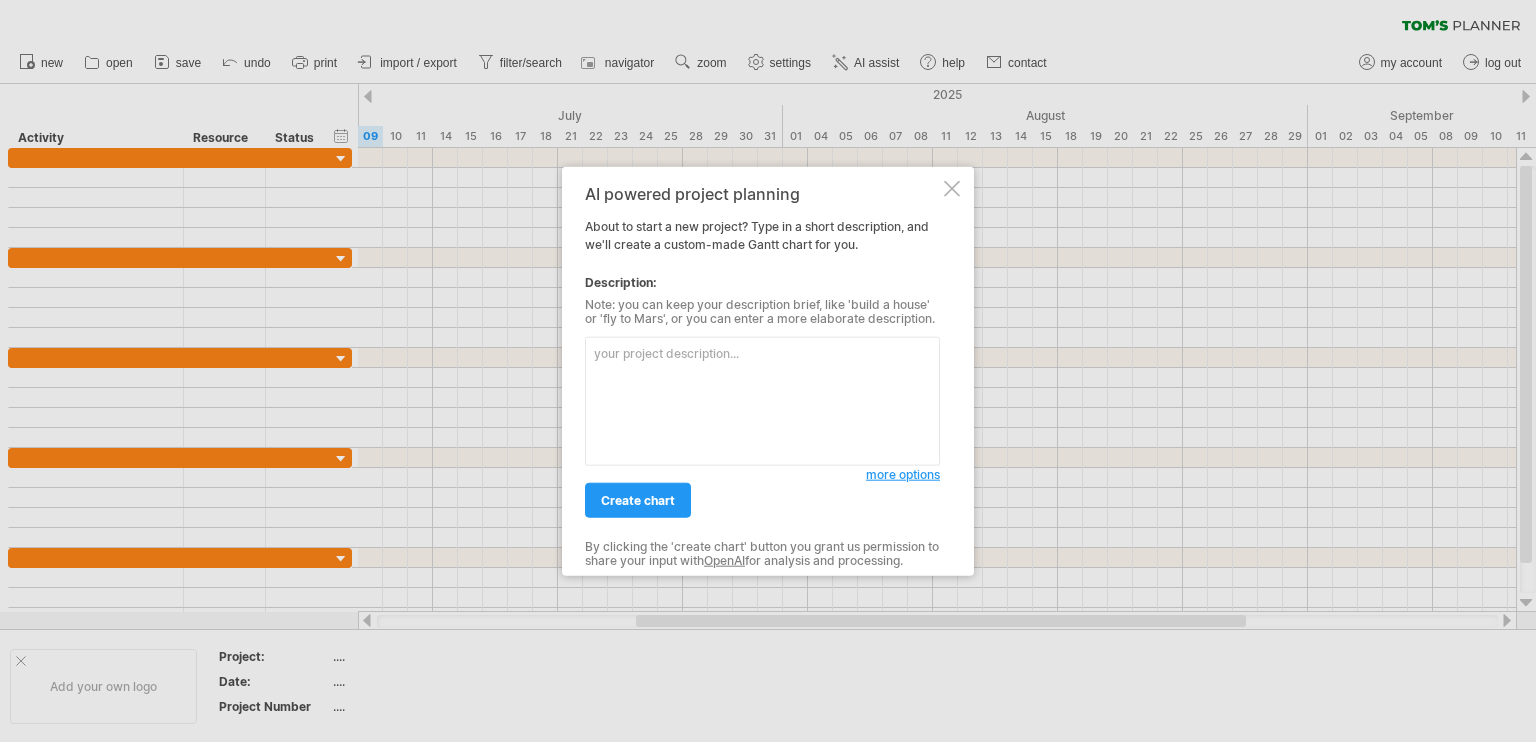 scroll, scrollTop: 0, scrollLeft: 0, axis: both 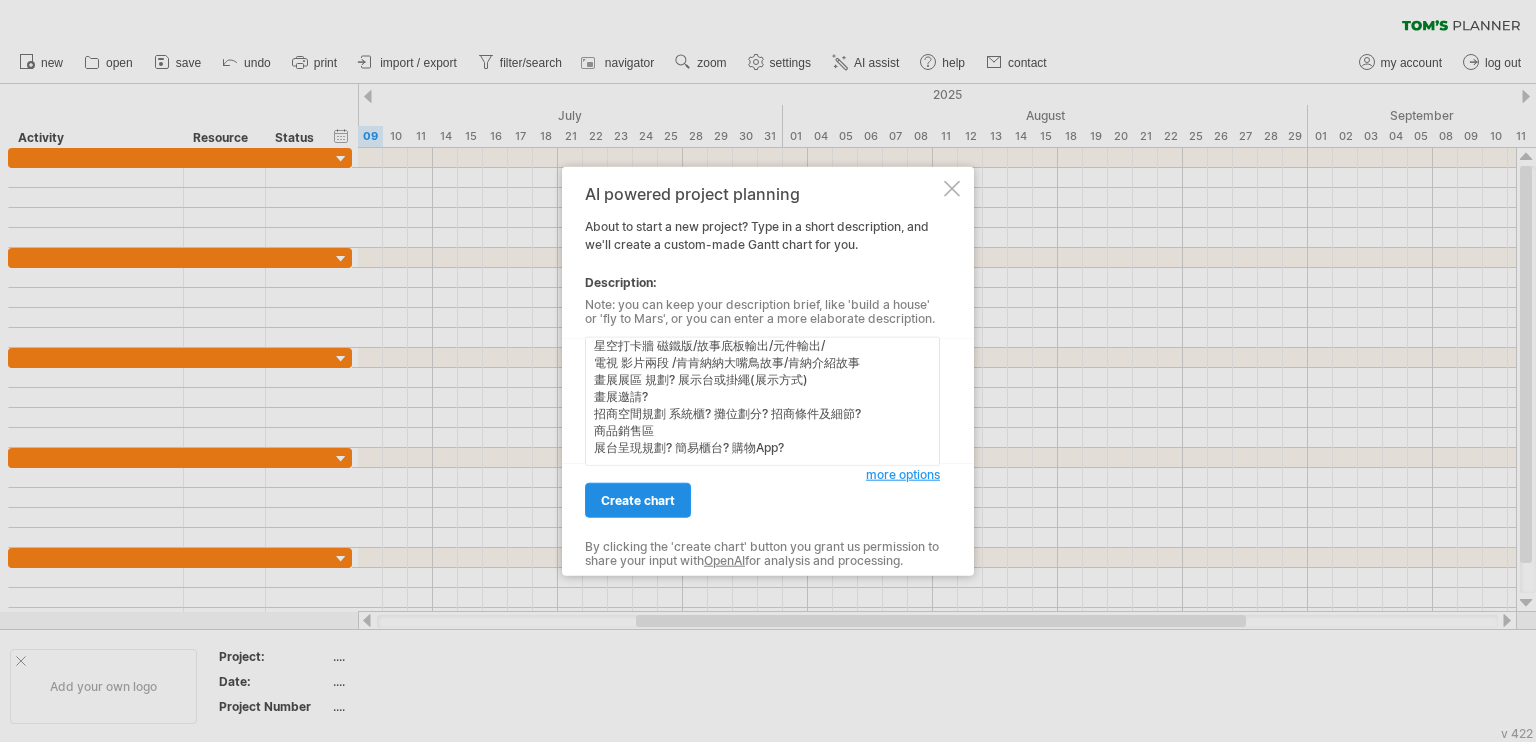 type on "門口裝飾物 打卡景觀
星光廊道 木架構、水電硬體、8片板材設計稿 、 輸出/張貼
感謝樹2座或more 一座企業捐款(木牌葉) 一座志工支持團體(紙張護貝葉)
五感二覺體驗館 五感二覺共7個站點/各點的內容站臺採購/內容製作
星空打卡牆 磁鐵版/故事底板輸出/元件輸出/
電視 影片兩段 /肯肯納納大嘴鳥故事/肯納介紹故事
畫展展區 規劃? 展示台或掛繩(展示方式)
畫展邀請?
招商空間規劃 系統櫃? 攤位劃分? 招商條件及細節?
商品銷售區
展台呈現規劃? 簡易櫃台? 購物App?" 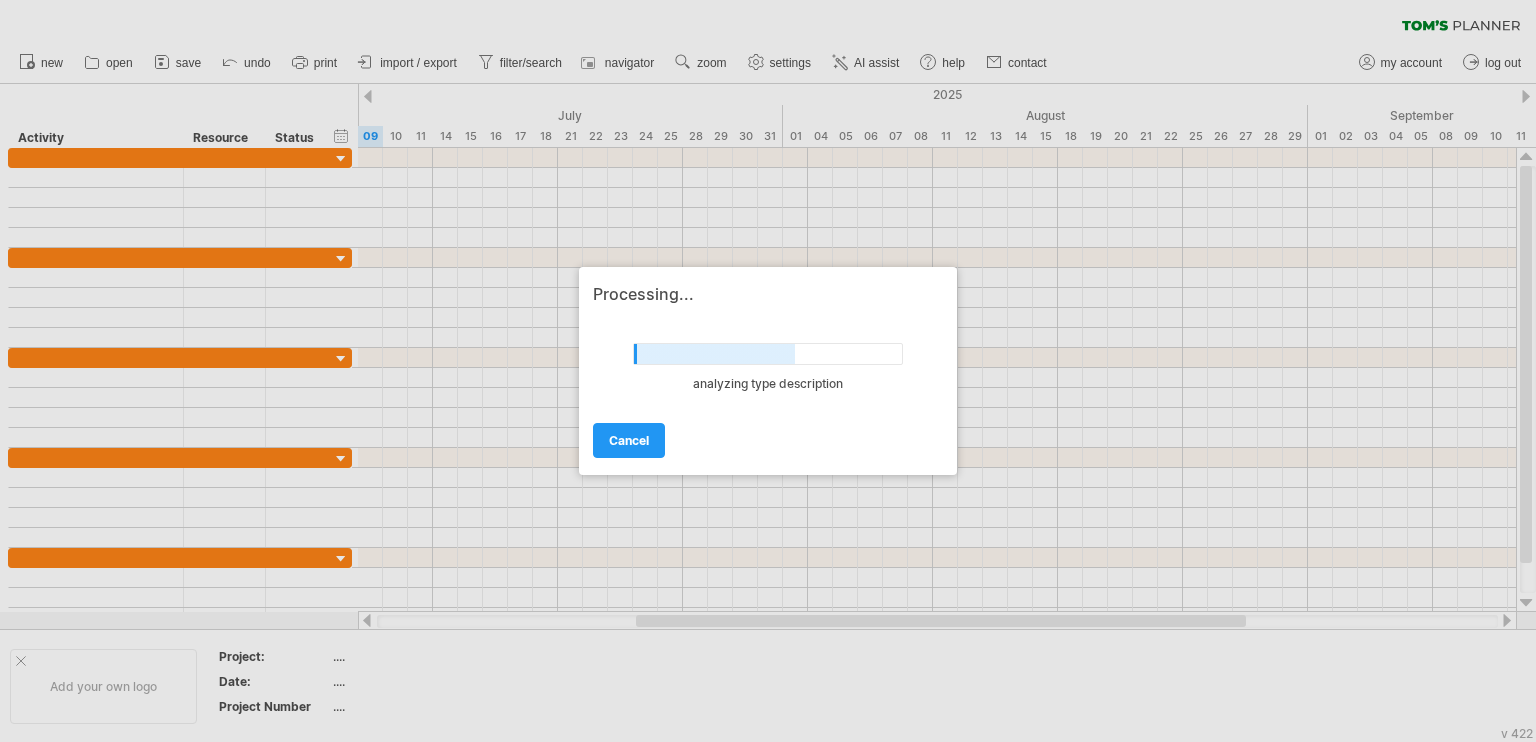 click at bounding box center [768, 371] 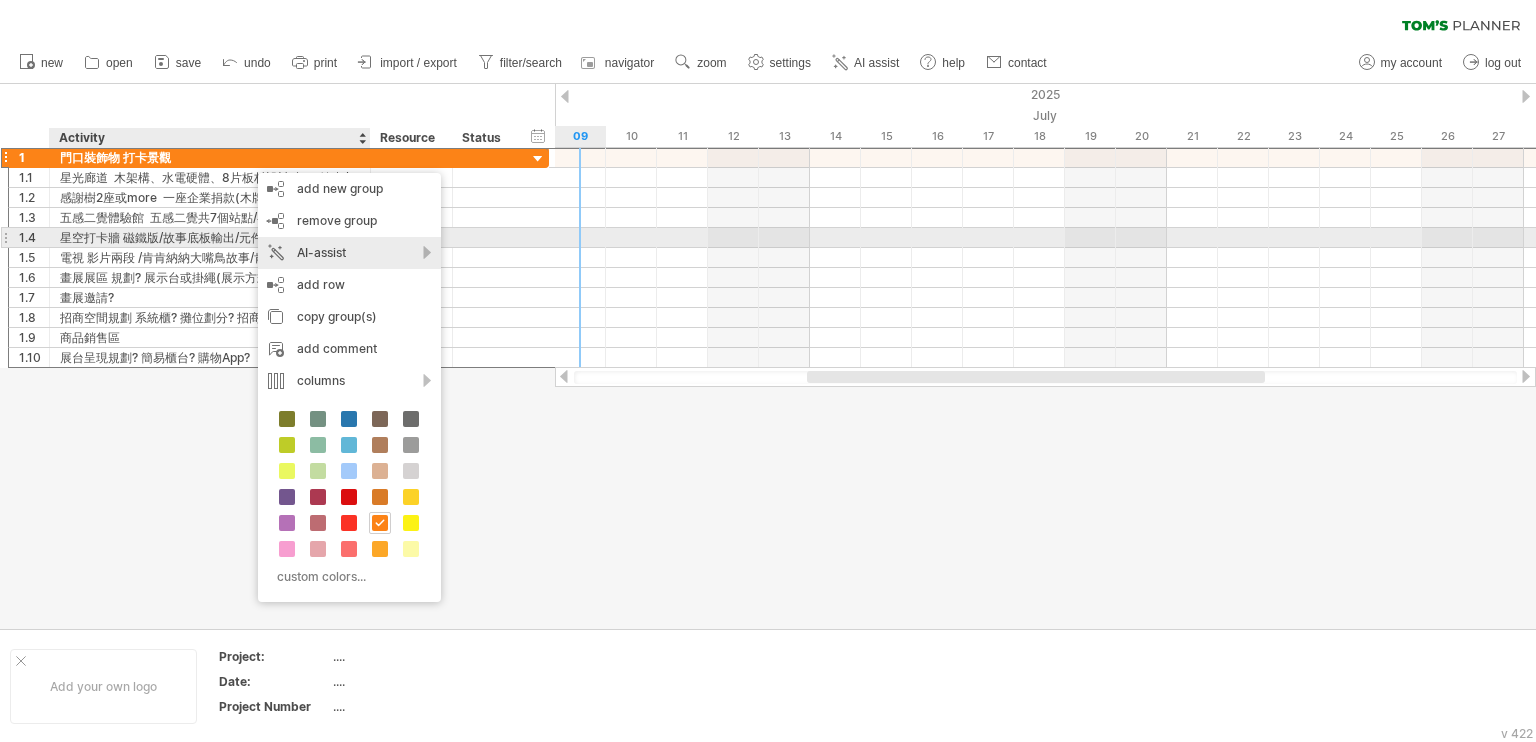 click on "AI-assist" at bounding box center [349, 253] 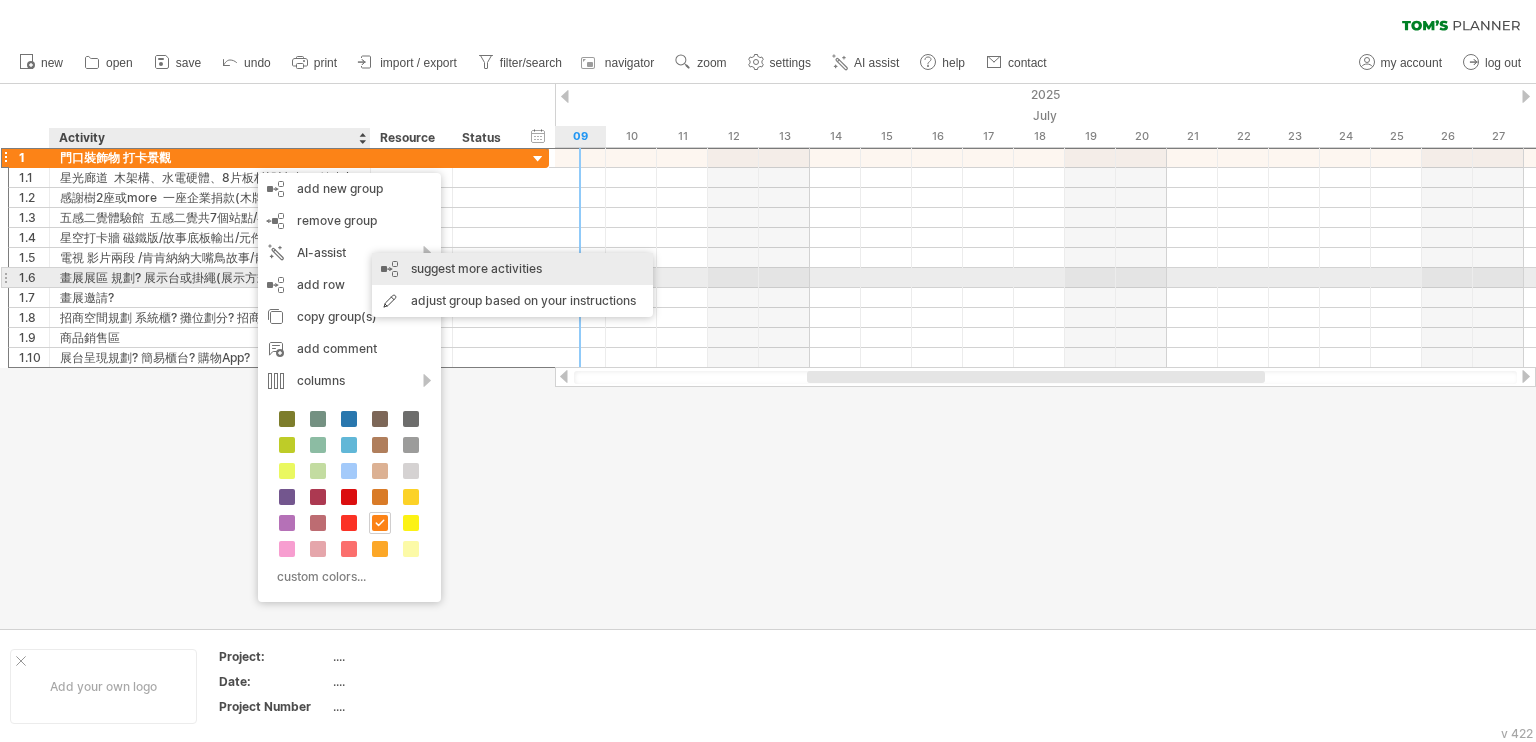 click on "suggest more activities" at bounding box center (512, 269) 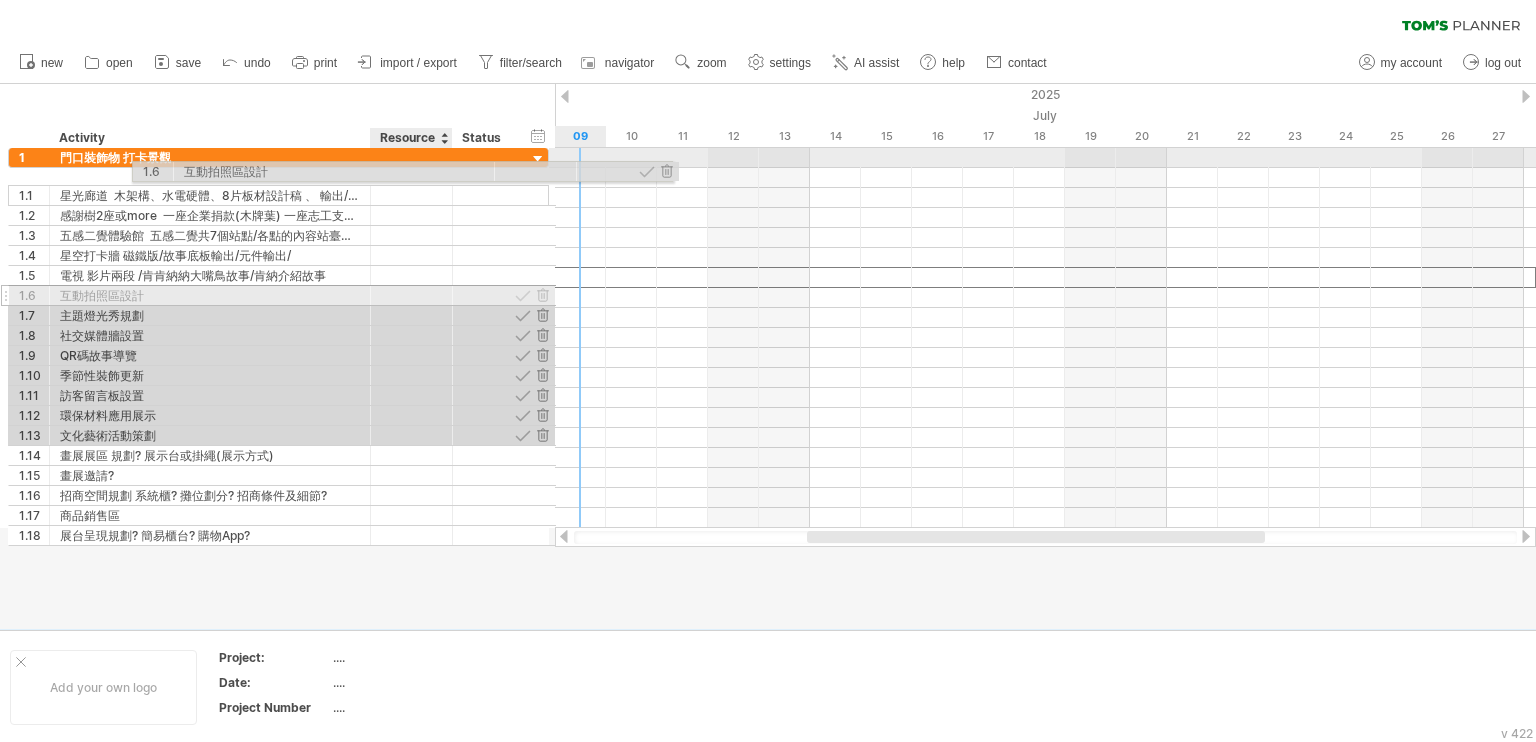 drag, startPoint x: 248, startPoint y: 279, endPoint x: 387, endPoint y: 168, distance: 177.88199 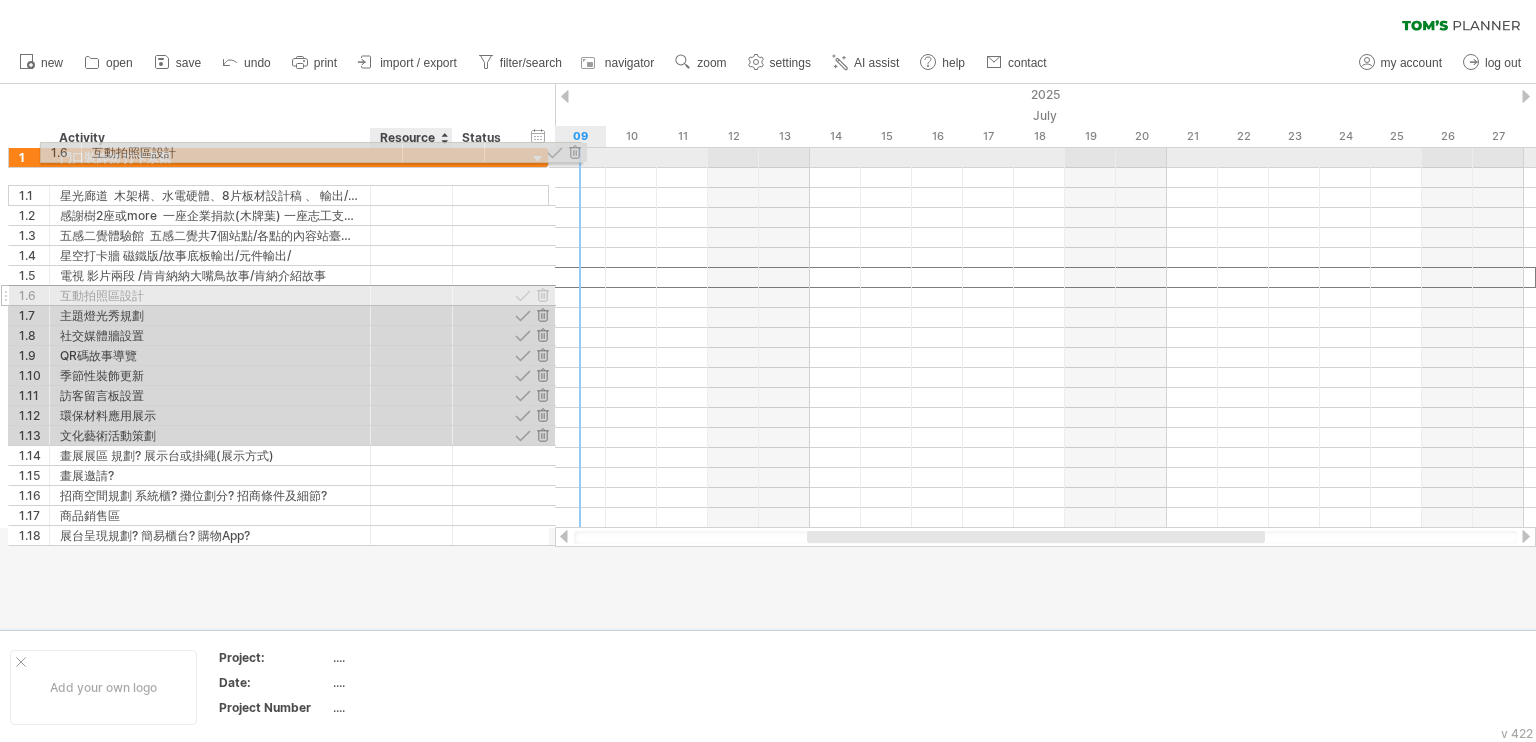 drag, startPoint x: 345, startPoint y: 276, endPoint x: 423, endPoint y: 149, distance: 149.04027 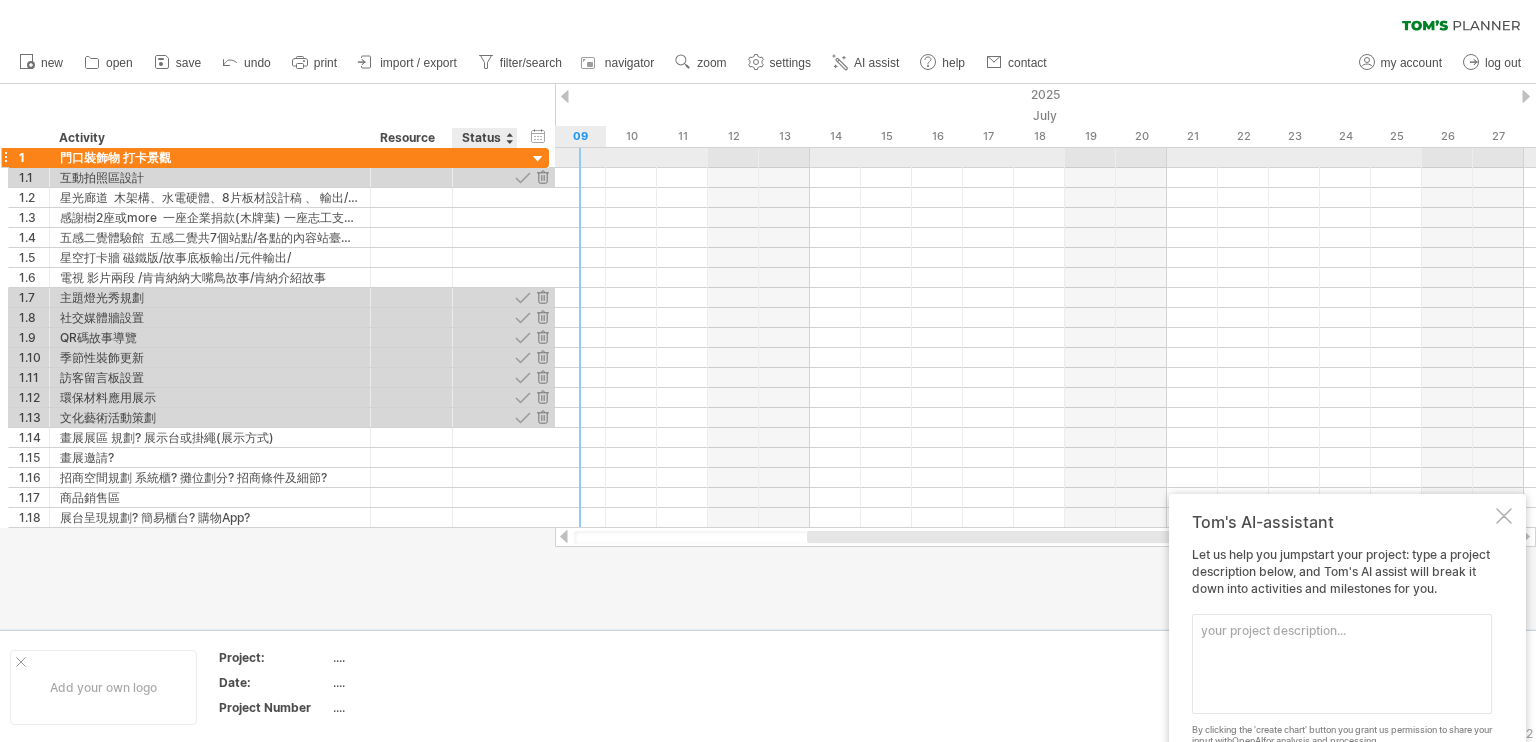 click at bounding box center [538, 159] 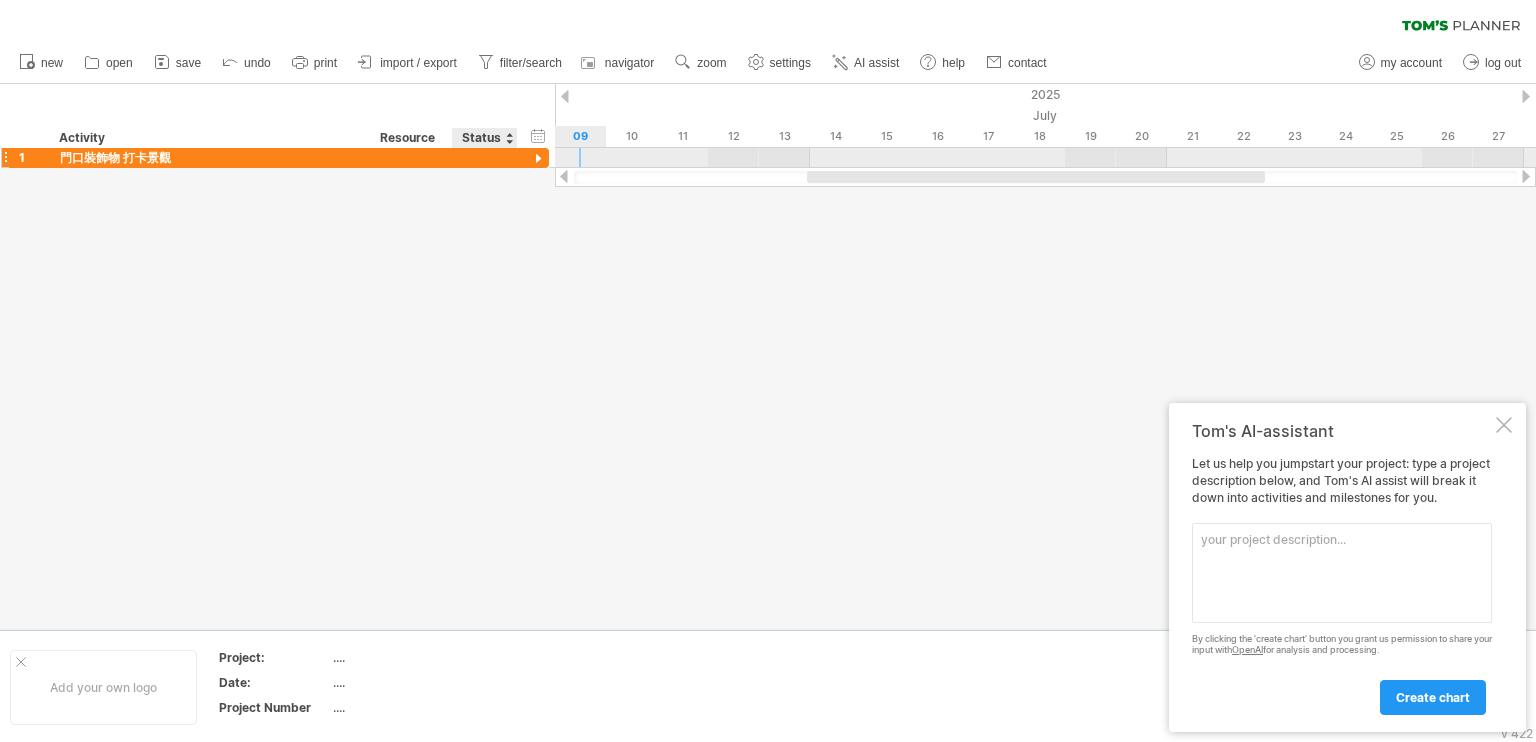 click at bounding box center [538, 159] 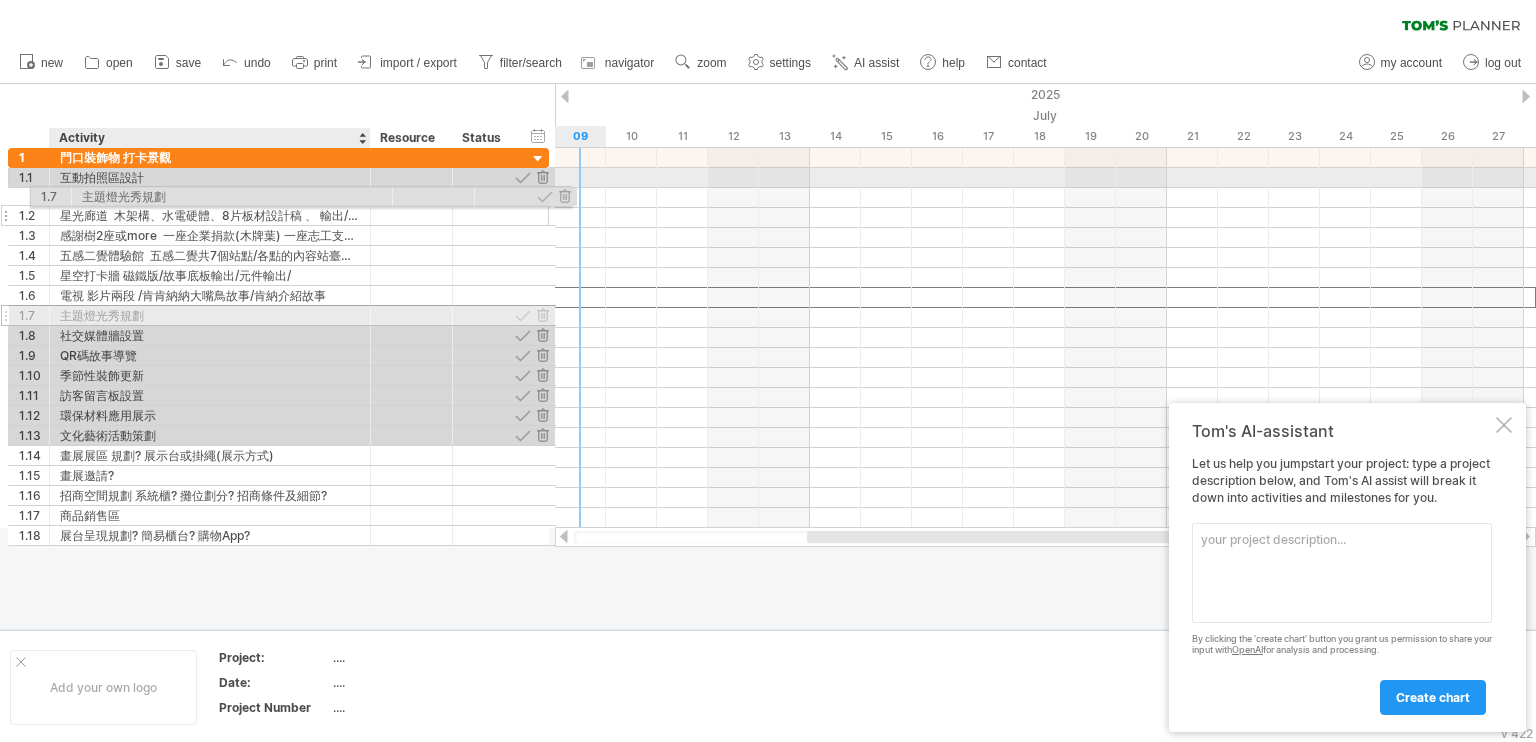 drag, startPoint x: 340, startPoint y: 297, endPoint x: 359, endPoint y: 193, distance: 105.72133 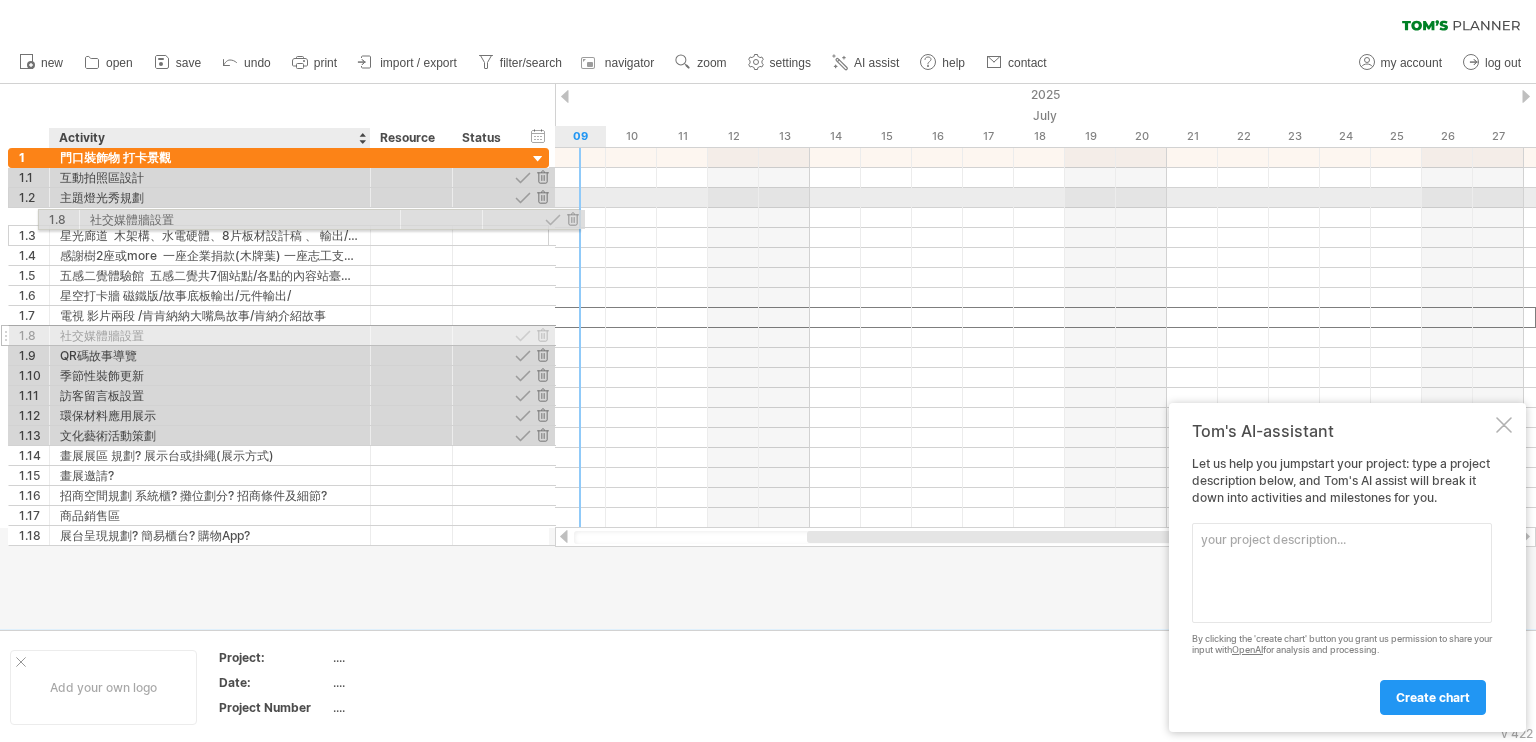 drag, startPoint x: 290, startPoint y: 314, endPoint x: 319, endPoint y: 216, distance: 102.20078 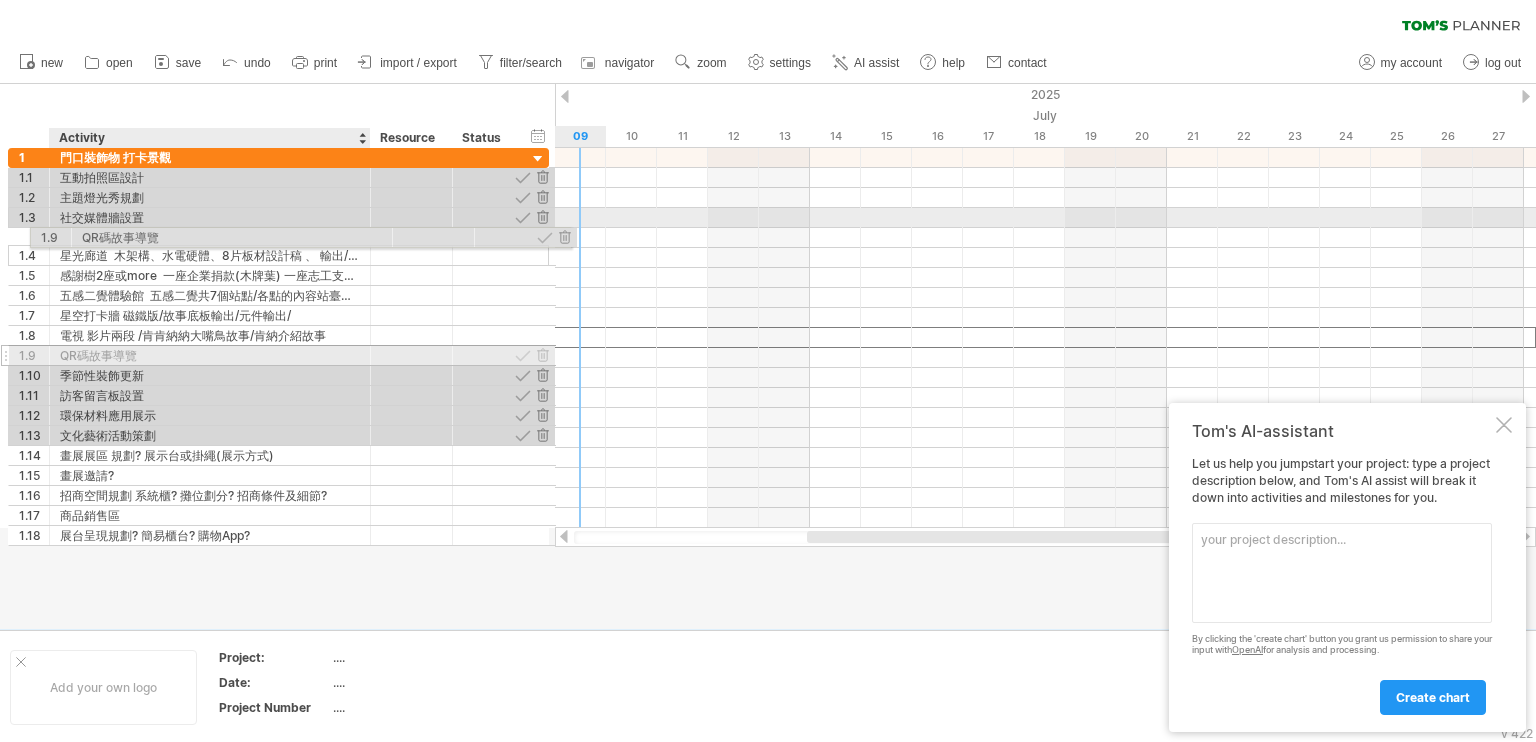 drag, startPoint x: 264, startPoint y: 334, endPoint x: 284, endPoint y: 234, distance: 101.98039 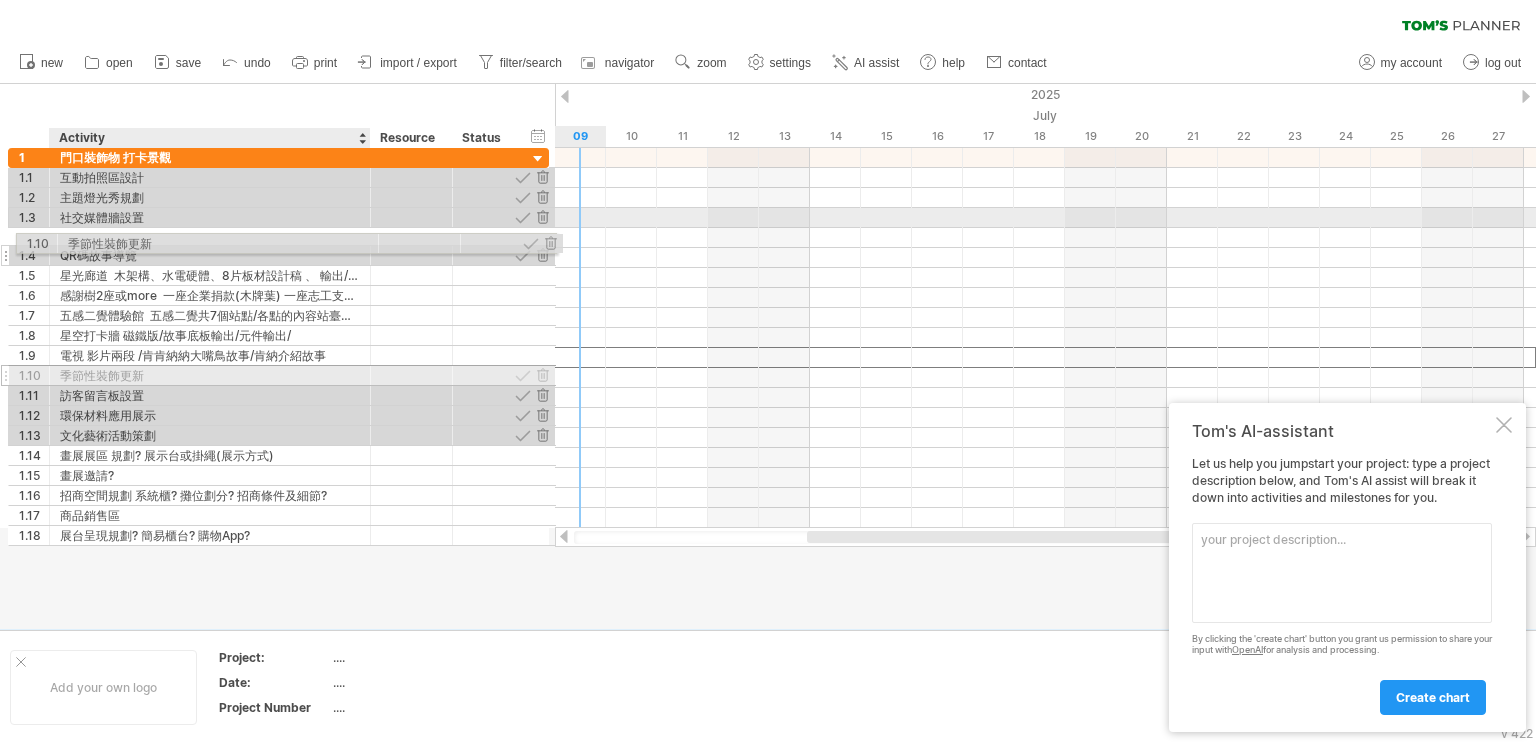 drag, startPoint x: 237, startPoint y: 353, endPoint x: 240, endPoint y: 240, distance: 113.03982 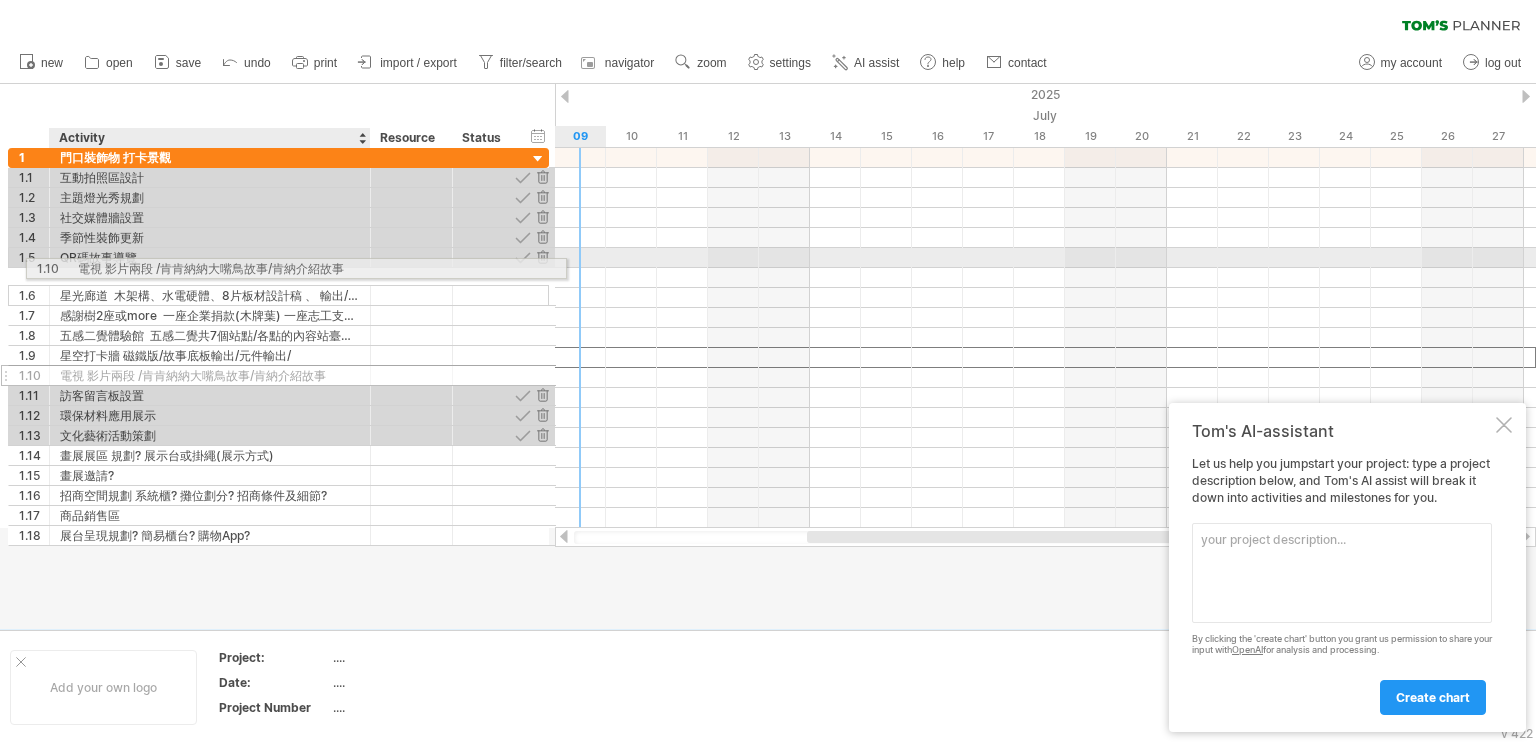 drag, startPoint x: 209, startPoint y: 364, endPoint x: 224, endPoint y: 265, distance: 100.12991 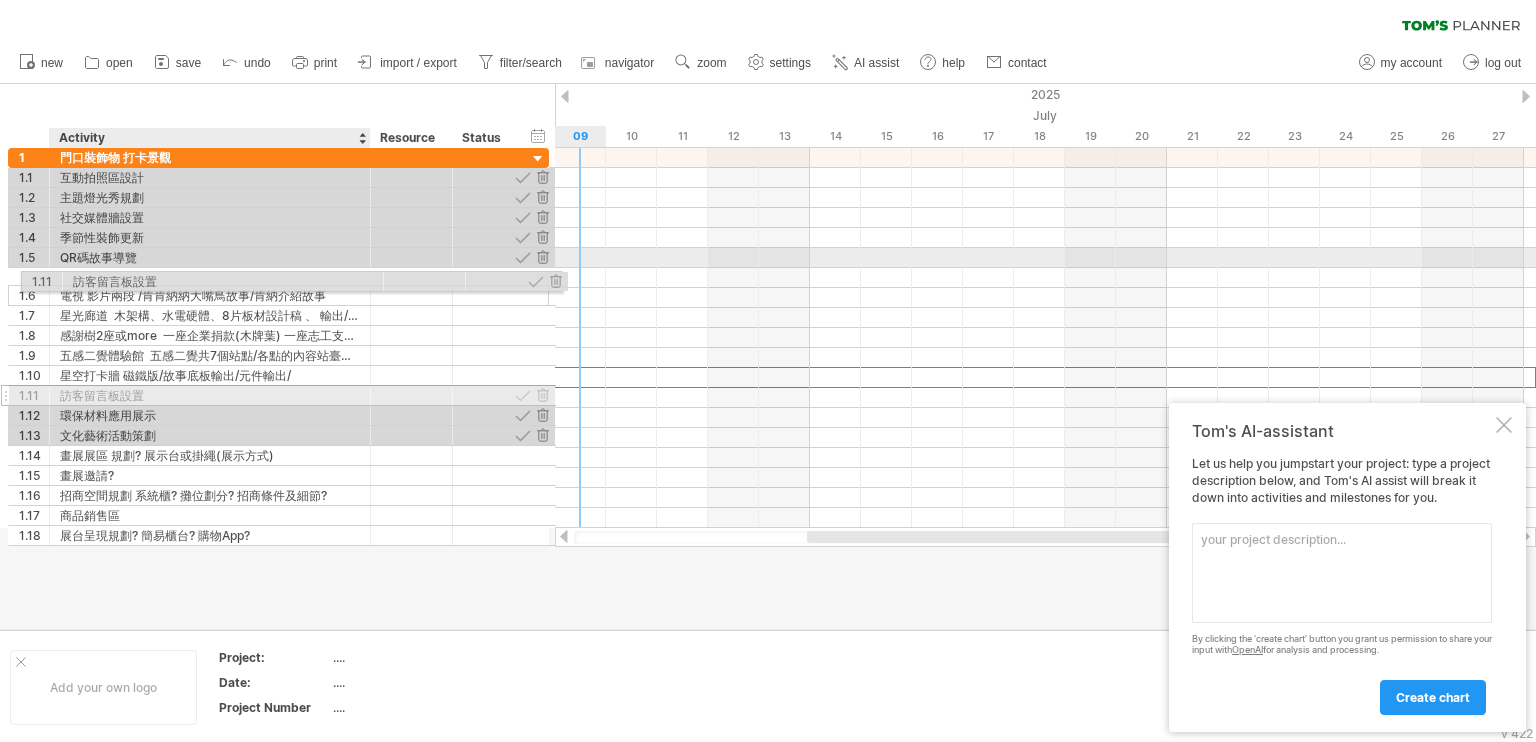 drag, startPoint x: 216, startPoint y: 377, endPoint x: 228, endPoint y: 276, distance: 101.71037 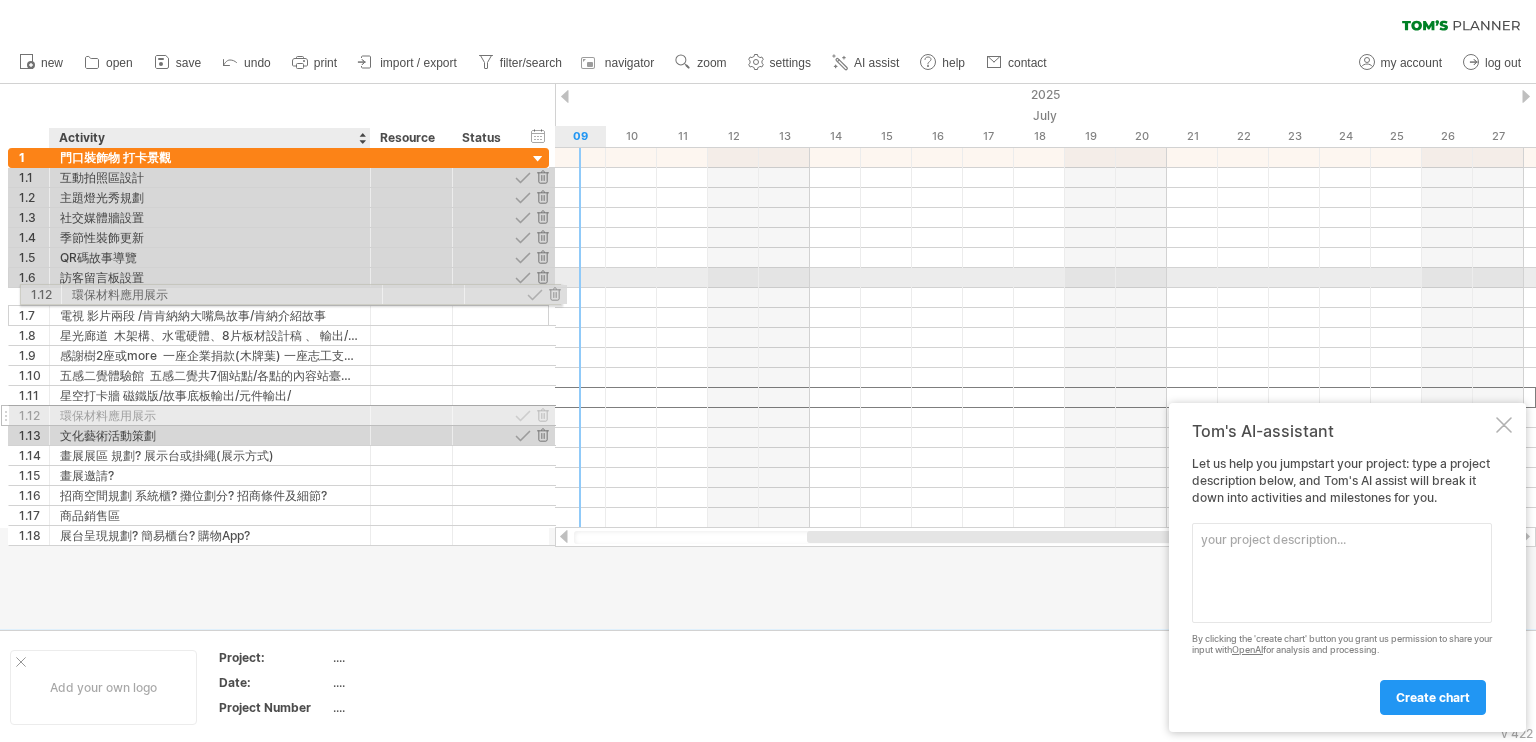 drag, startPoint x: 213, startPoint y: 393, endPoint x: 224, endPoint y: 291, distance: 102.59142 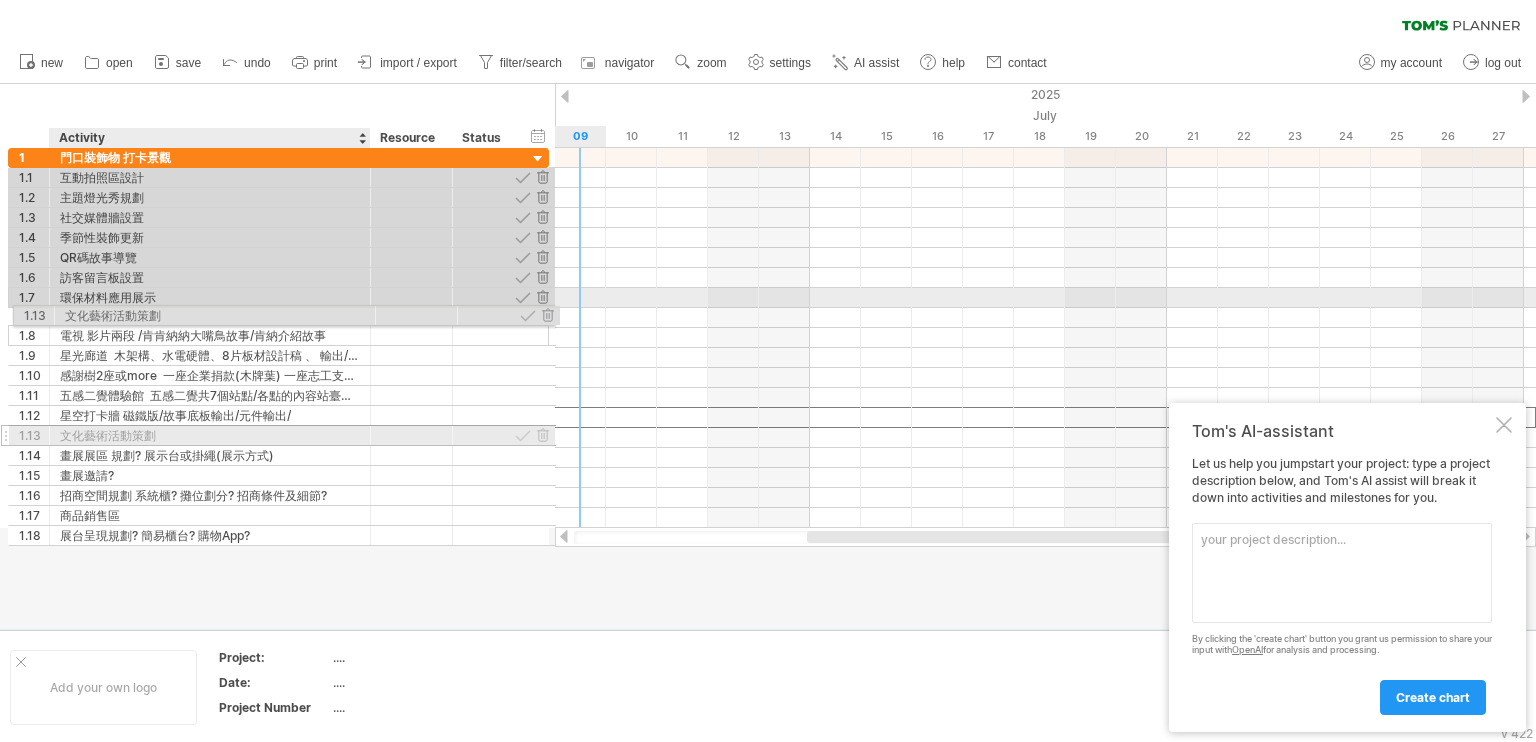 drag, startPoint x: 204, startPoint y: 419, endPoint x: 203, endPoint y: 312, distance: 107.00467 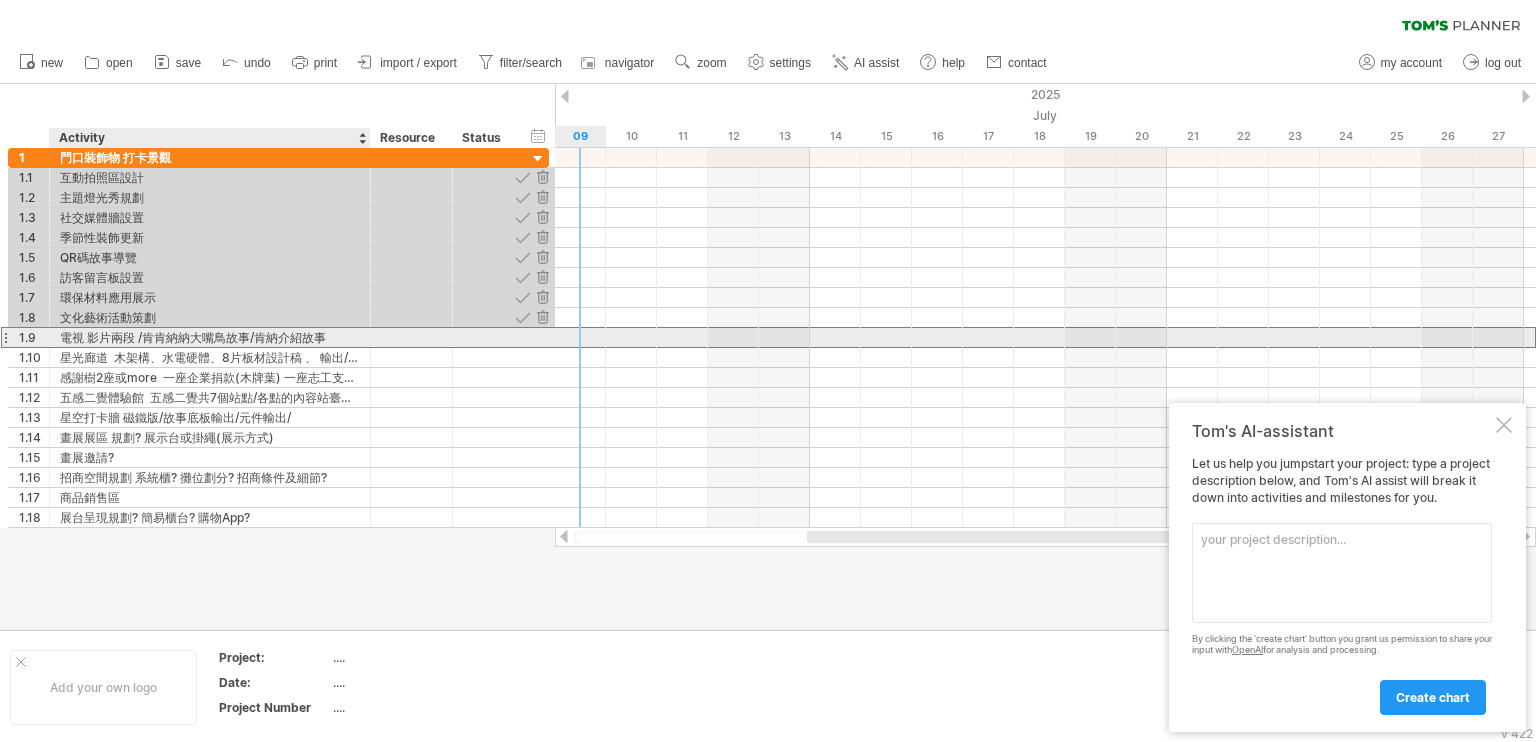 click on "電視 影片兩段 /肯肯納納大嘴鳥故事/肯納介紹故事" at bounding box center [210, 337] 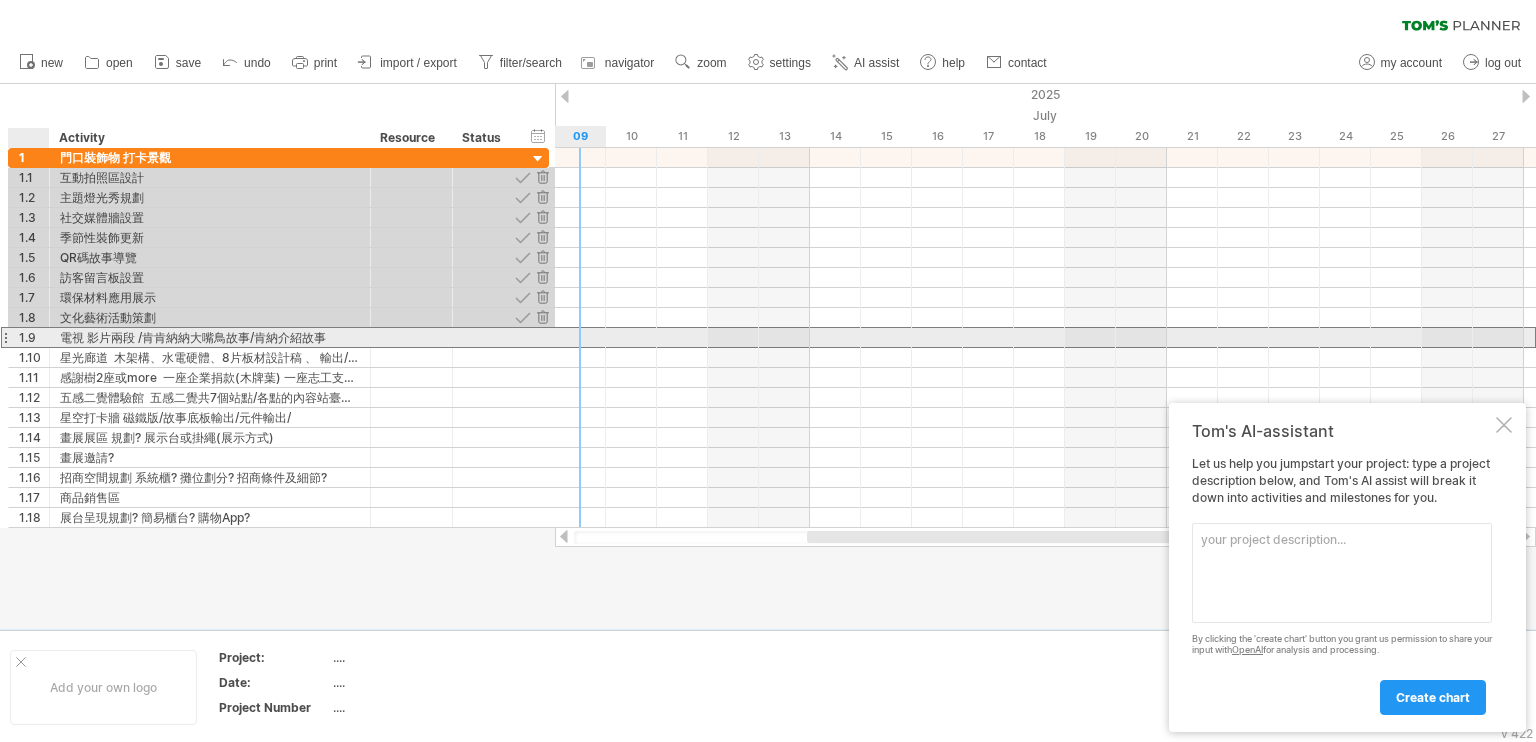click on "1.9" at bounding box center [34, 337] 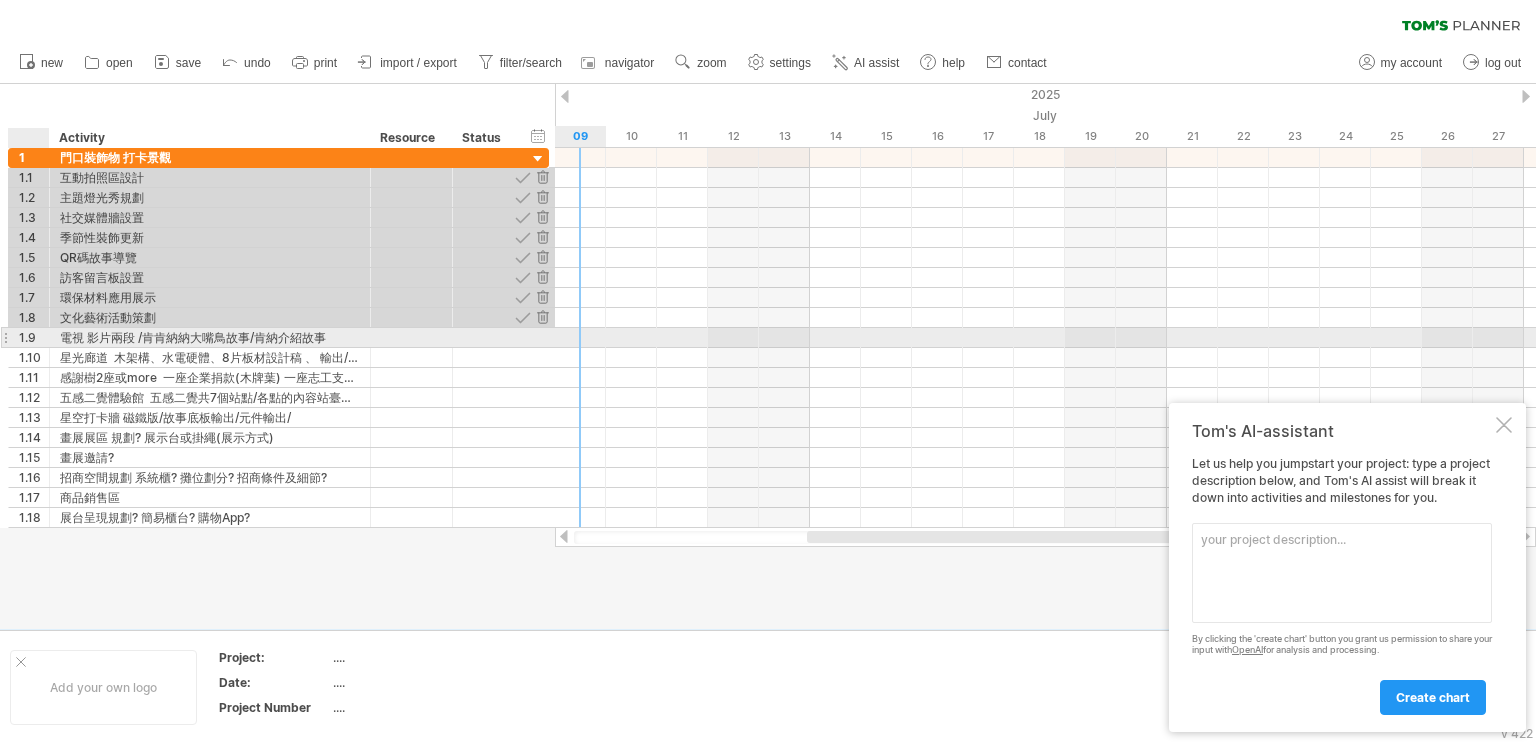 click on "1.9" at bounding box center [34, 337] 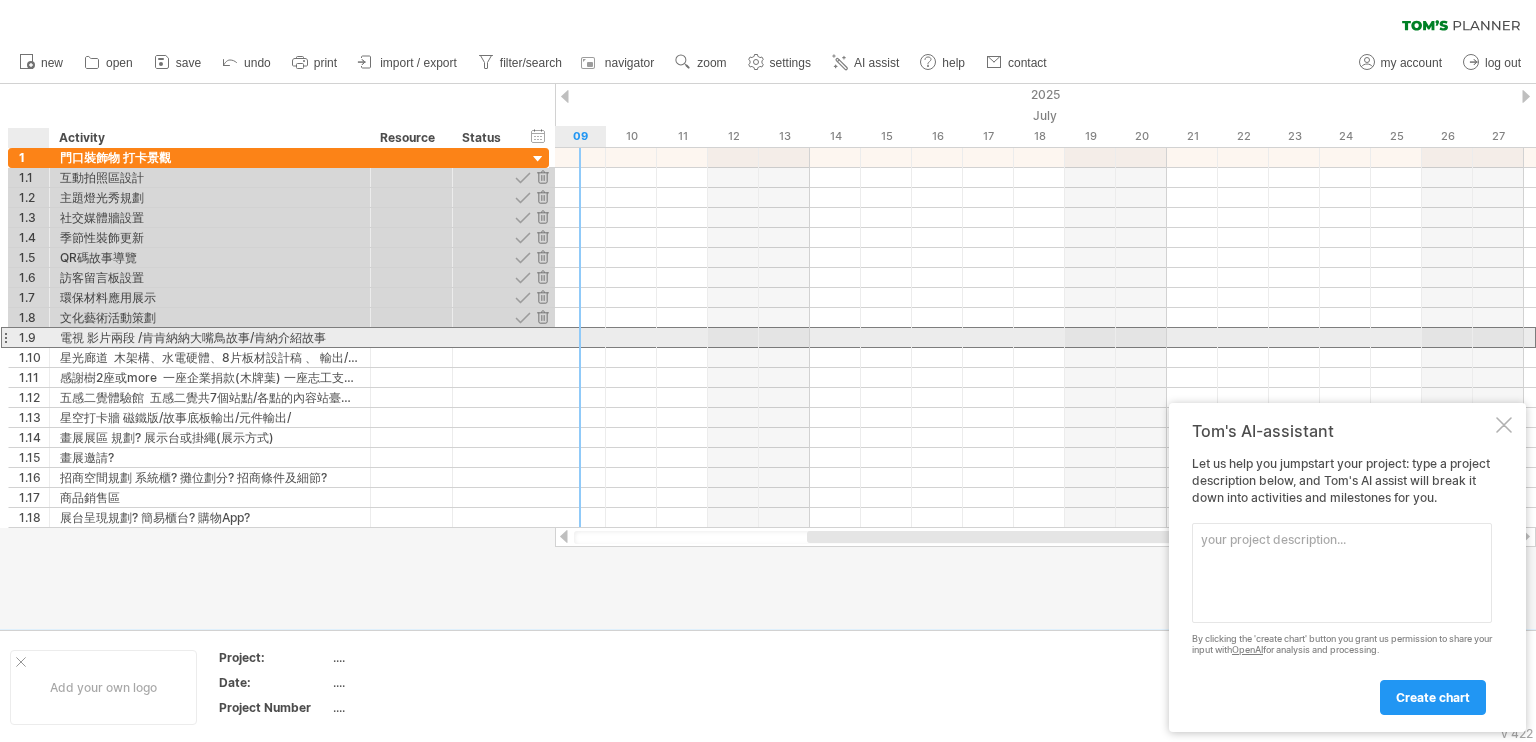click on "1.9" at bounding box center [34, 337] 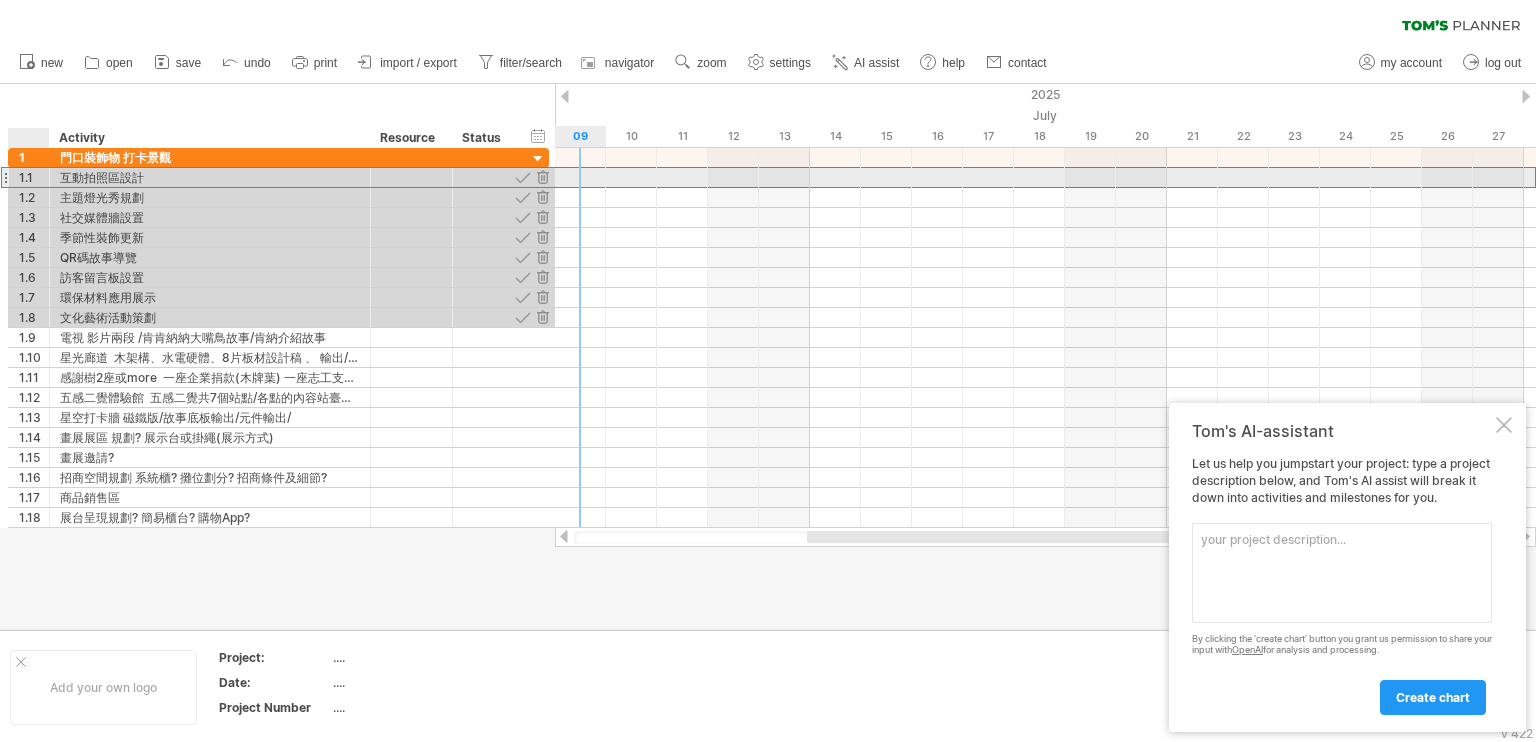 click on "互動拍照區設計" at bounding box center [210, 177] 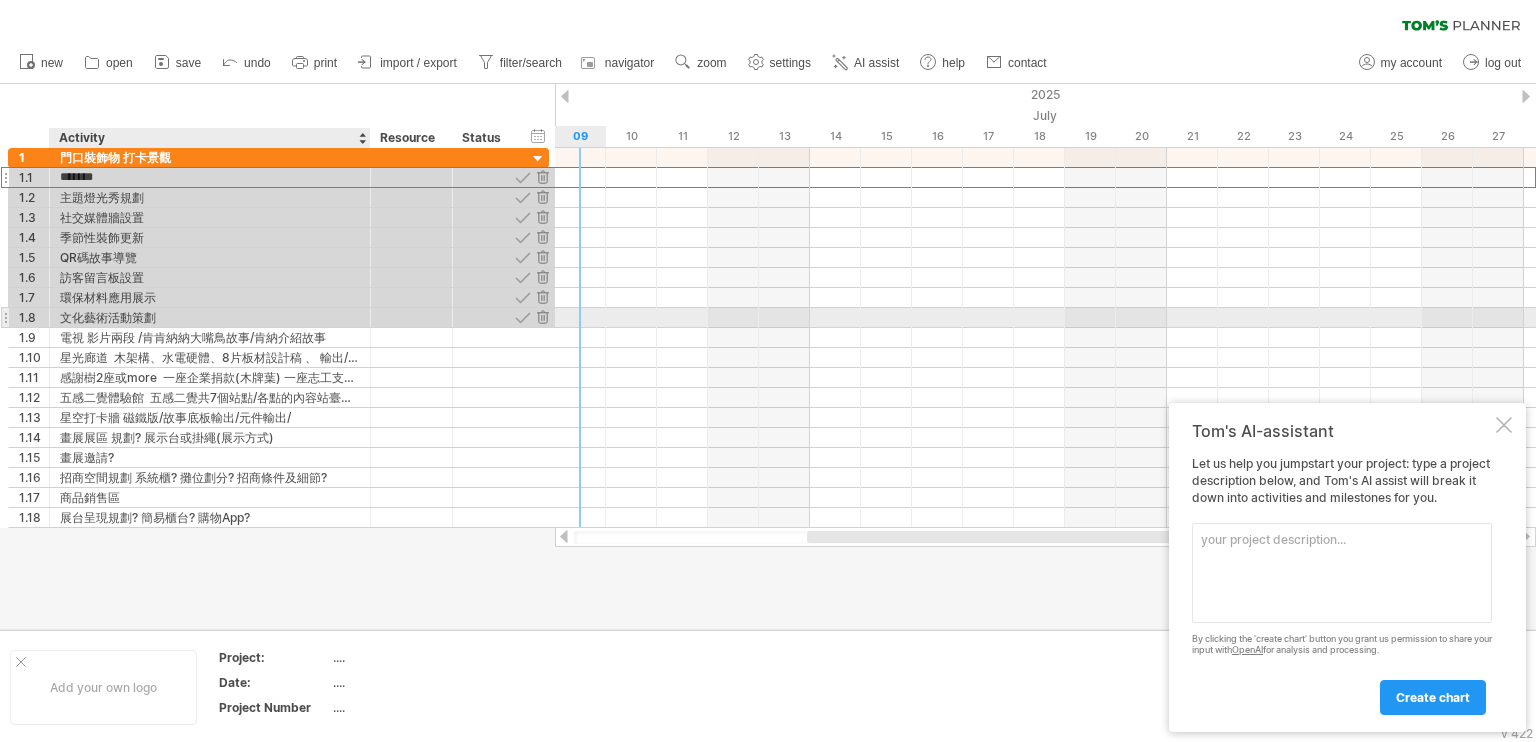 click on "文化藝術活動策劃" at bounding box center [210, 317] 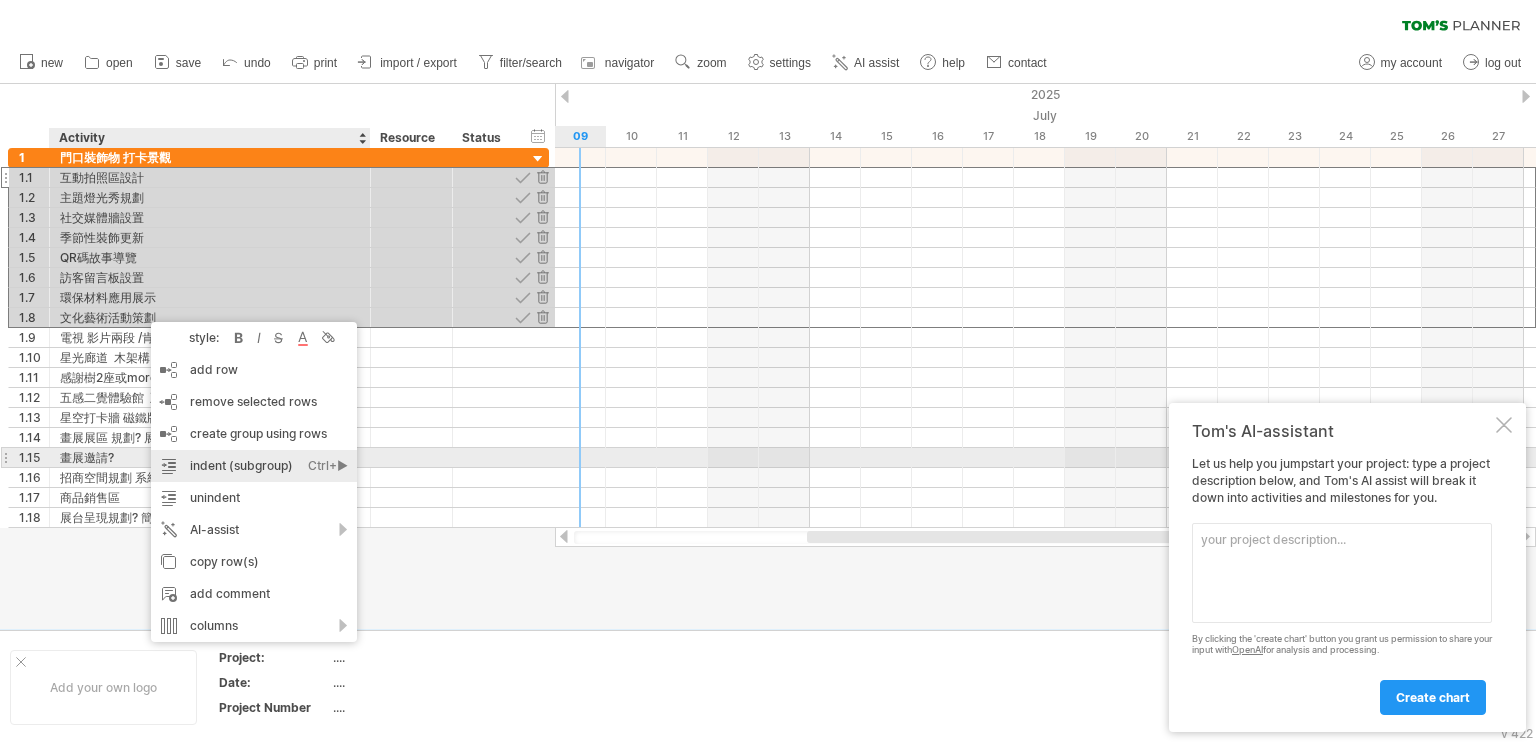 click on "indent (subgroup) Ctrl+► Cmd+►" at bounding box center [254, 466] 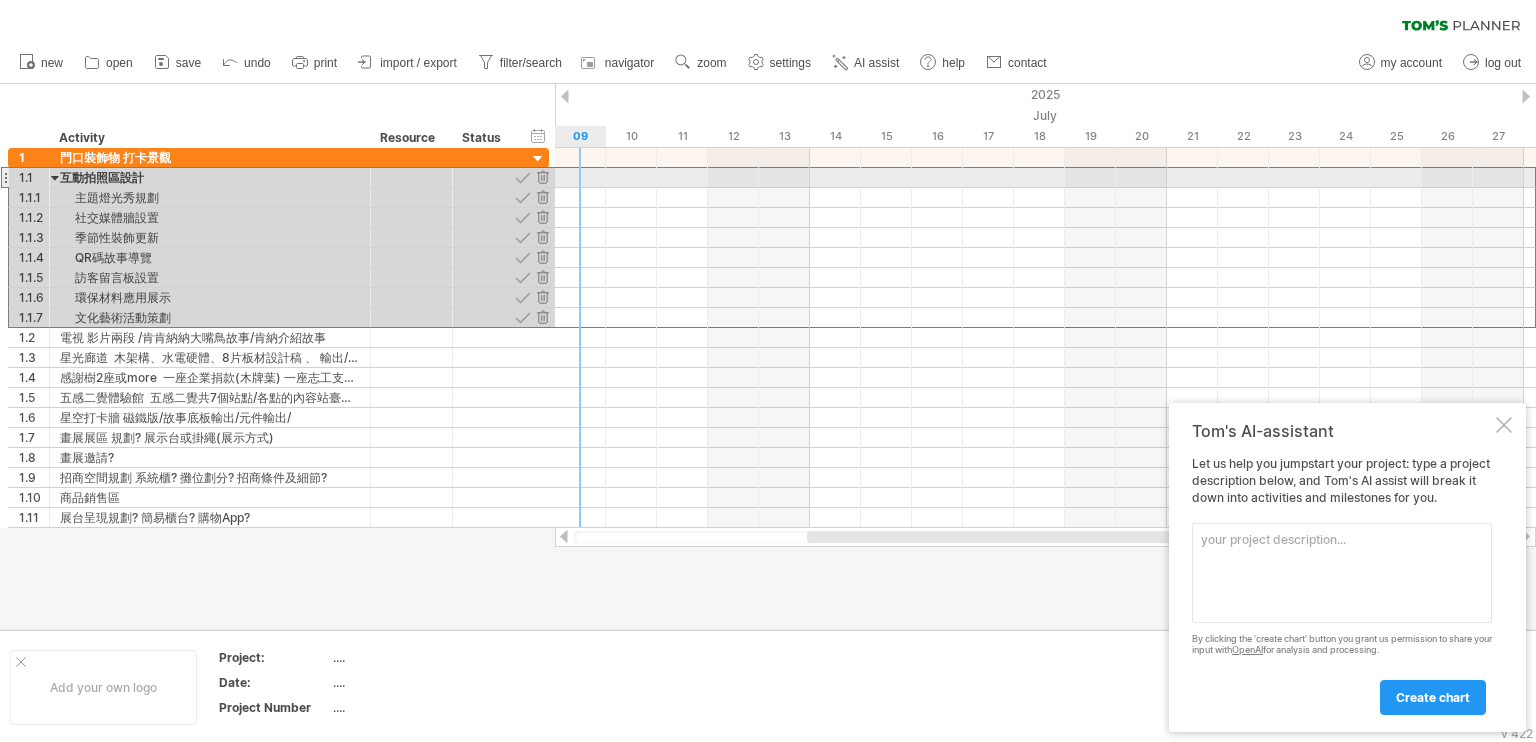 click on "互動拍照區設計" at bounding box center (210, 177) 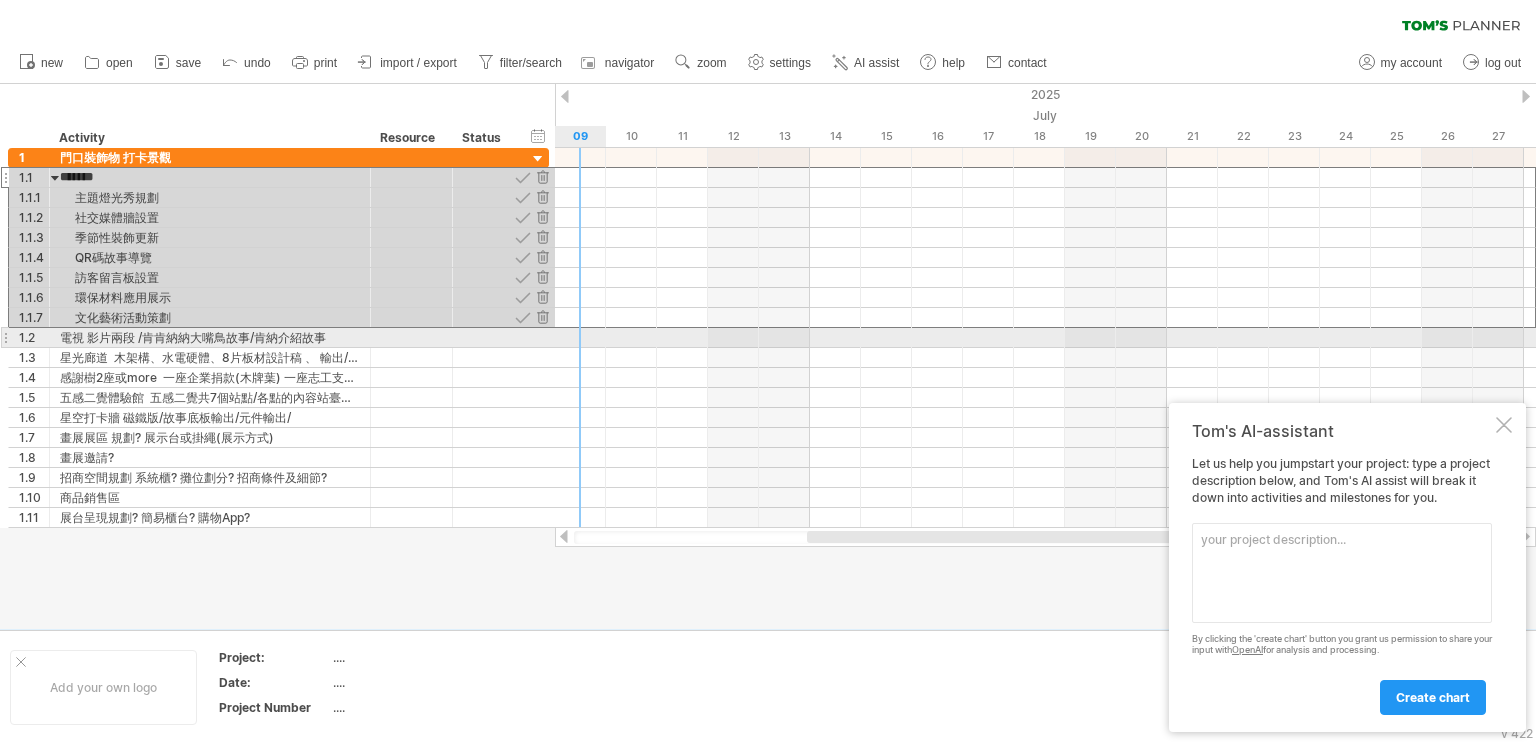drag, startPoint x: 96, startPoint y: 175, endPoint x: 121, endPoint y: 334, distance: 160.95341 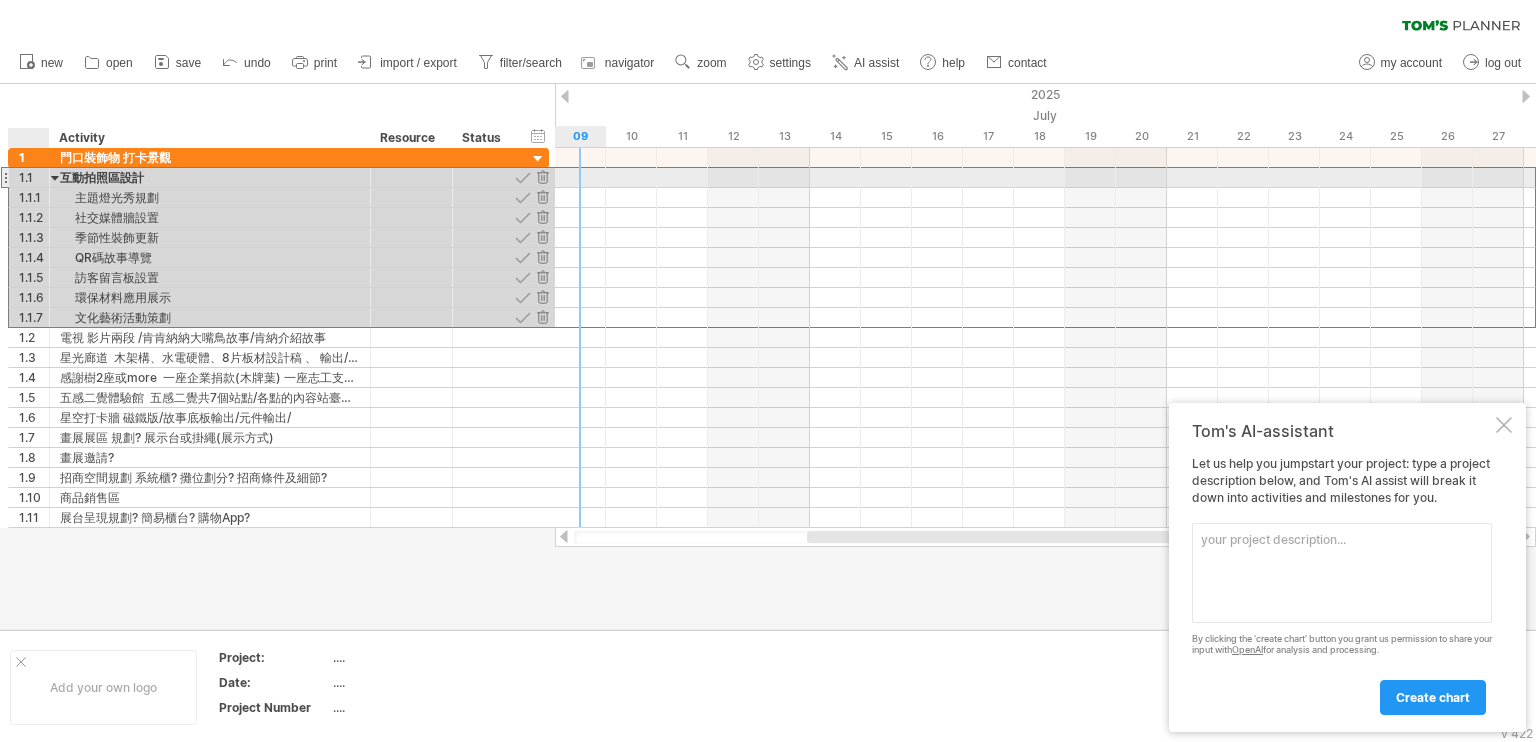 click on "1.1" at bounding box center (34, 177) 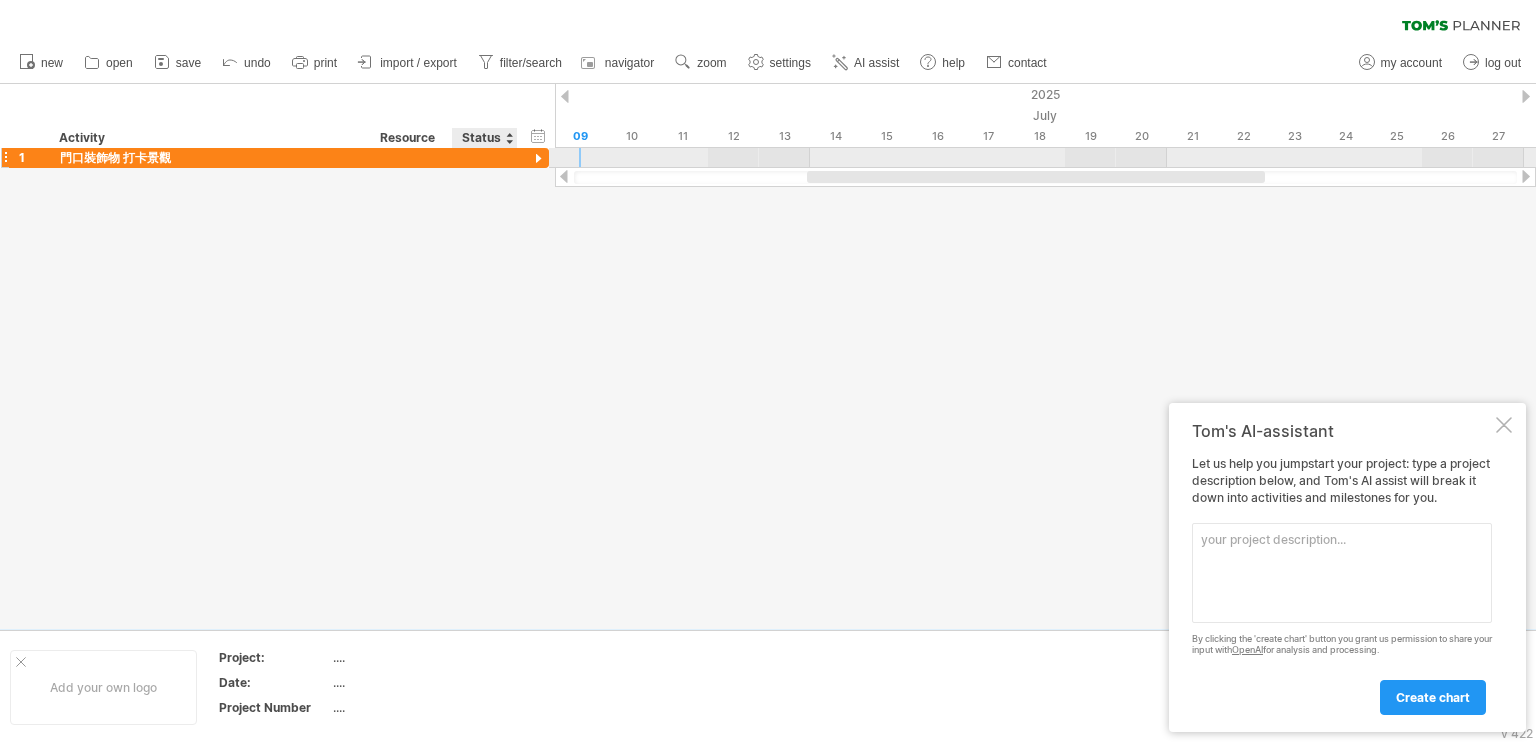 click at bounding box center [210, 157] 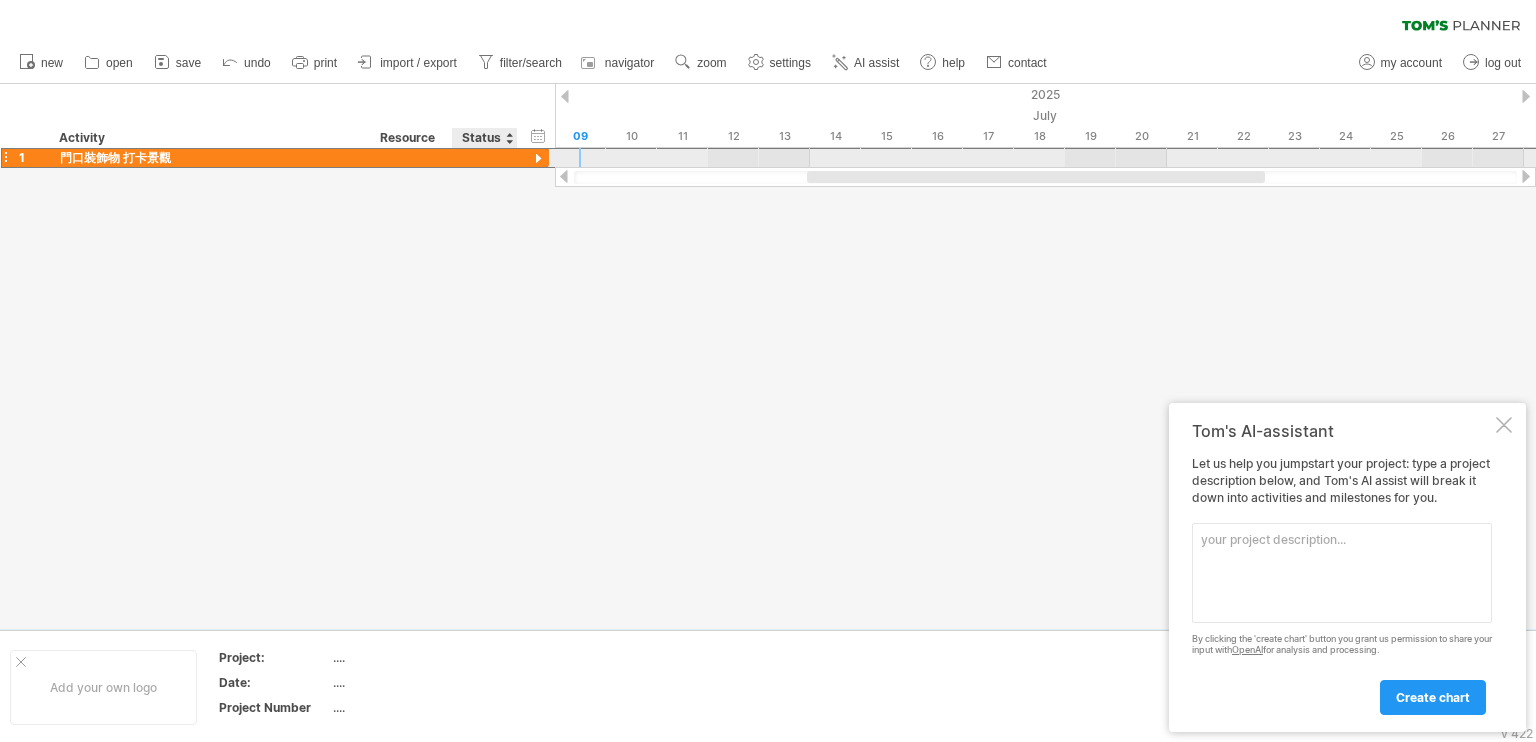 click at bounding box center [538, 159] 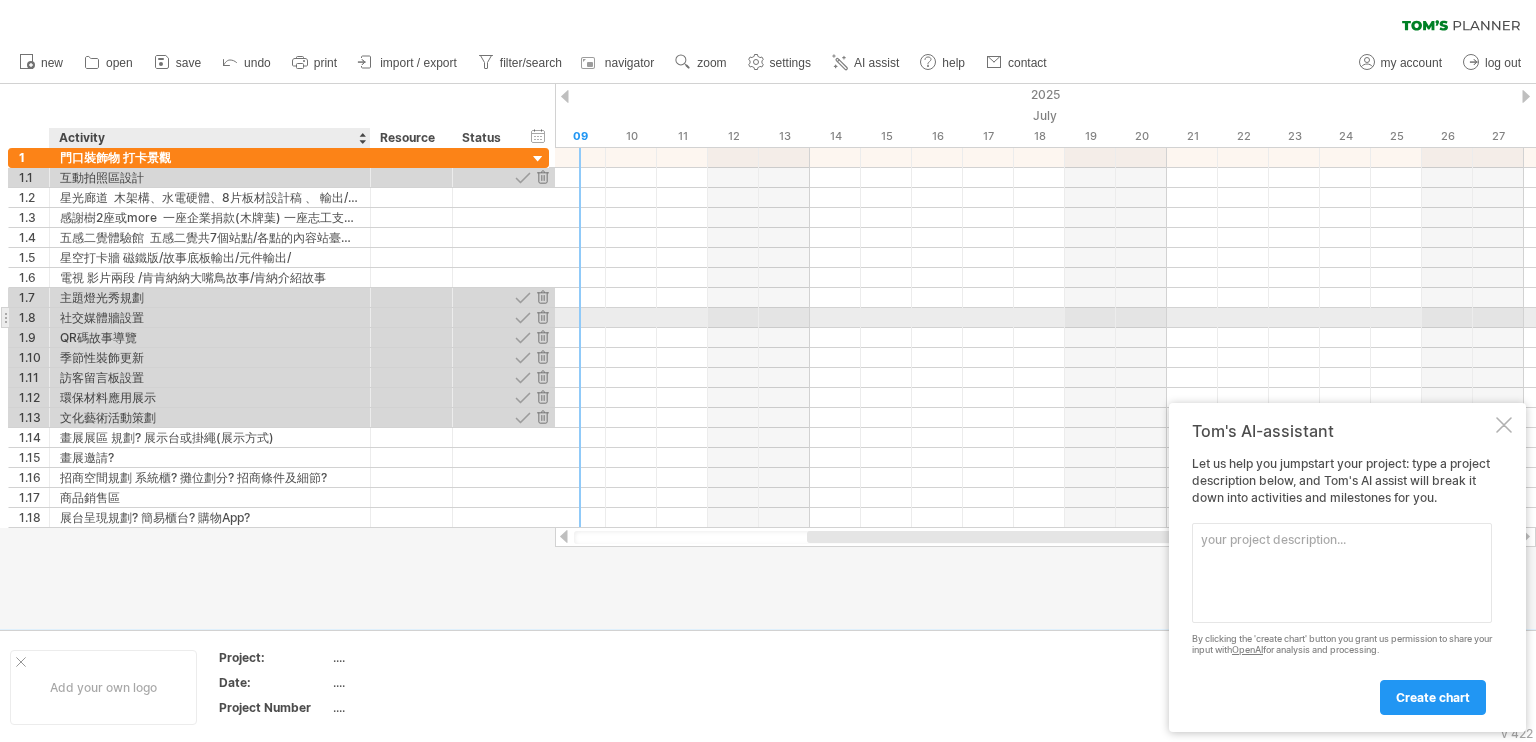 click on "社交媒體牆設置" at bounding box center (210, 317) 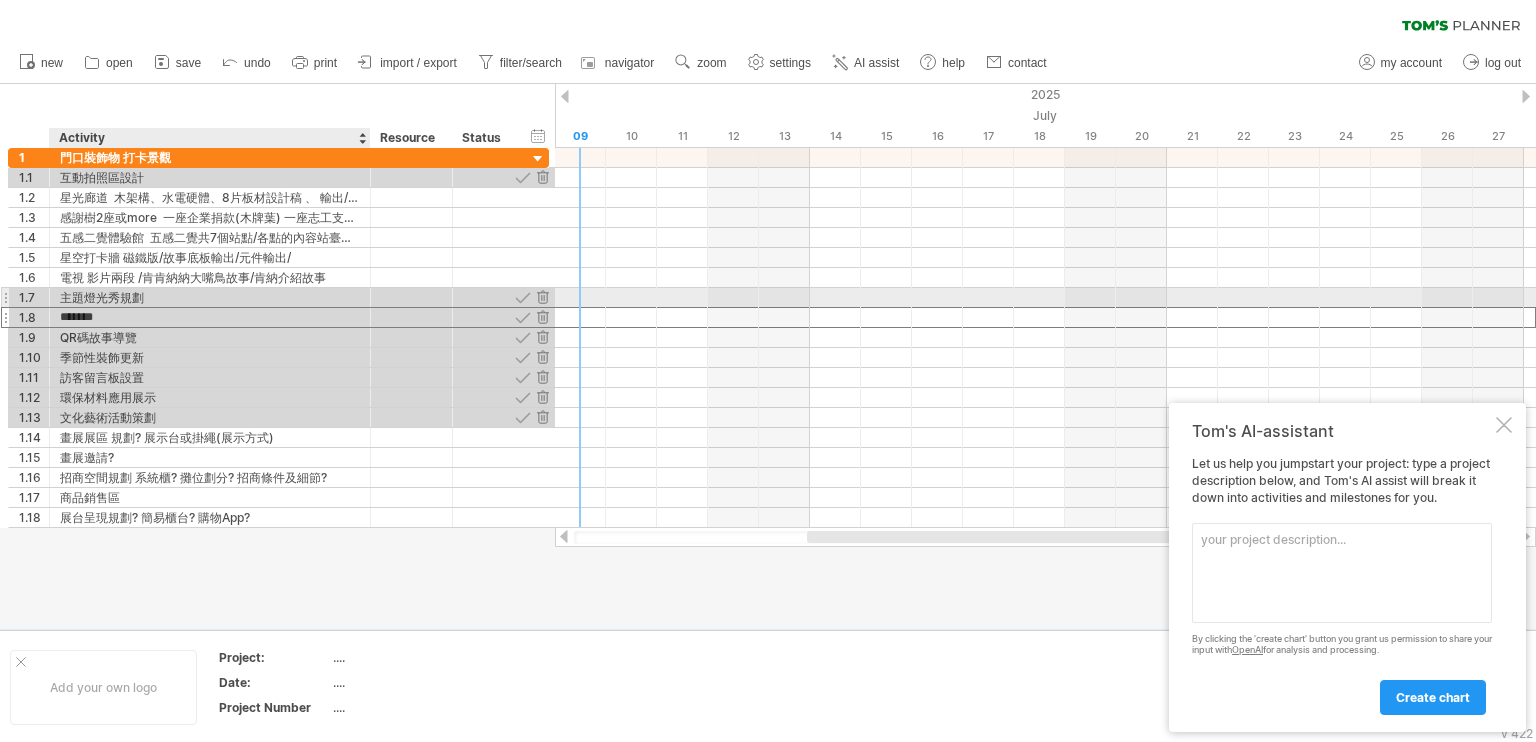 click on "主題燈光秀規劃" at bounding box center [210, 297] 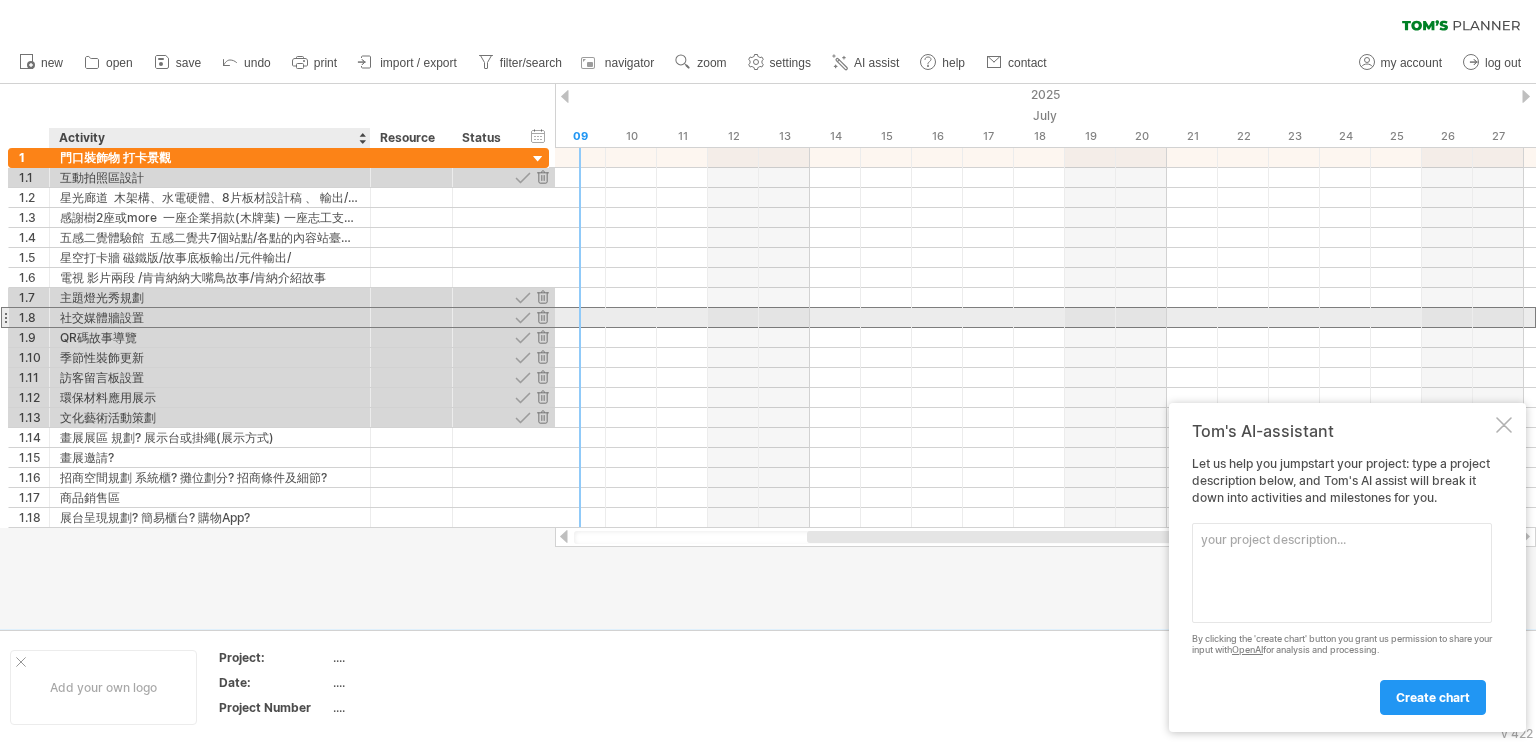 click on "社交媒體牆設置" at bounding box center [210, 317] 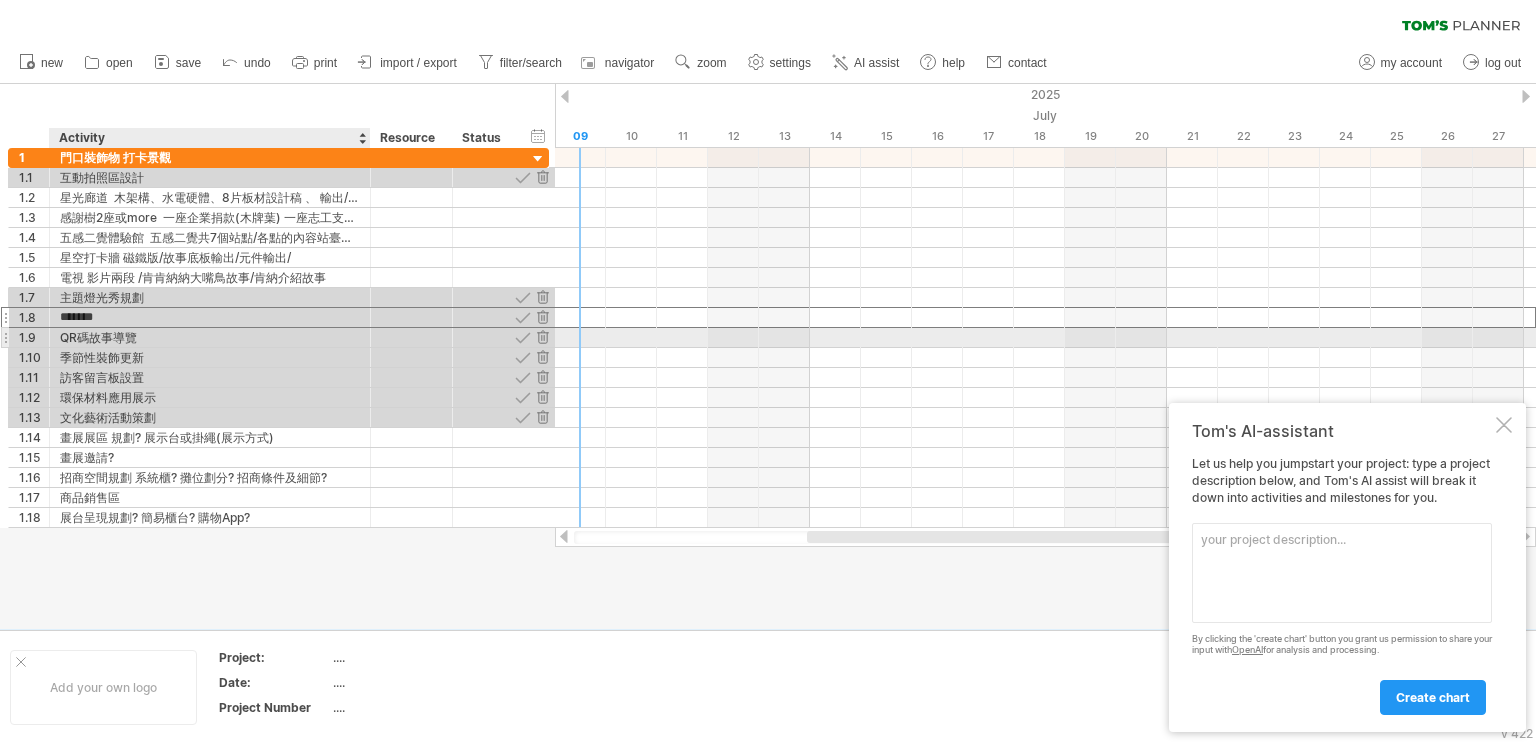 click on "QR碼故事導覽" at bounding box center (210, 337) 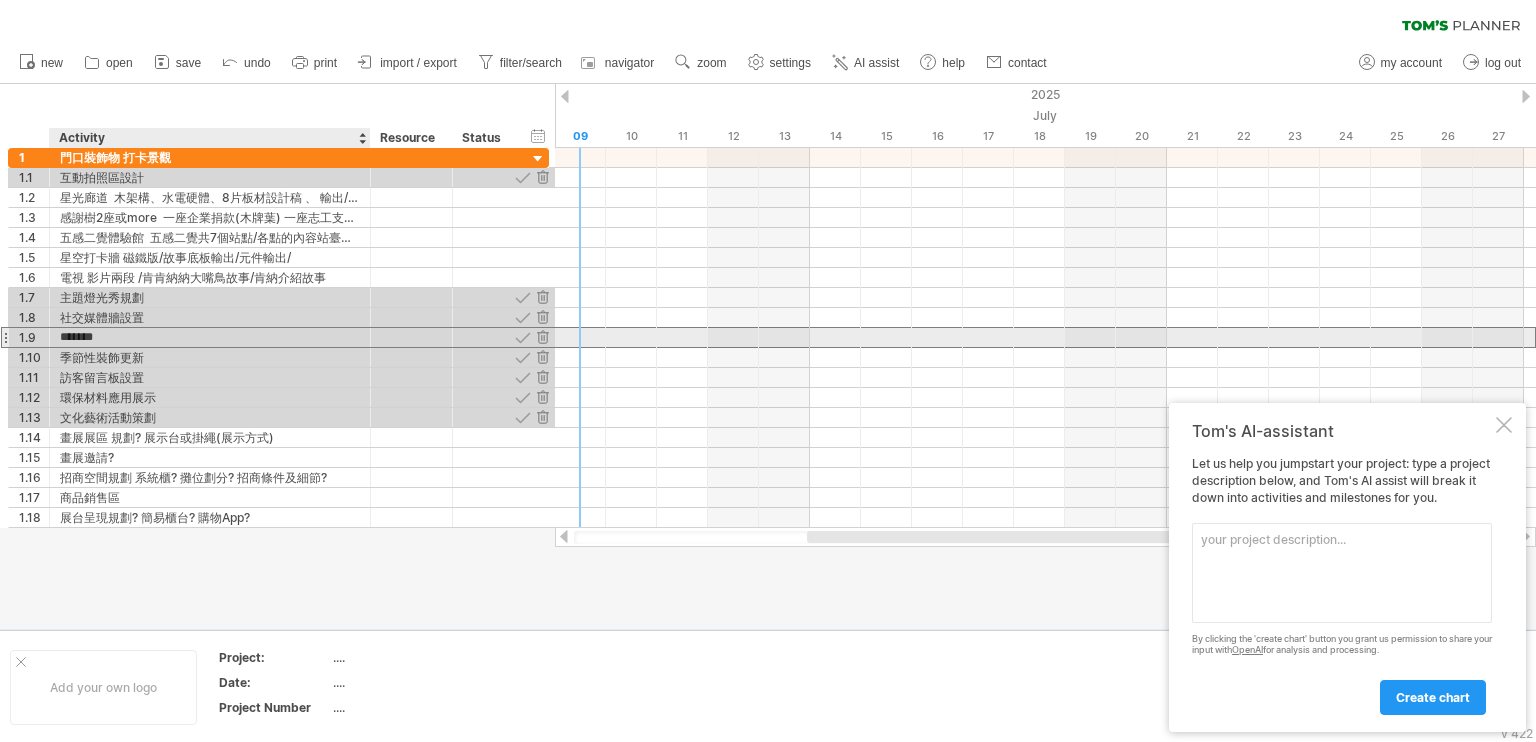 click on "*******" at bounding box center (210, 337) 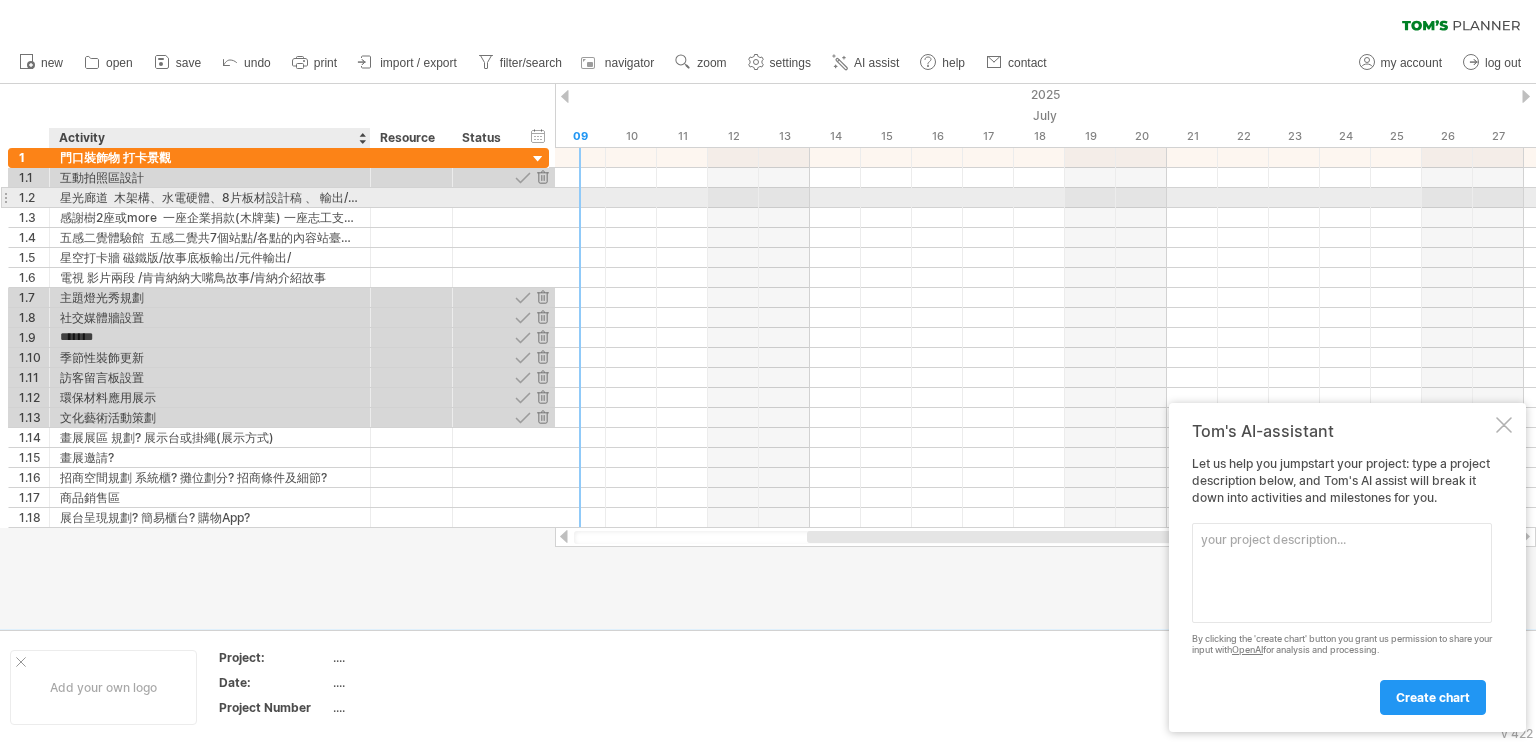 click on "星光廊道  木架構、水電硬體、8片板材設計稿 、 輸出/張貼" at bounding box center (210, 197) 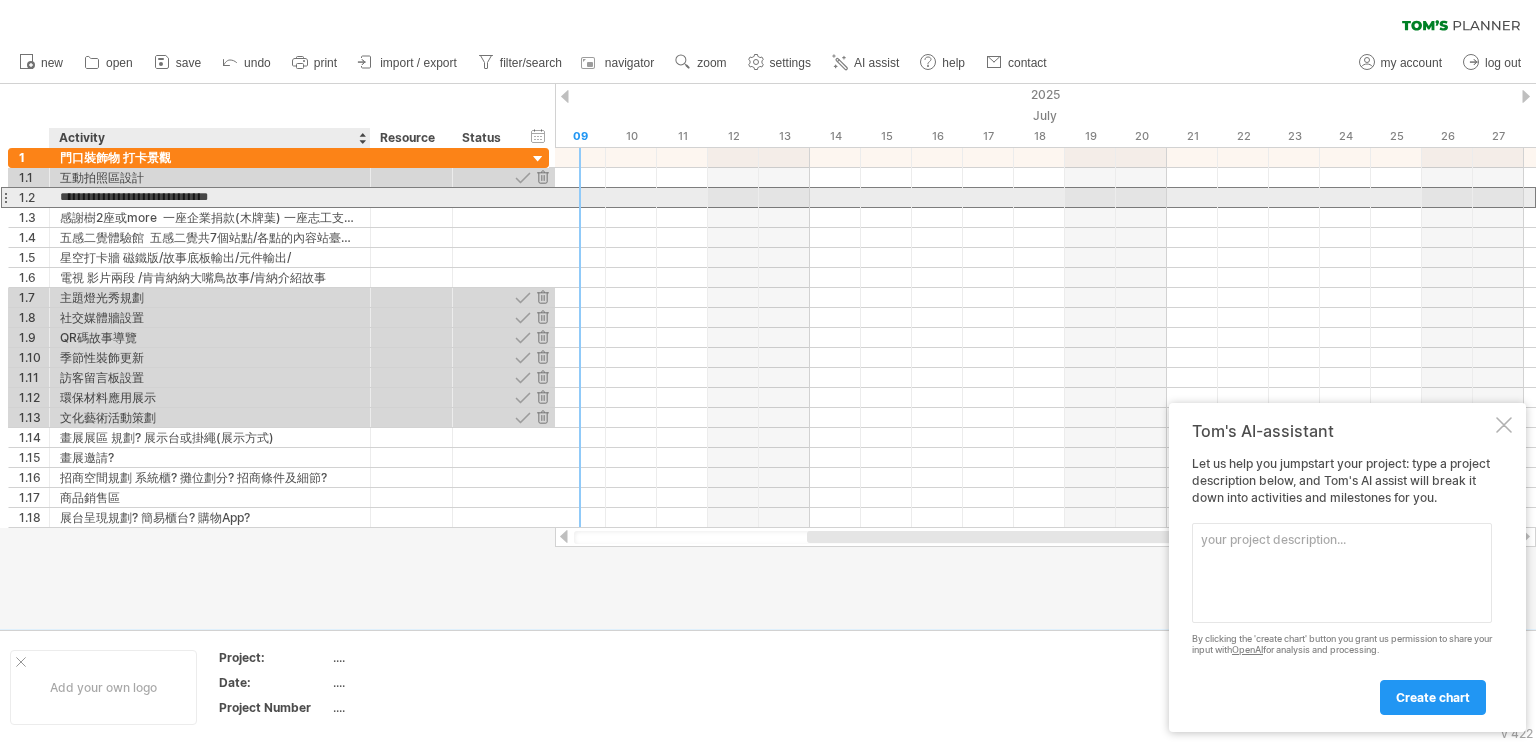 scroll, scrollTop: 0, scrollLeft: 0, axis: both 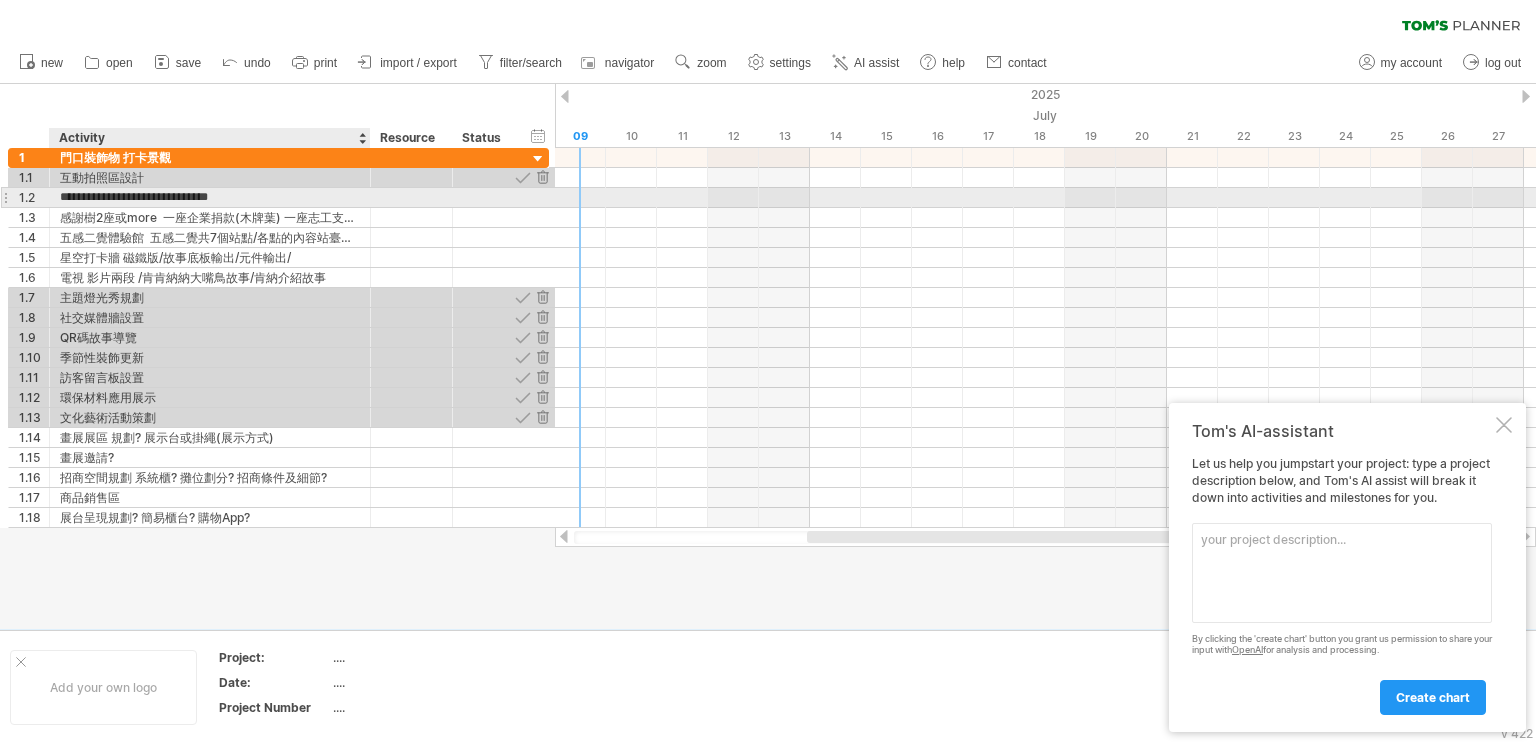 click on "**********" at bounding box center (210, 197) 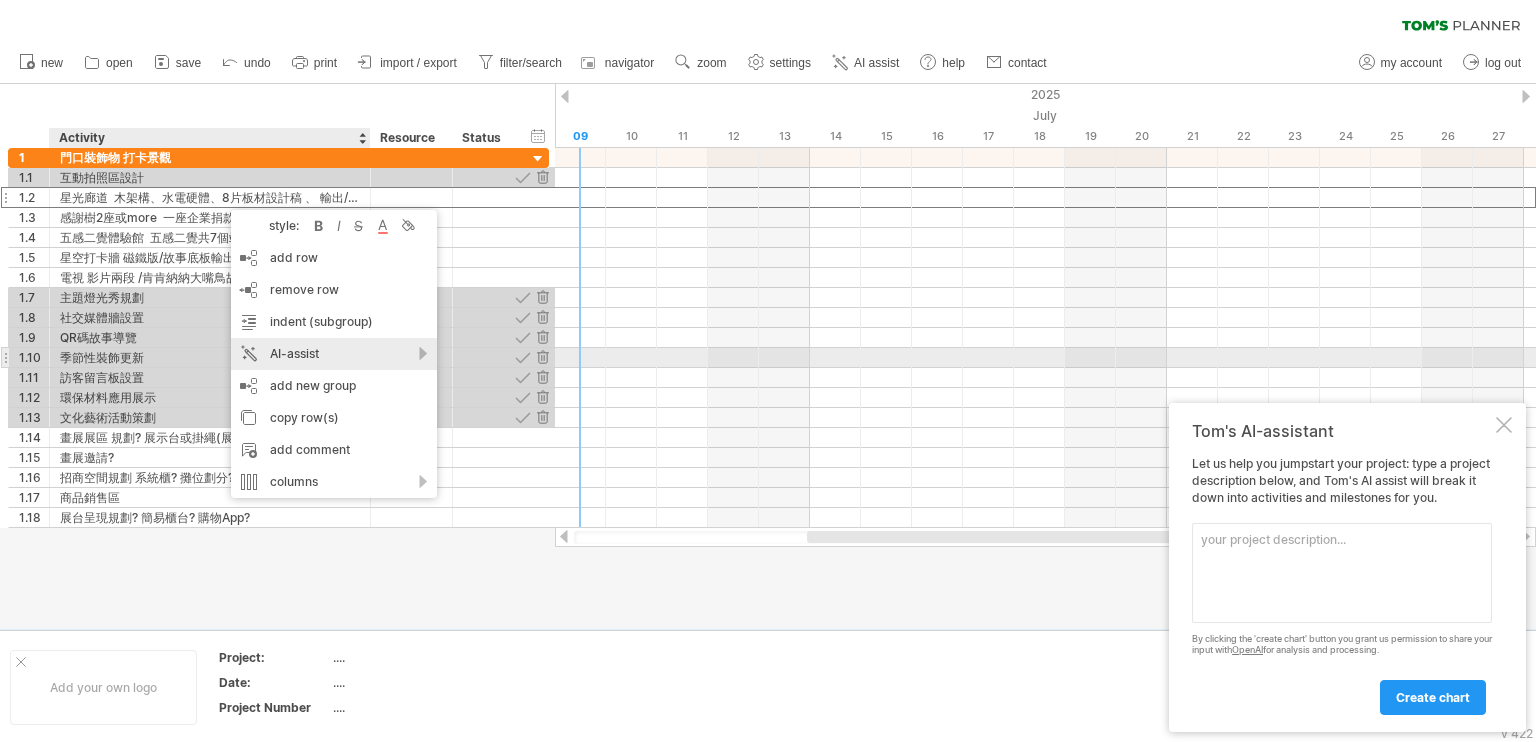 click on "AI-assist" at bounding box center [334, 354] 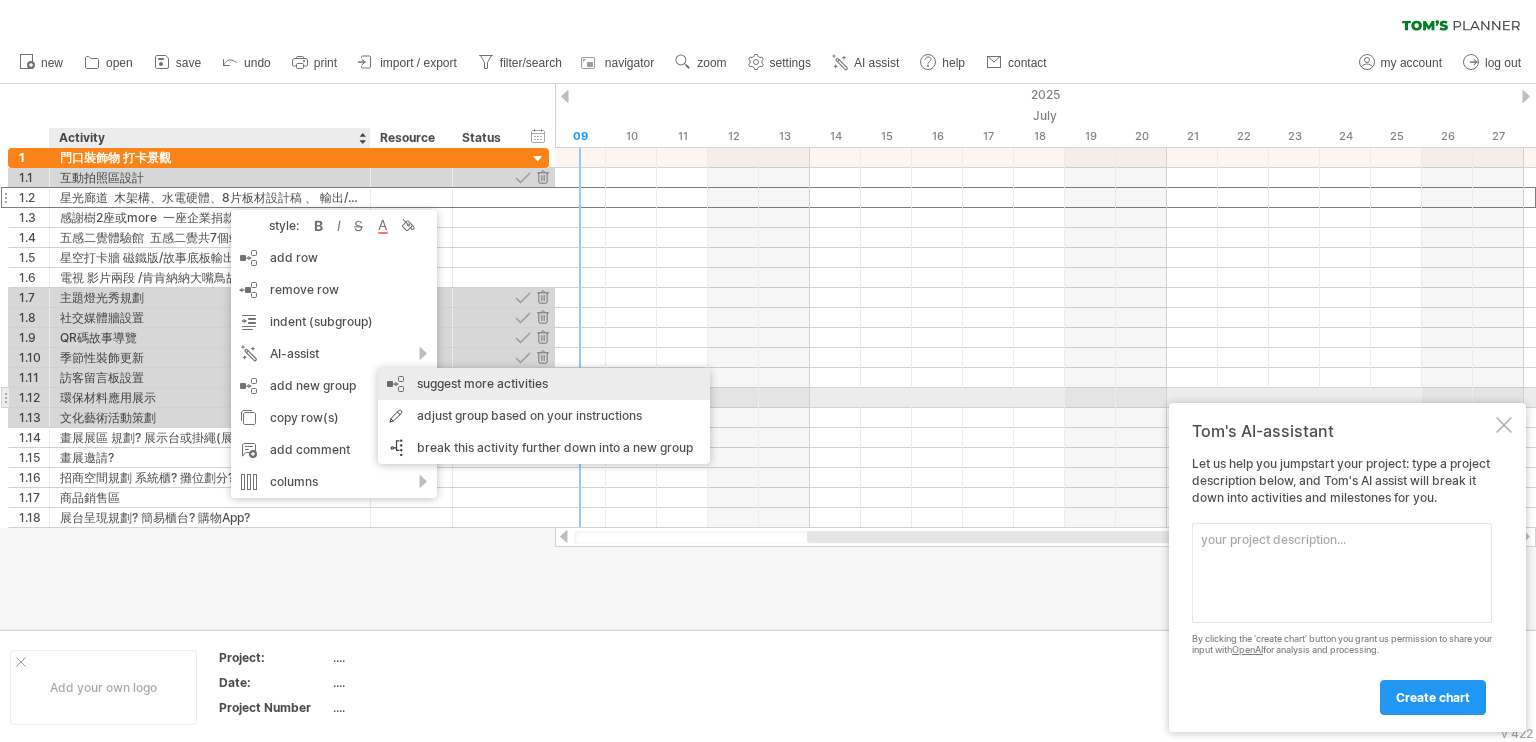 click on "suggest more activities" at bounding box center [544, 384] 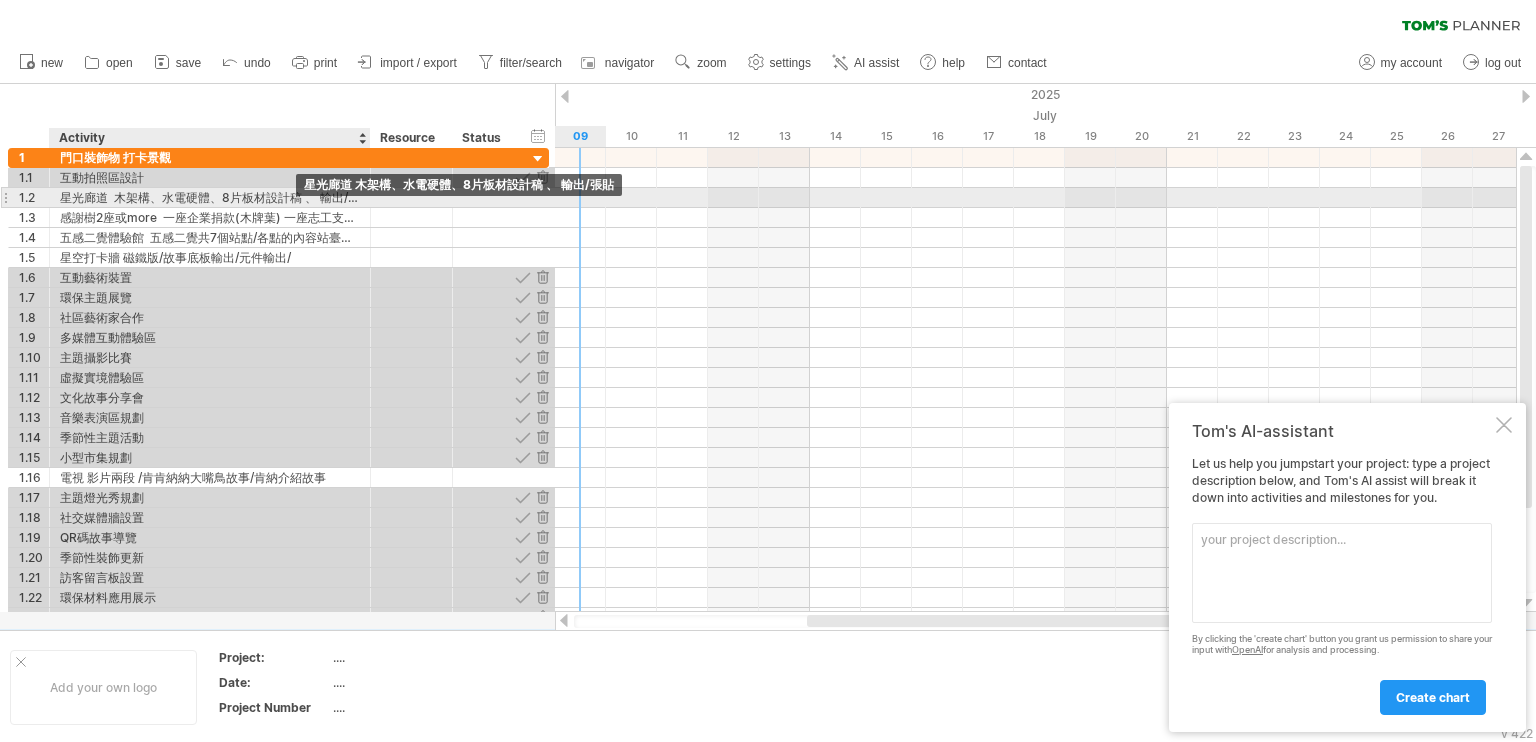 click on "星光廊道  木架構、水電硬體、8片板材設計稿 、 輸出/張貼" at bounding box center [210, 197] 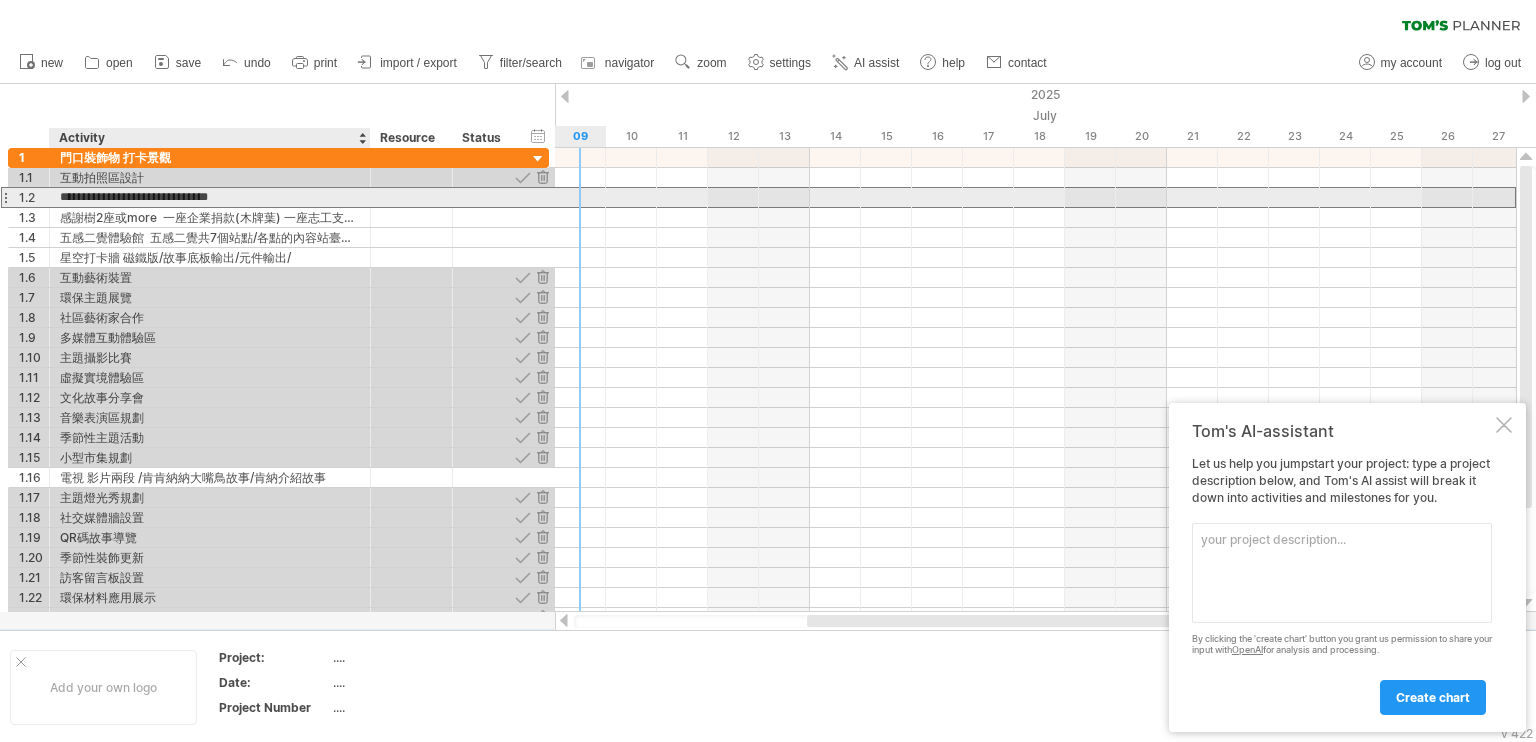 click on "**********" at bounding box center (210, 197) 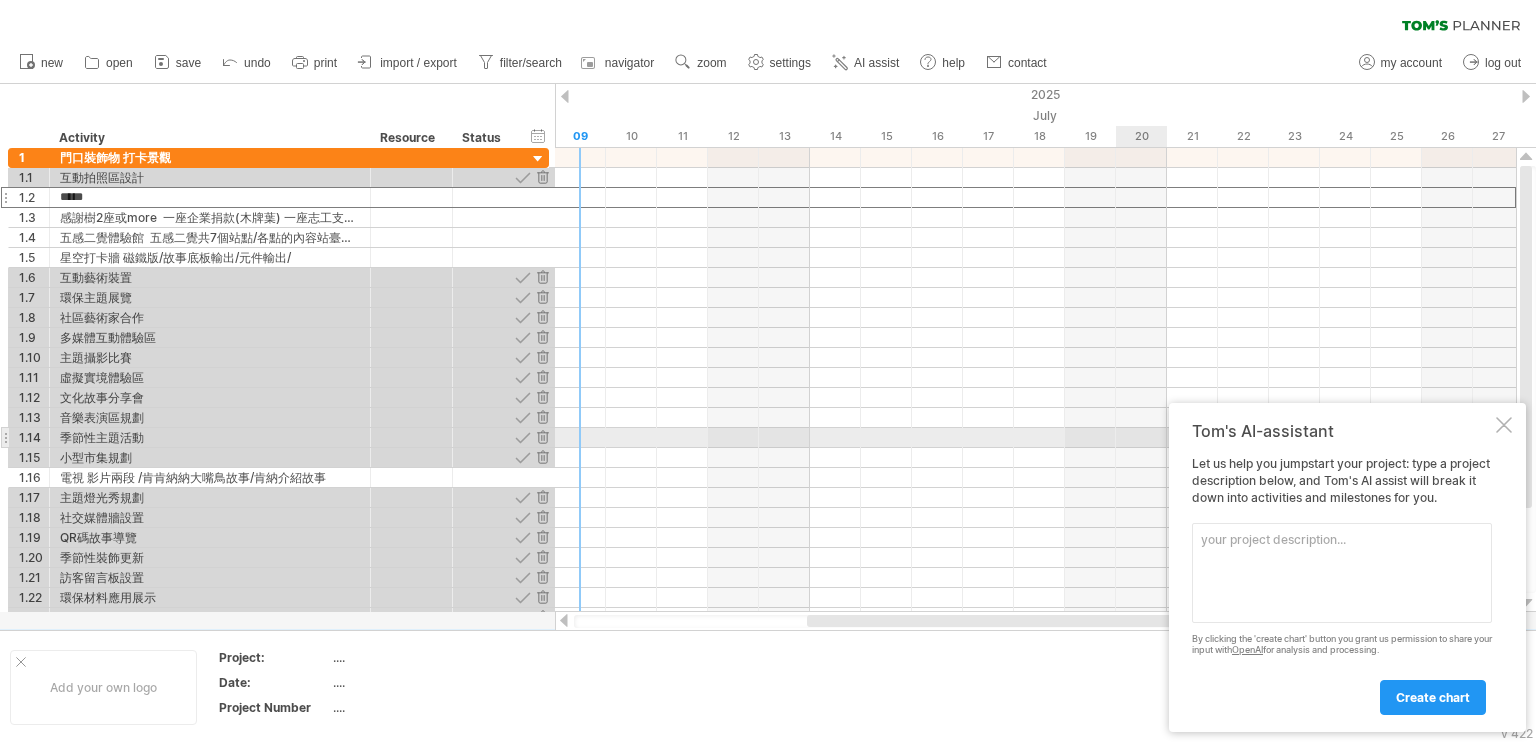 scroll, scrollTop: 0, scrollLeft: 0, axis: both 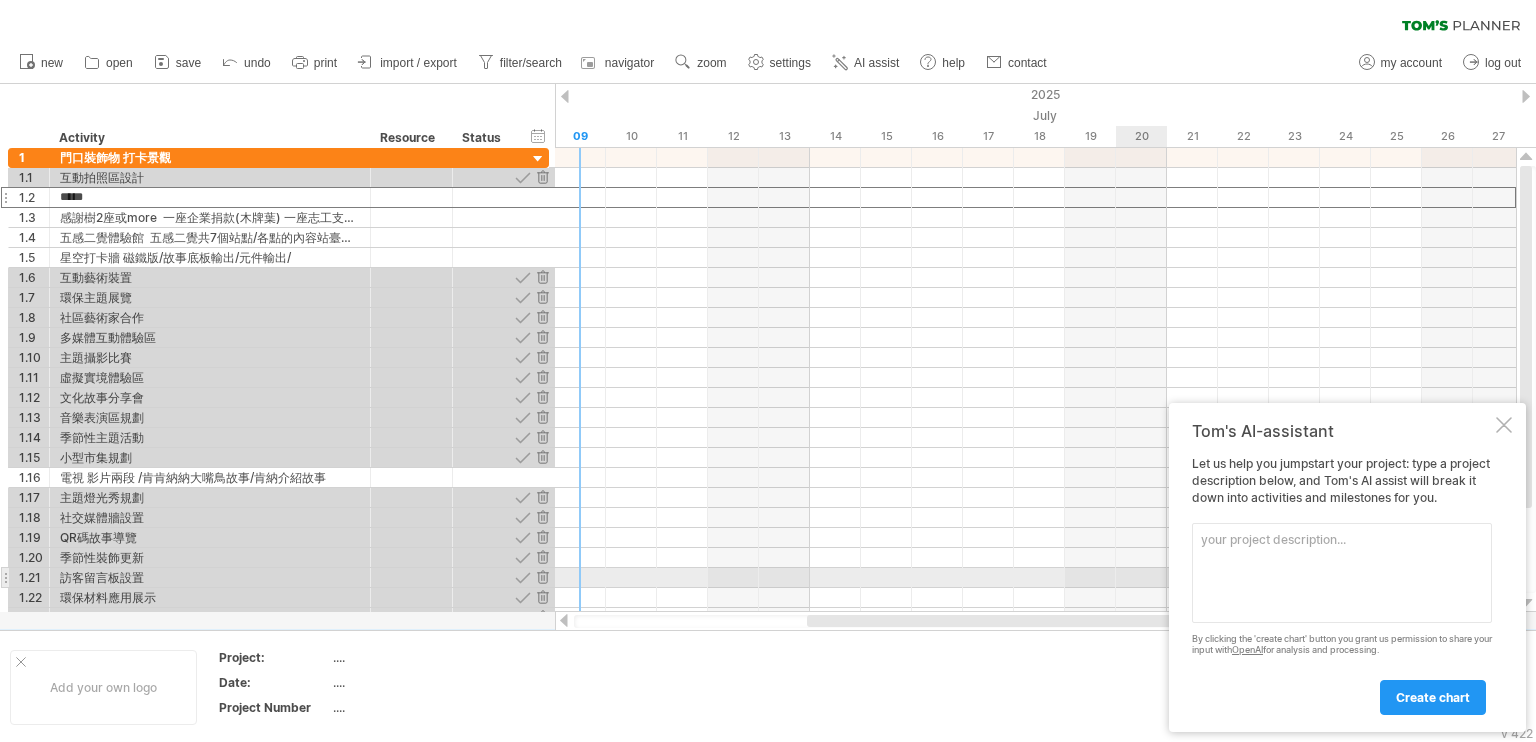 click at bounding box center (1342, 573) 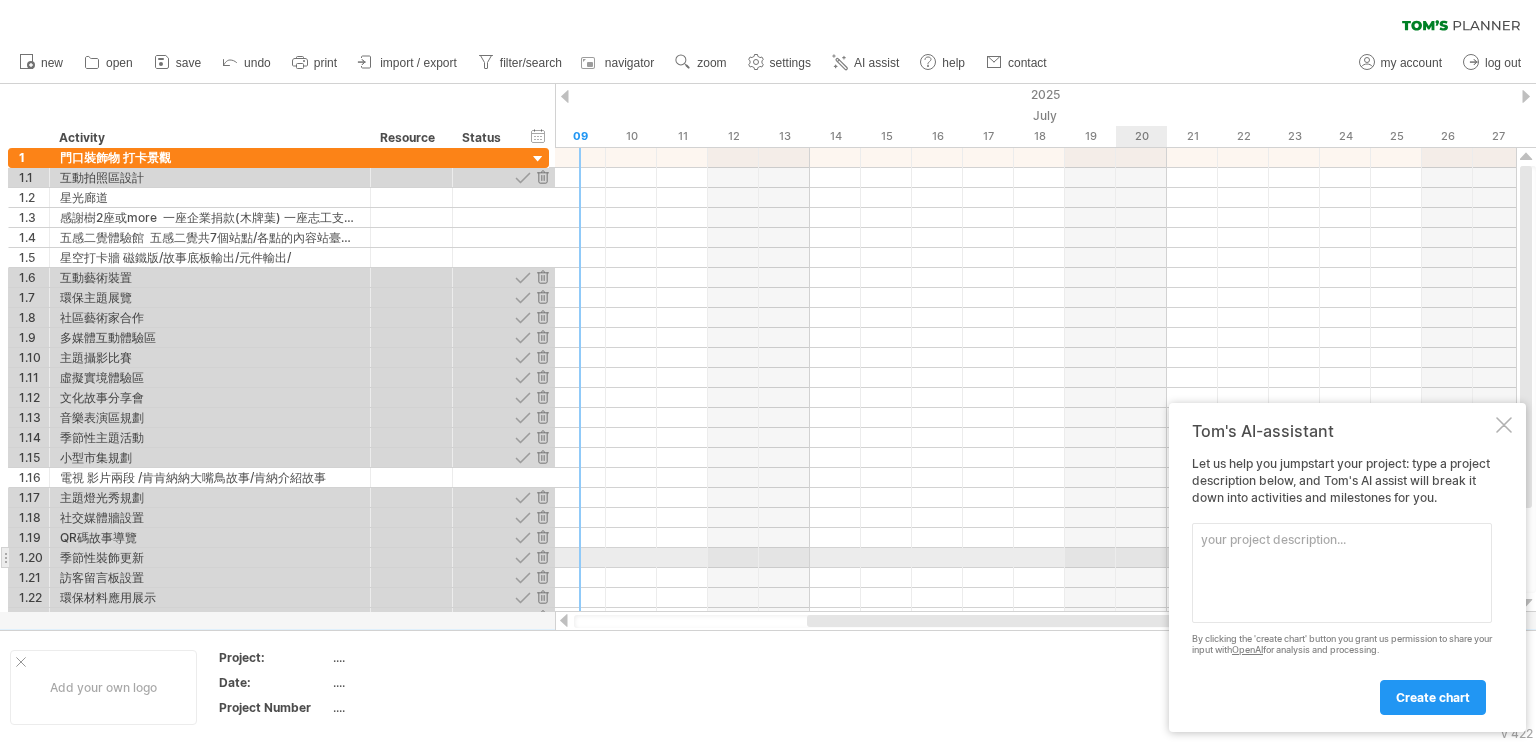 paste on "木架構、水電硬體、8片板材設計稿 、 輸出/張貼" 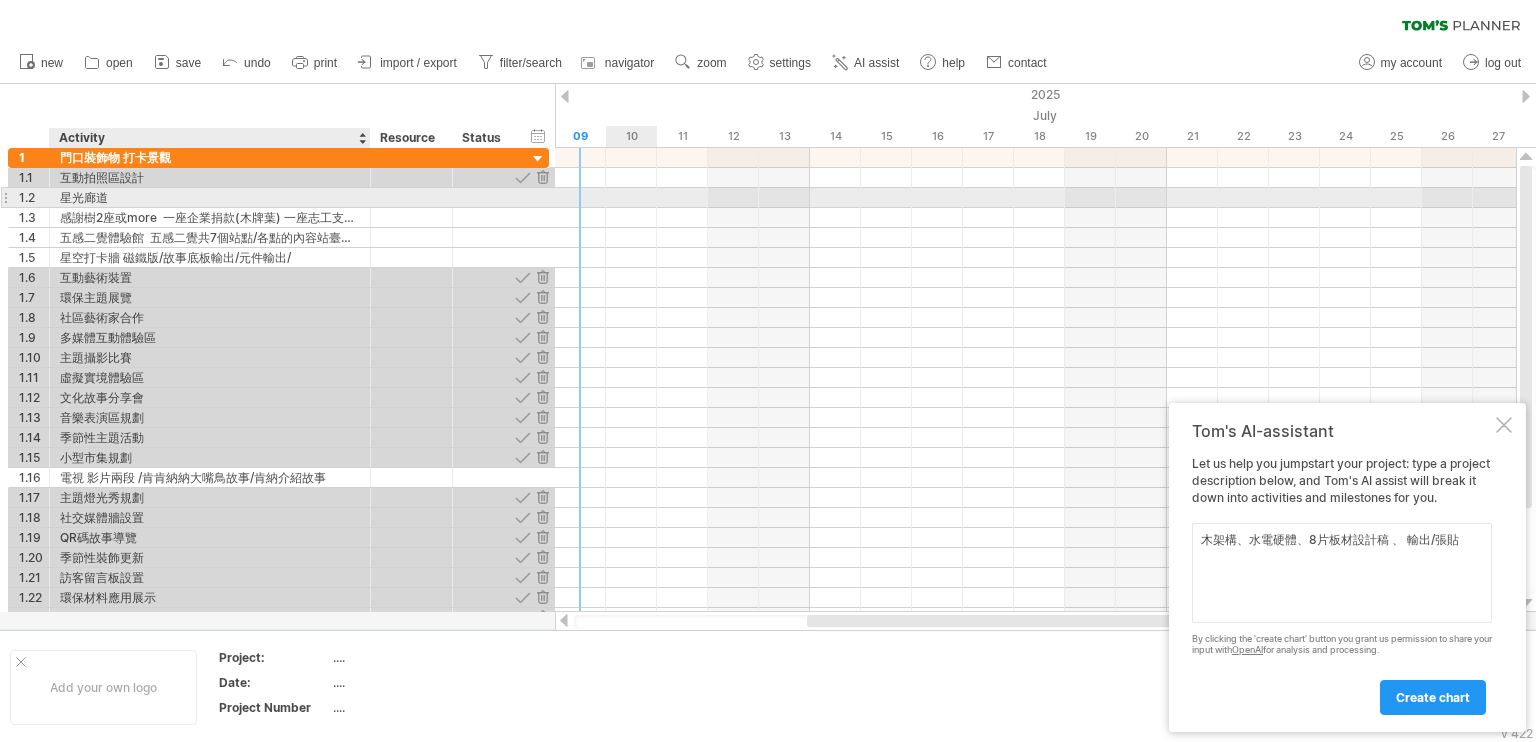 type on "木架構、水電硬體、8片板材設計稿 、 輸出/張貼" 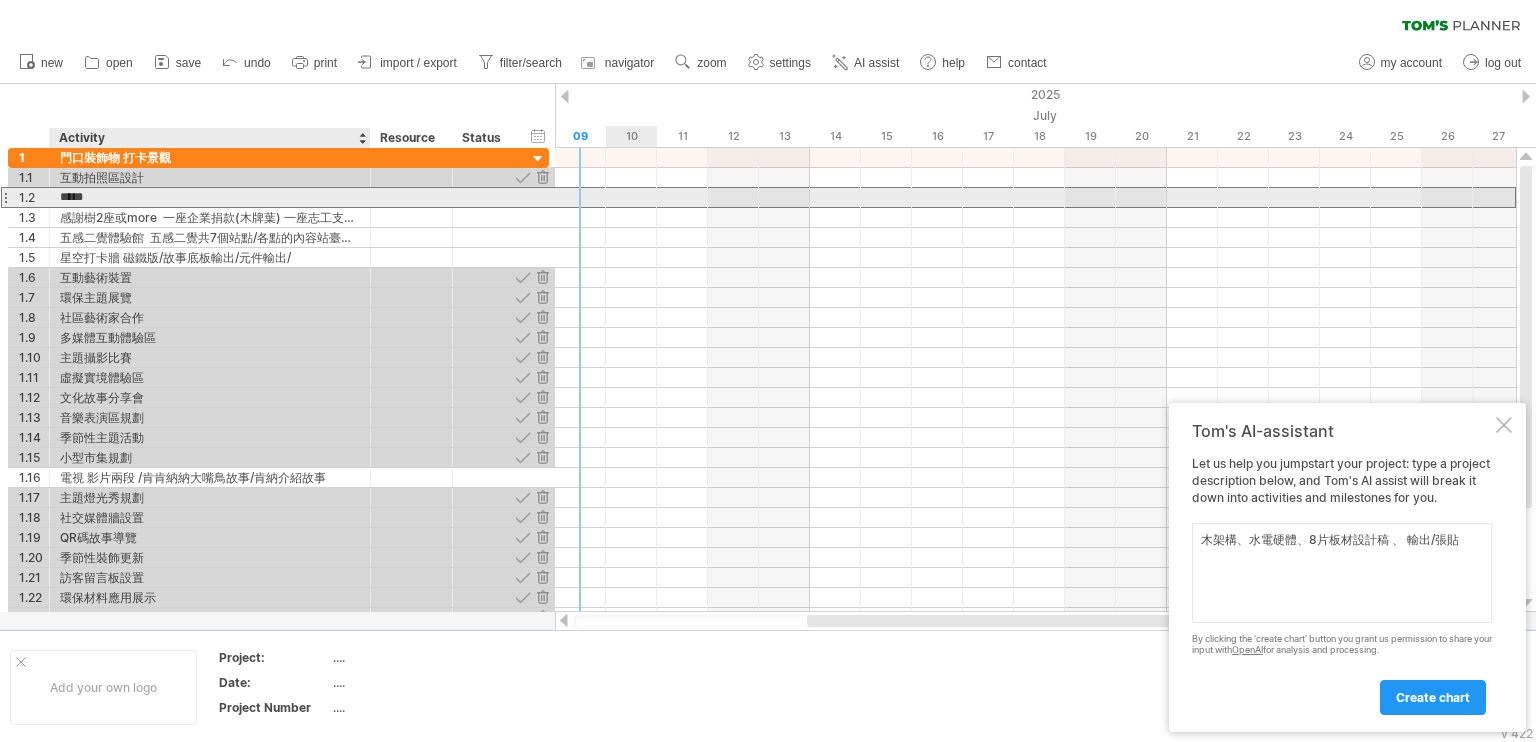 click on "****" at bounding box center [210, 197] 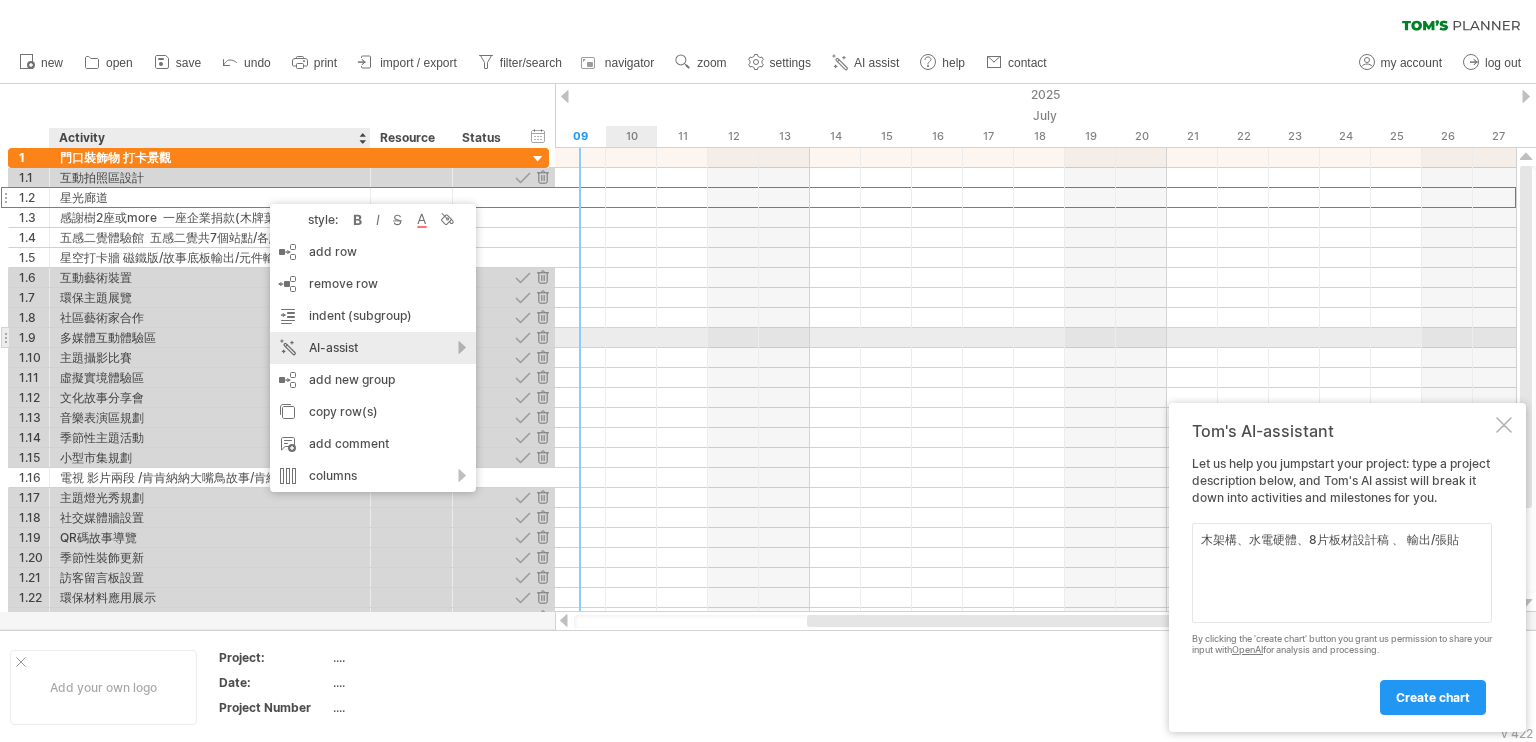 click on "AI-assist" at bounding box center (373, 348) 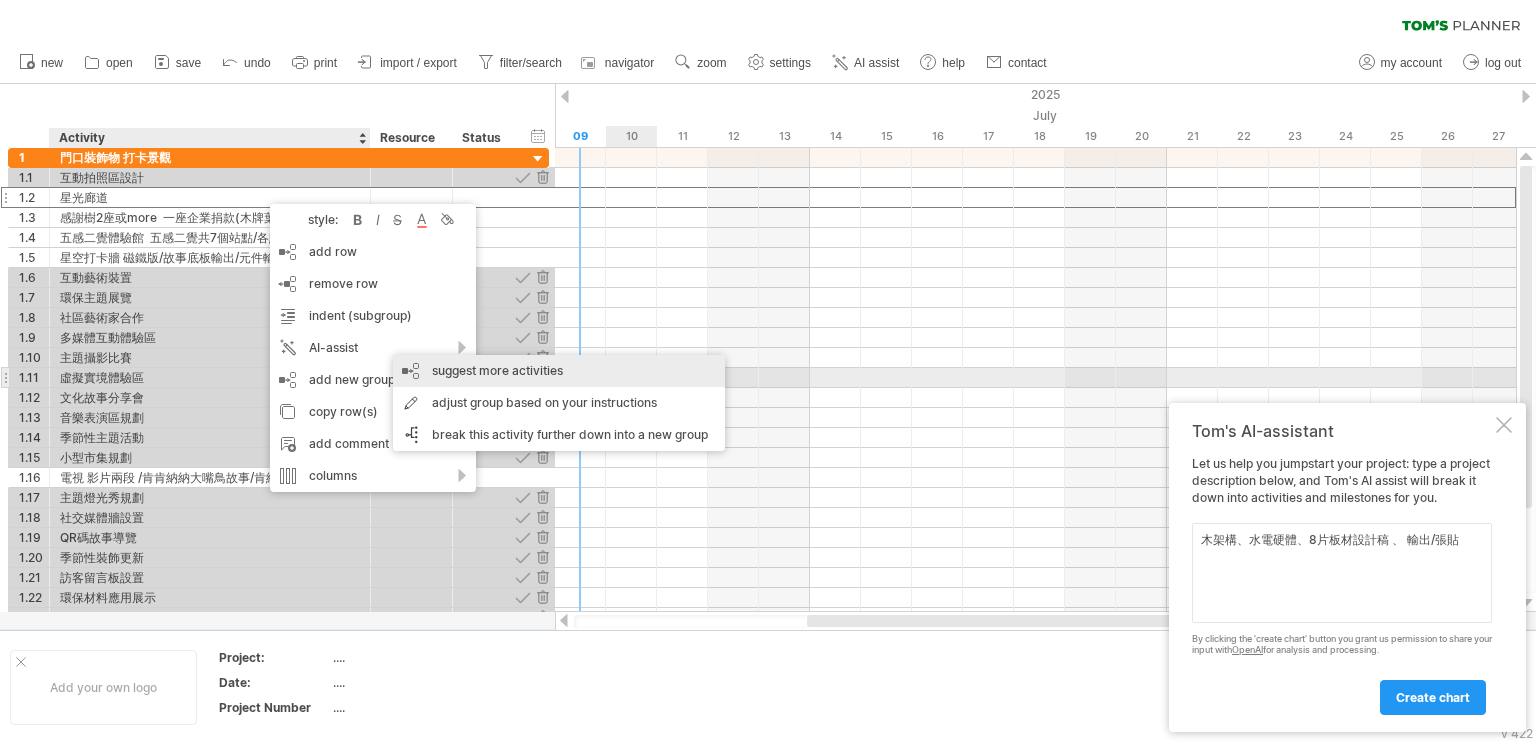 click on "suggest more activities" at bounding box center (559, 371) 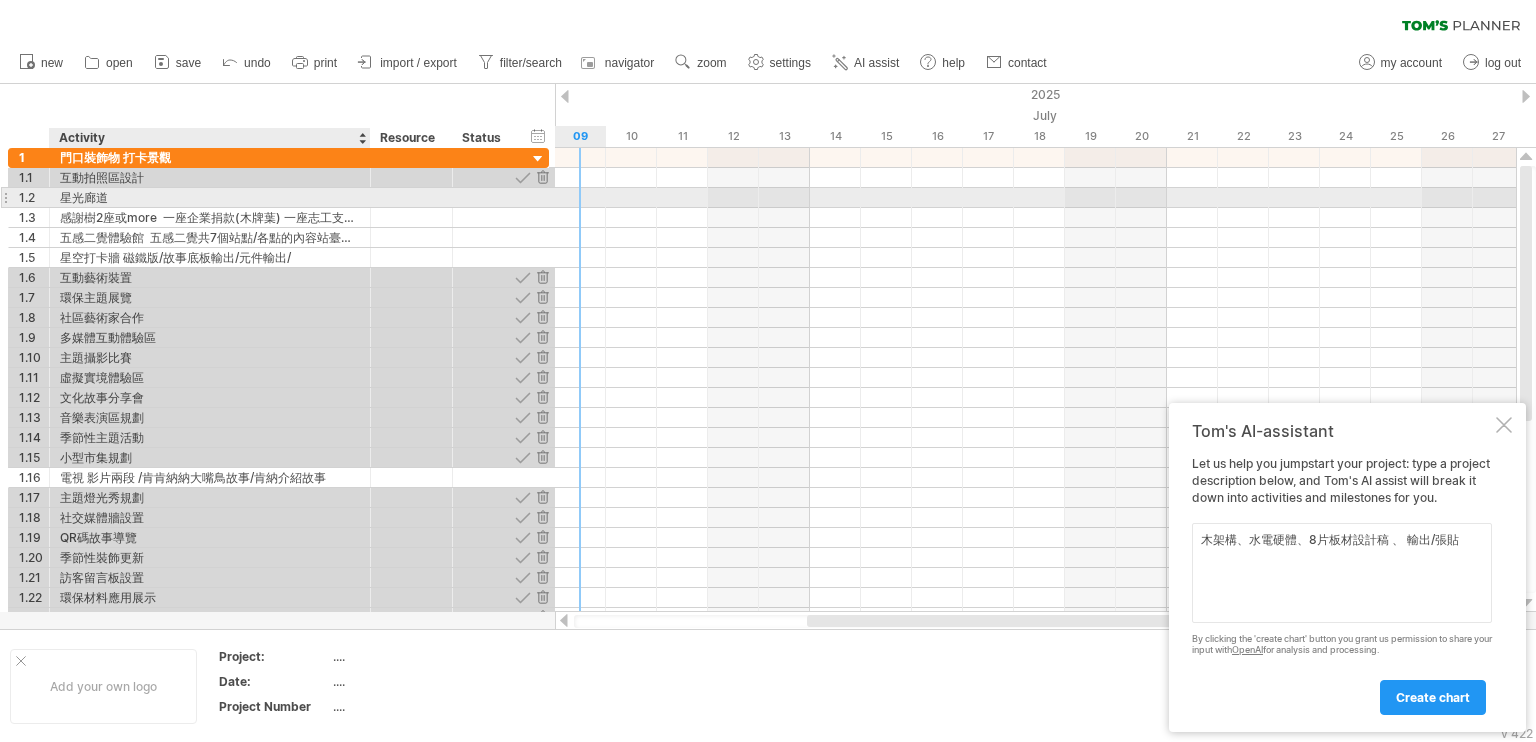 click on "星光廊道" at bounding box center (210, 197) 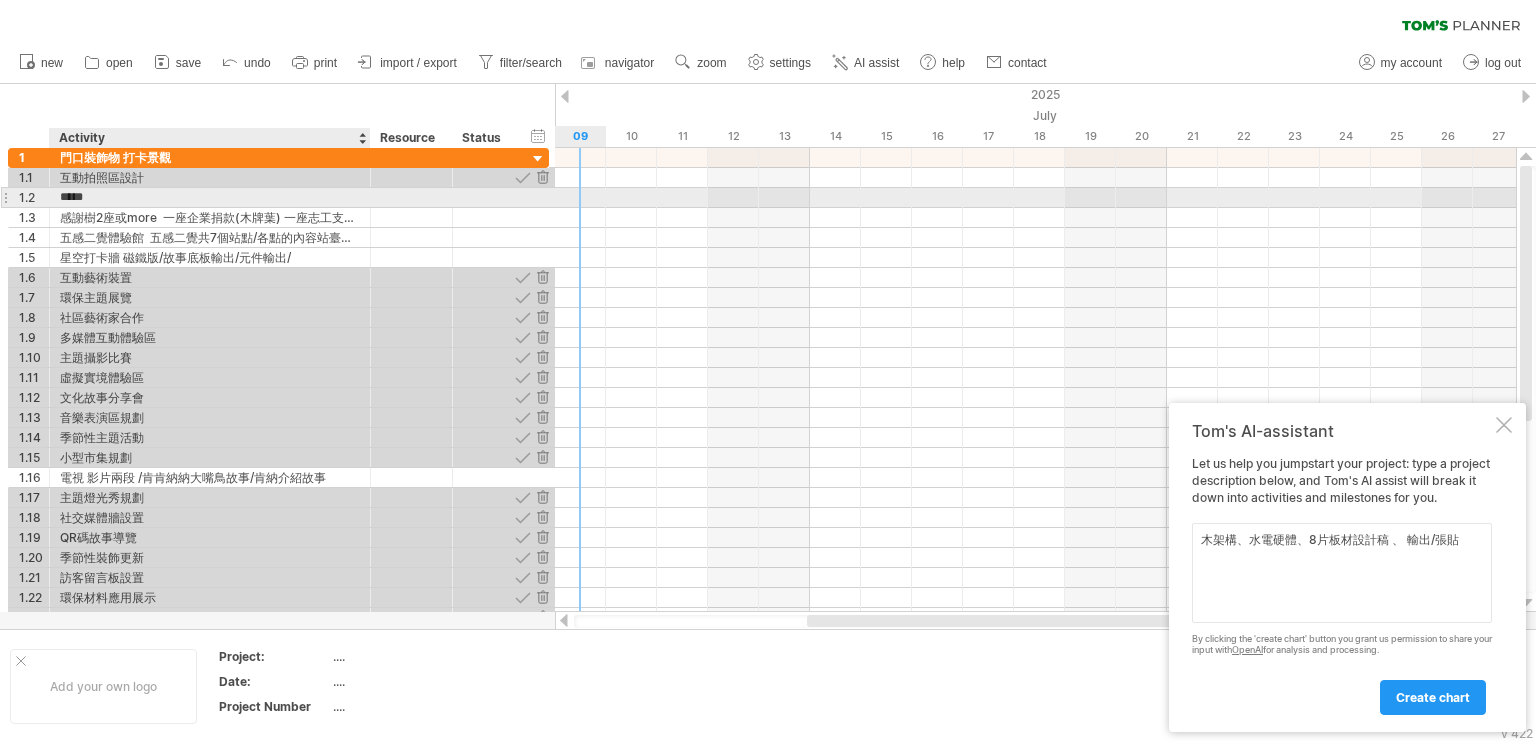 click on "****" at bounding box center (210, 197) 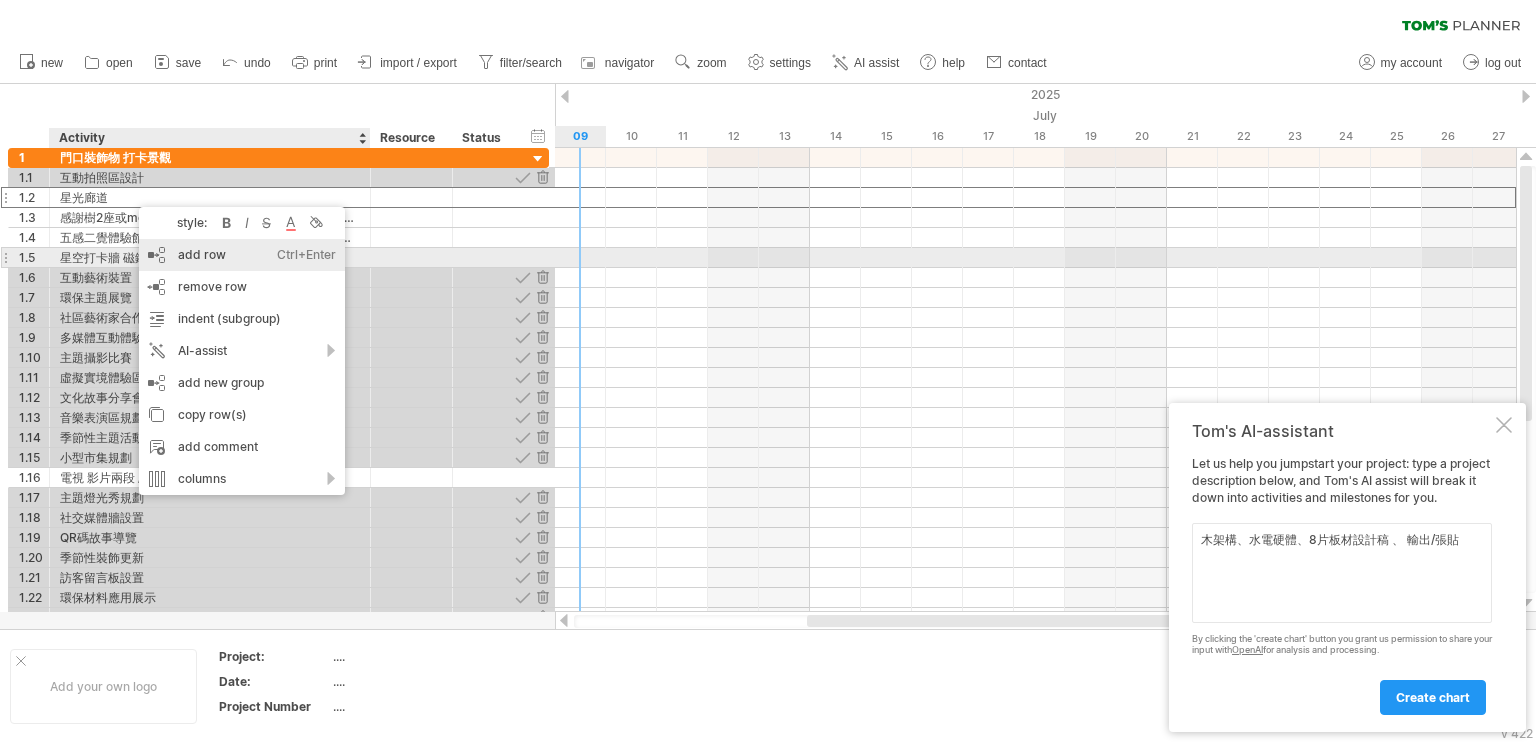 click on "add row Ctrl+Enter Cmd+Enter" at bounding box center [242, 255] 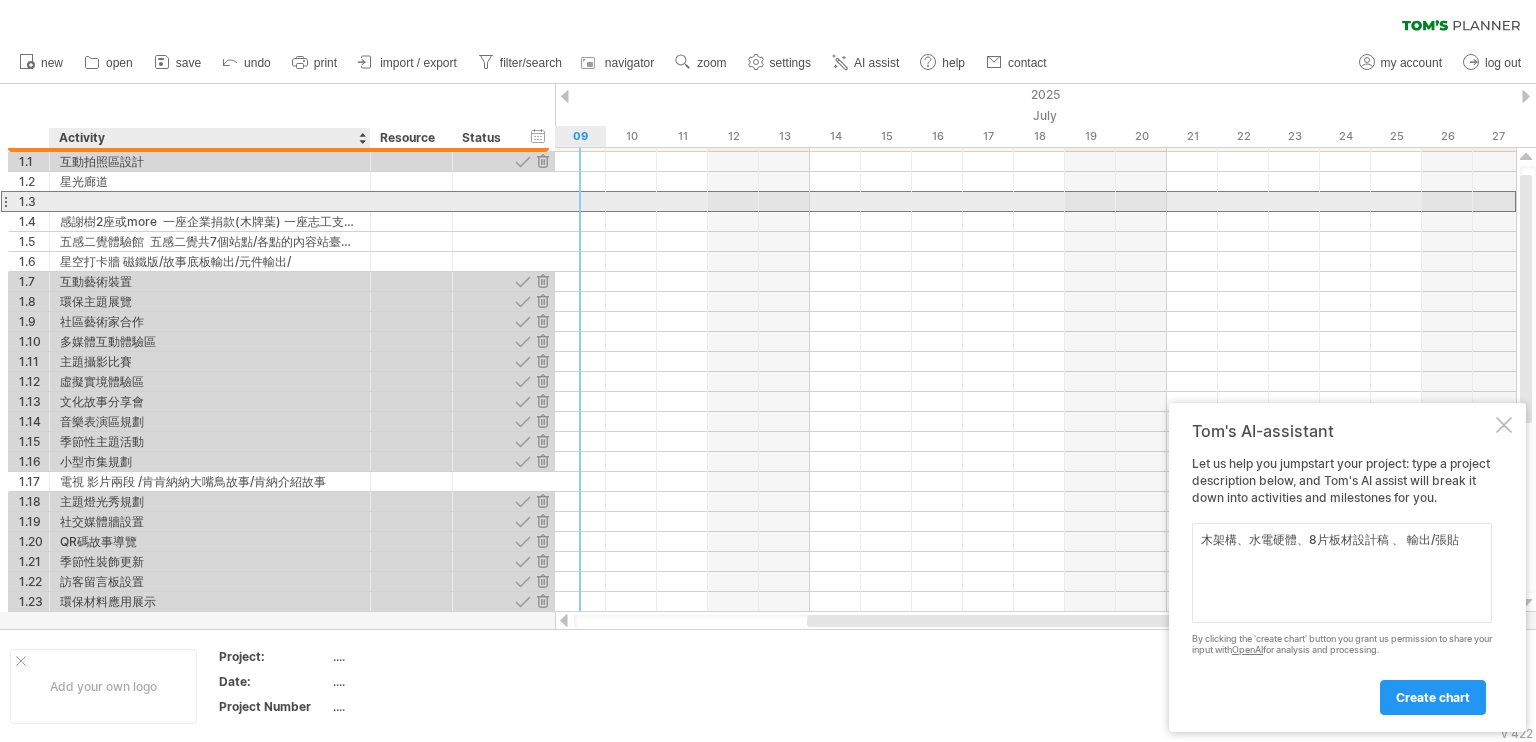 click at bounding box center (210, 201) 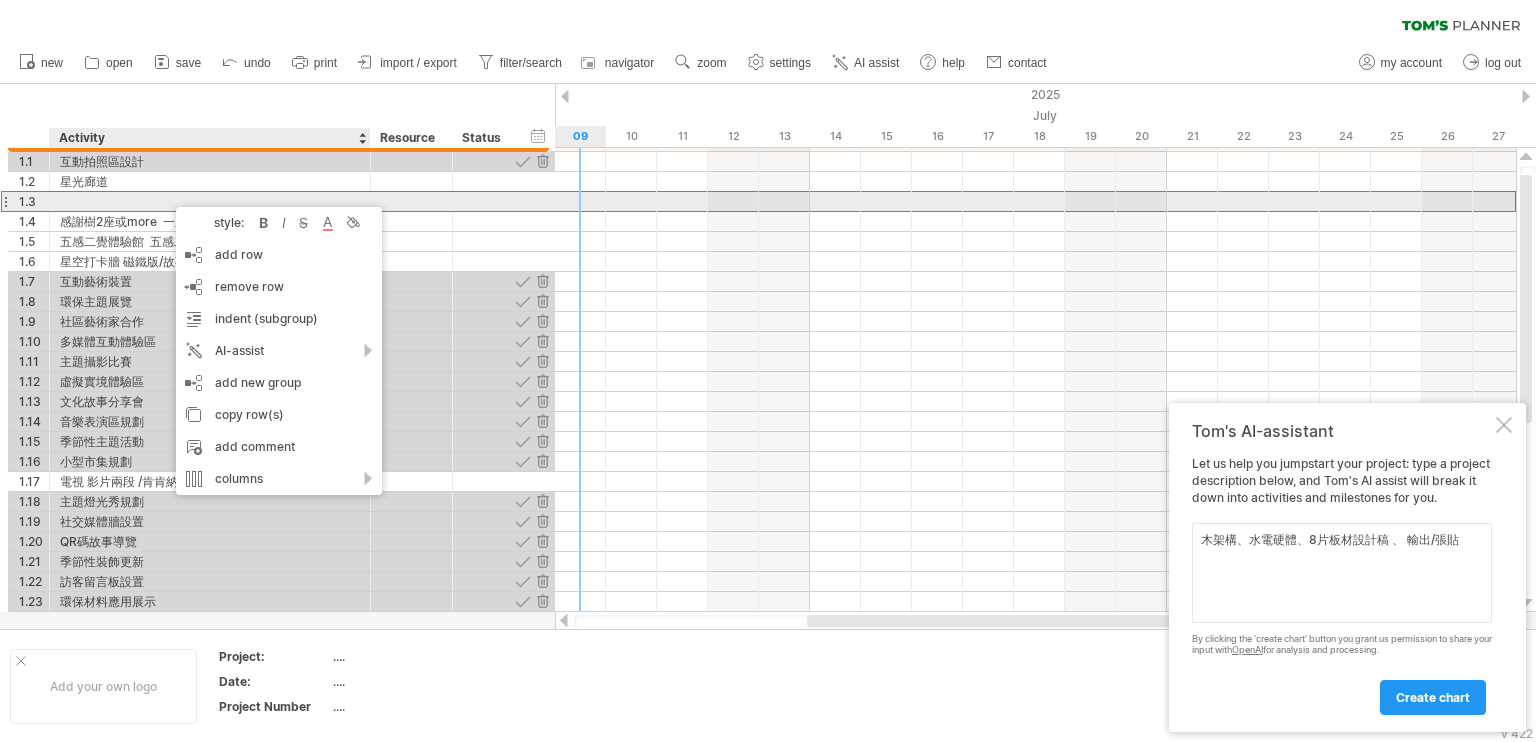 click at bounding box center (210, 201) 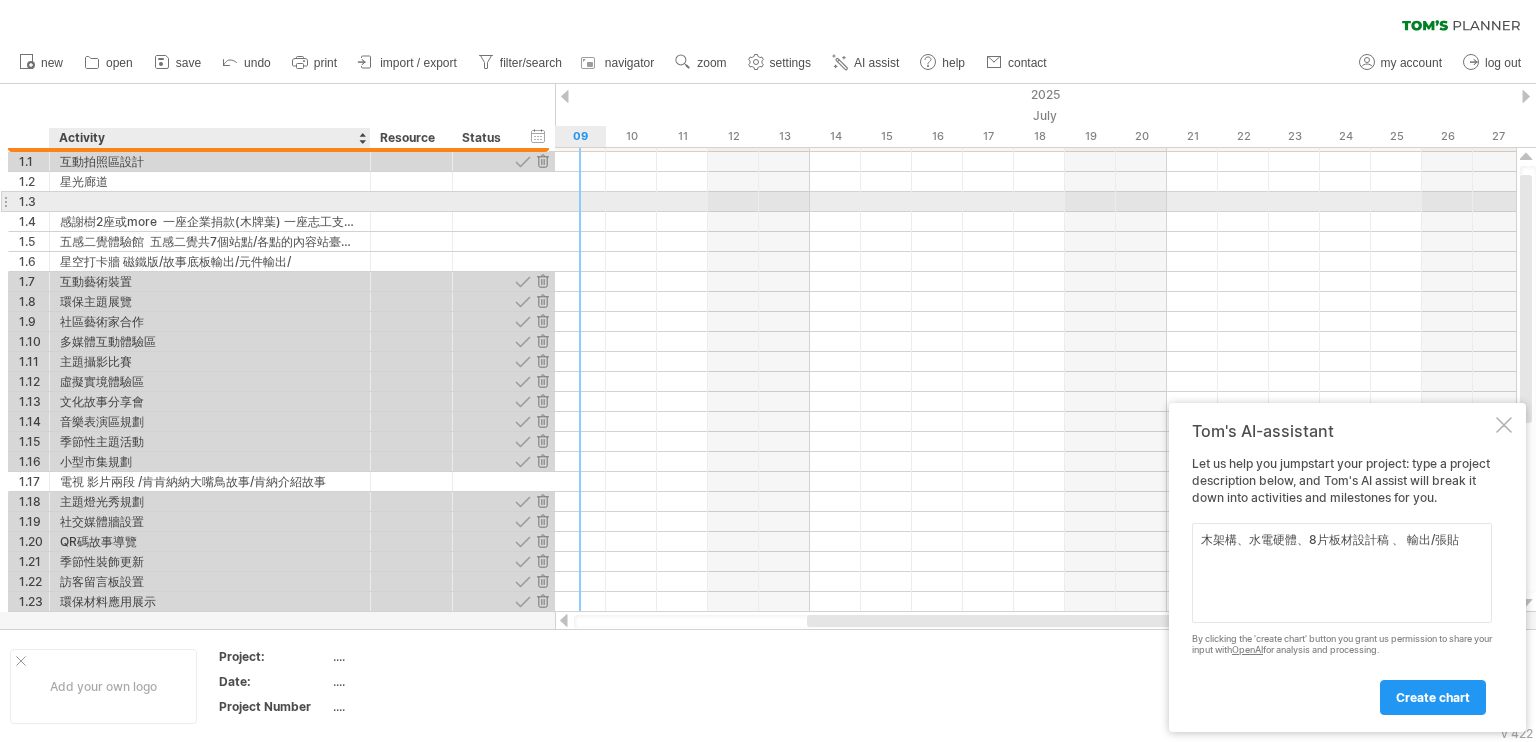 paste on "**********" 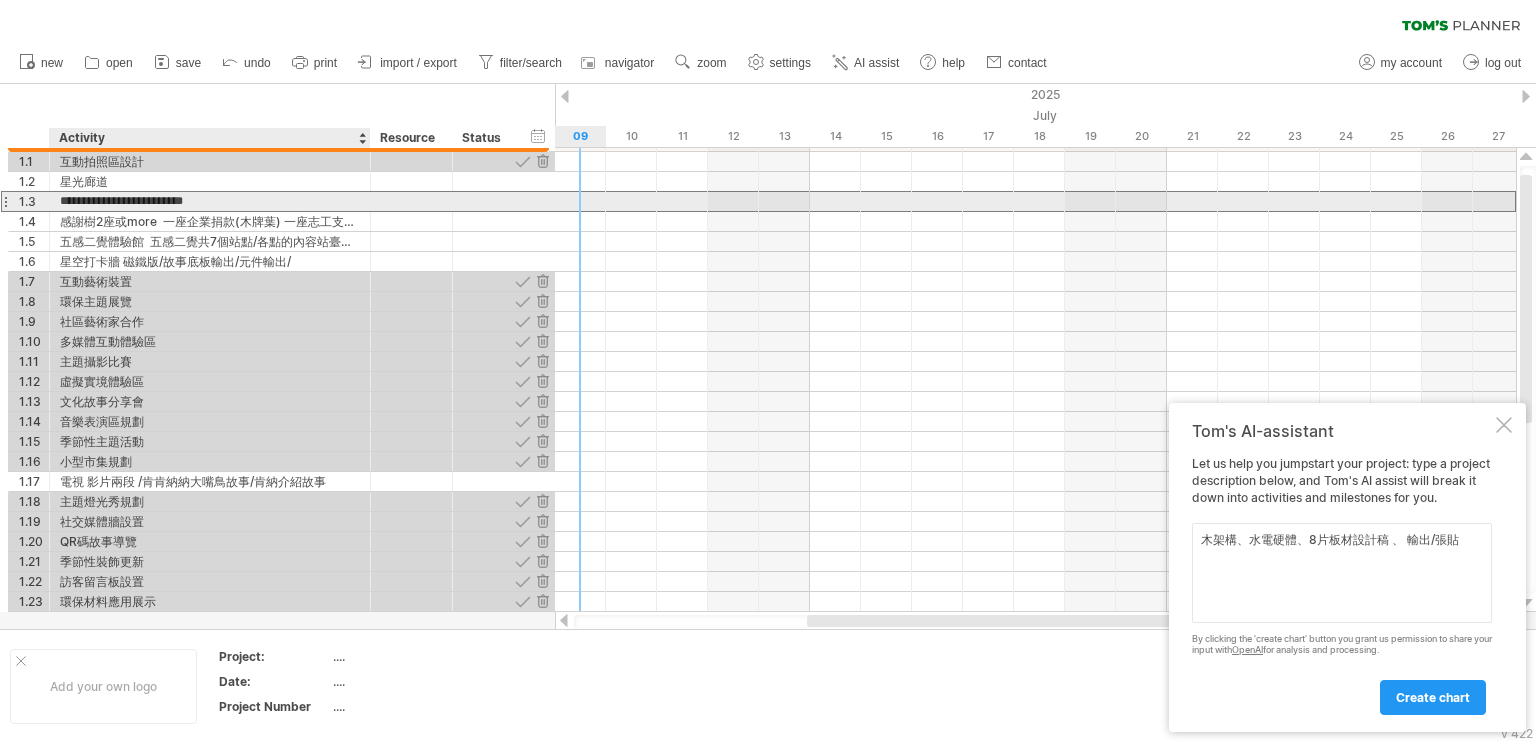 click on "**********" at bounding box center [210, 201] 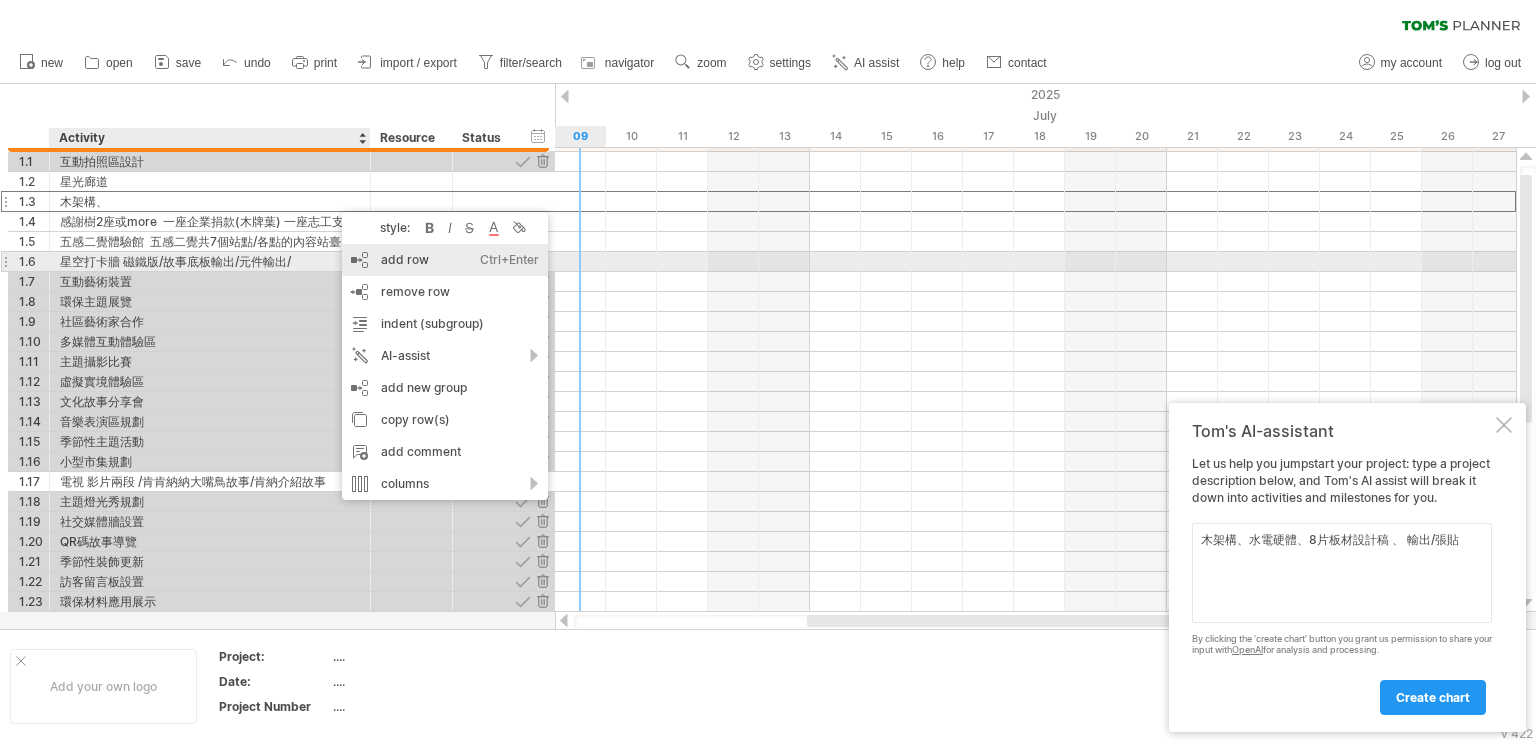 click on "add row Ctrl+Enter Cmd+Enter" at bounding box center (445, 260) 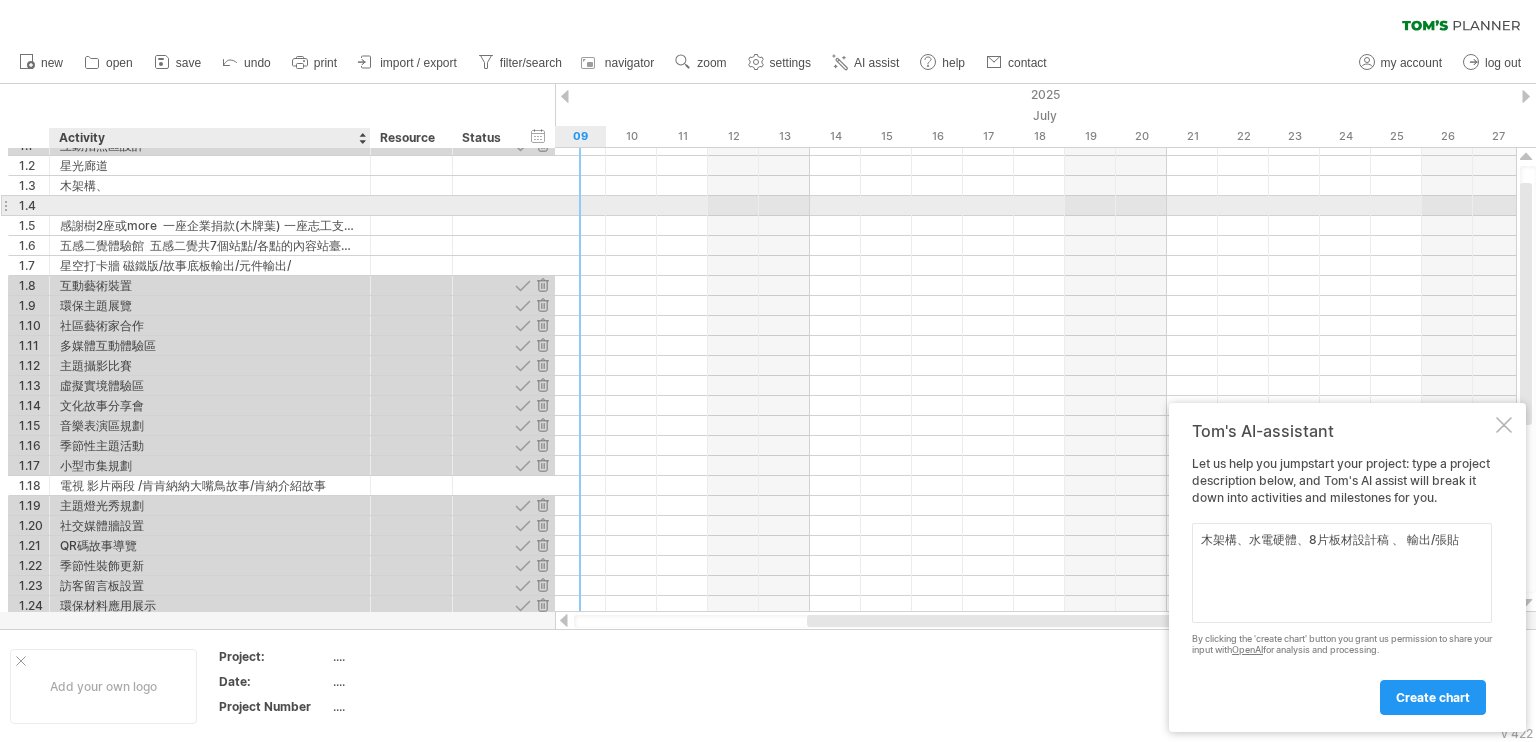 click at bounding box center (210, 205) 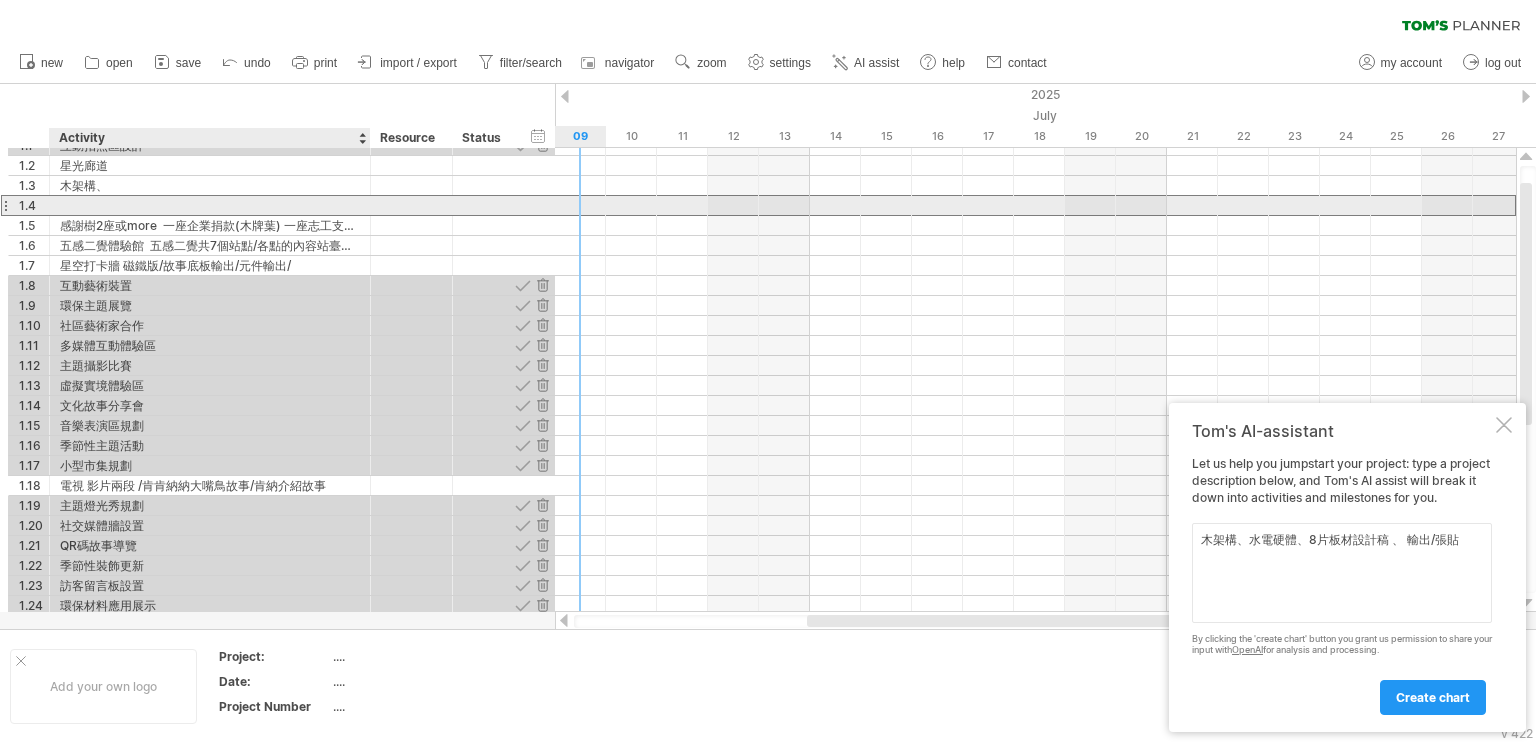paste on "**********" 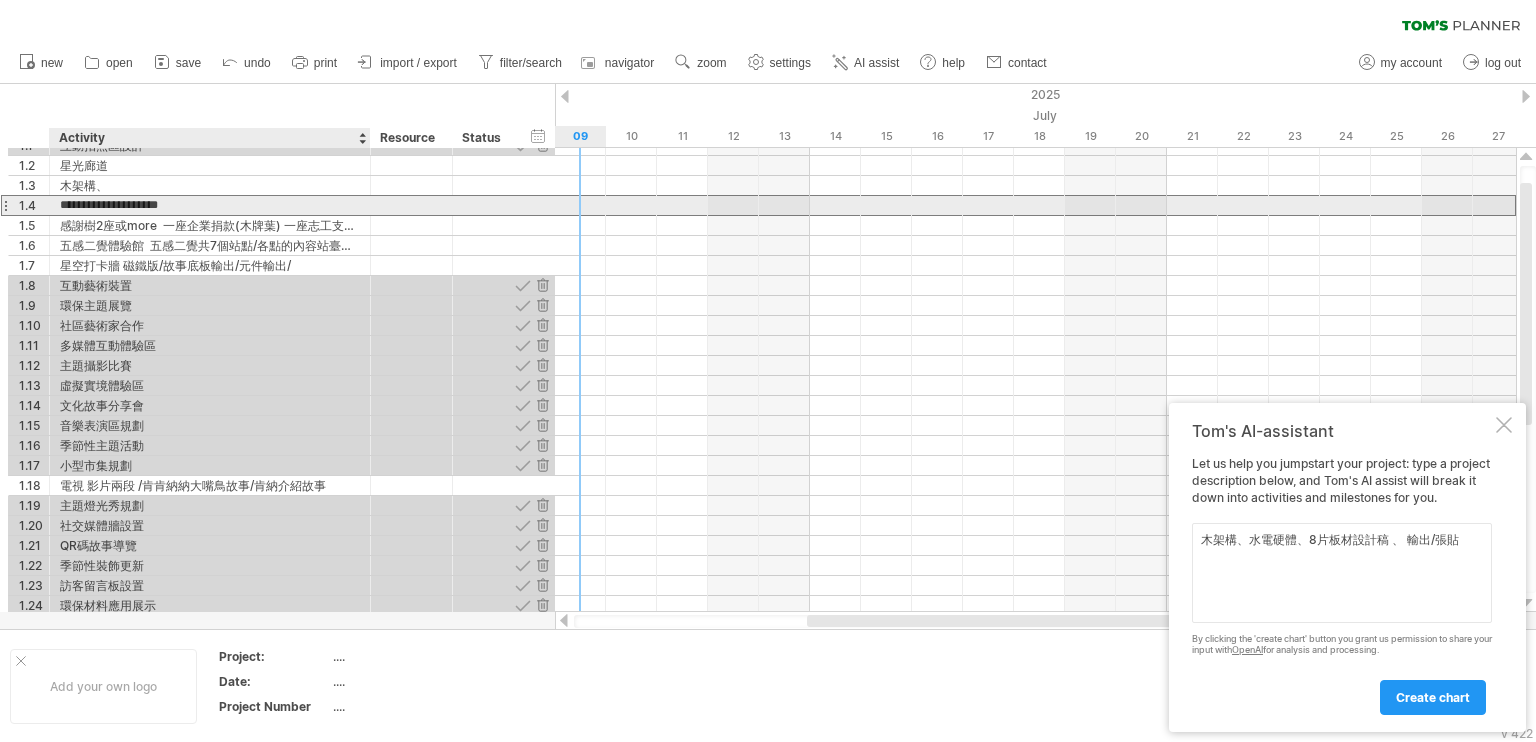 type on "**********" 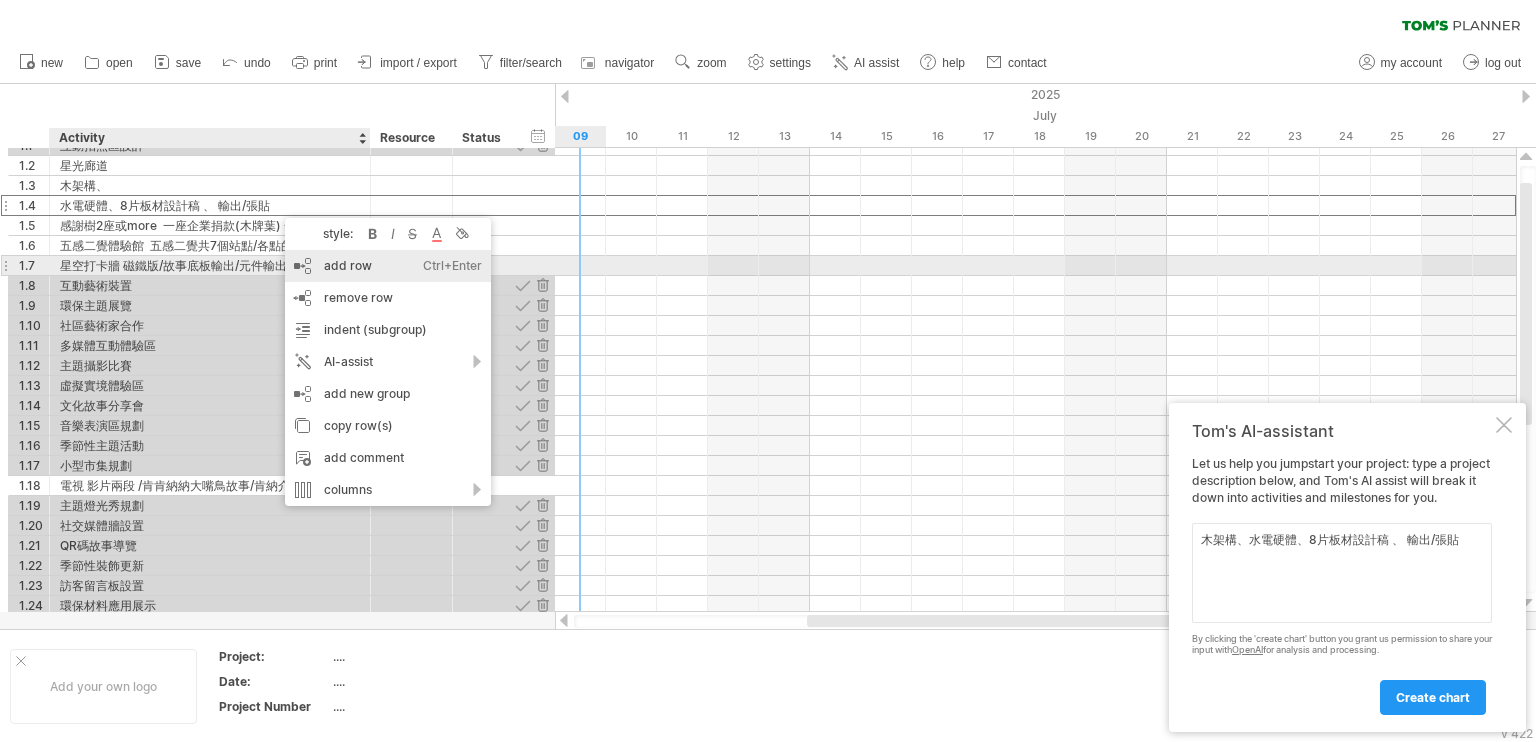 click on "add row Ctrl+Enter Cmd+Enter" at bounding box center [388, 266] 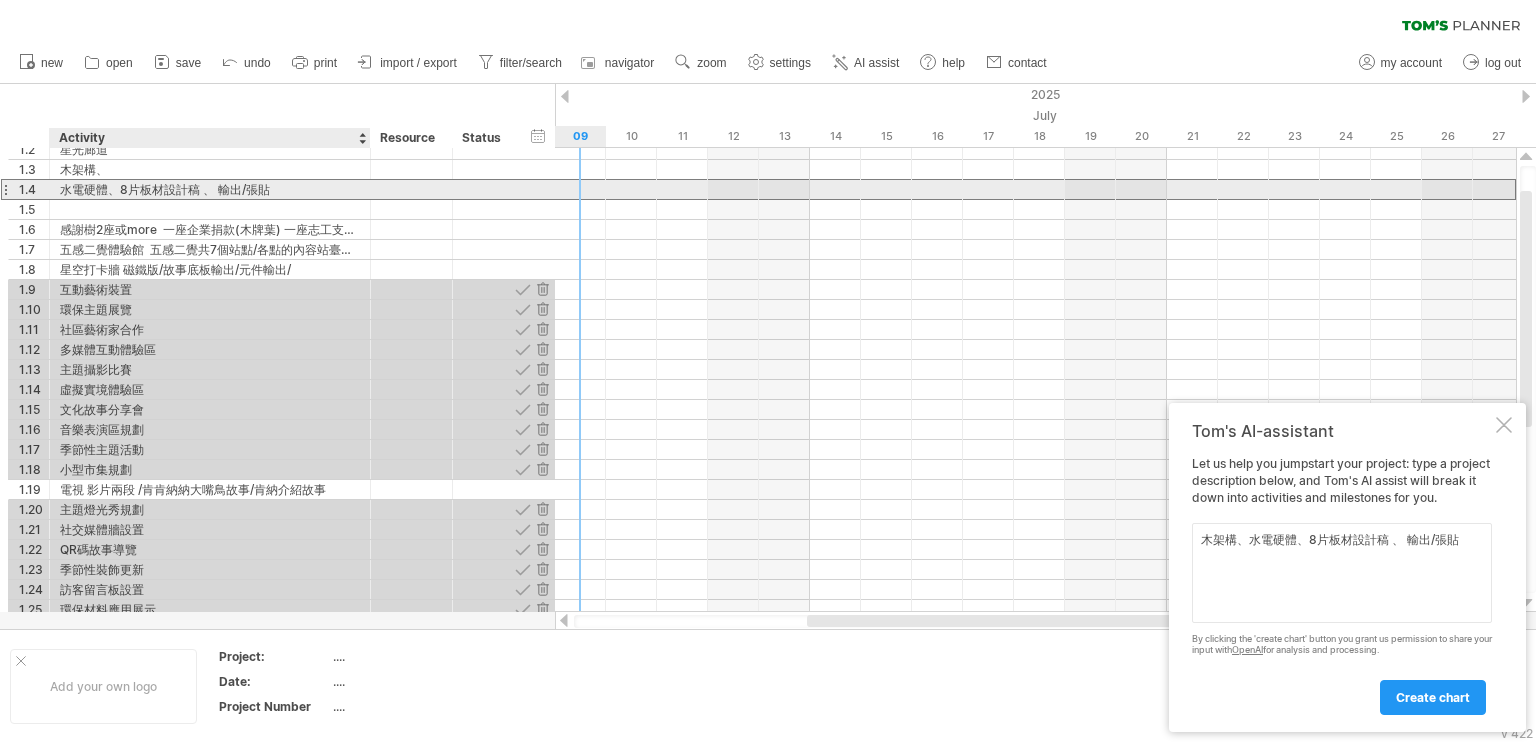 click on "水電硬體、8片板材設計稿 、 輸出/張貼" at bounding box center (210, 189) 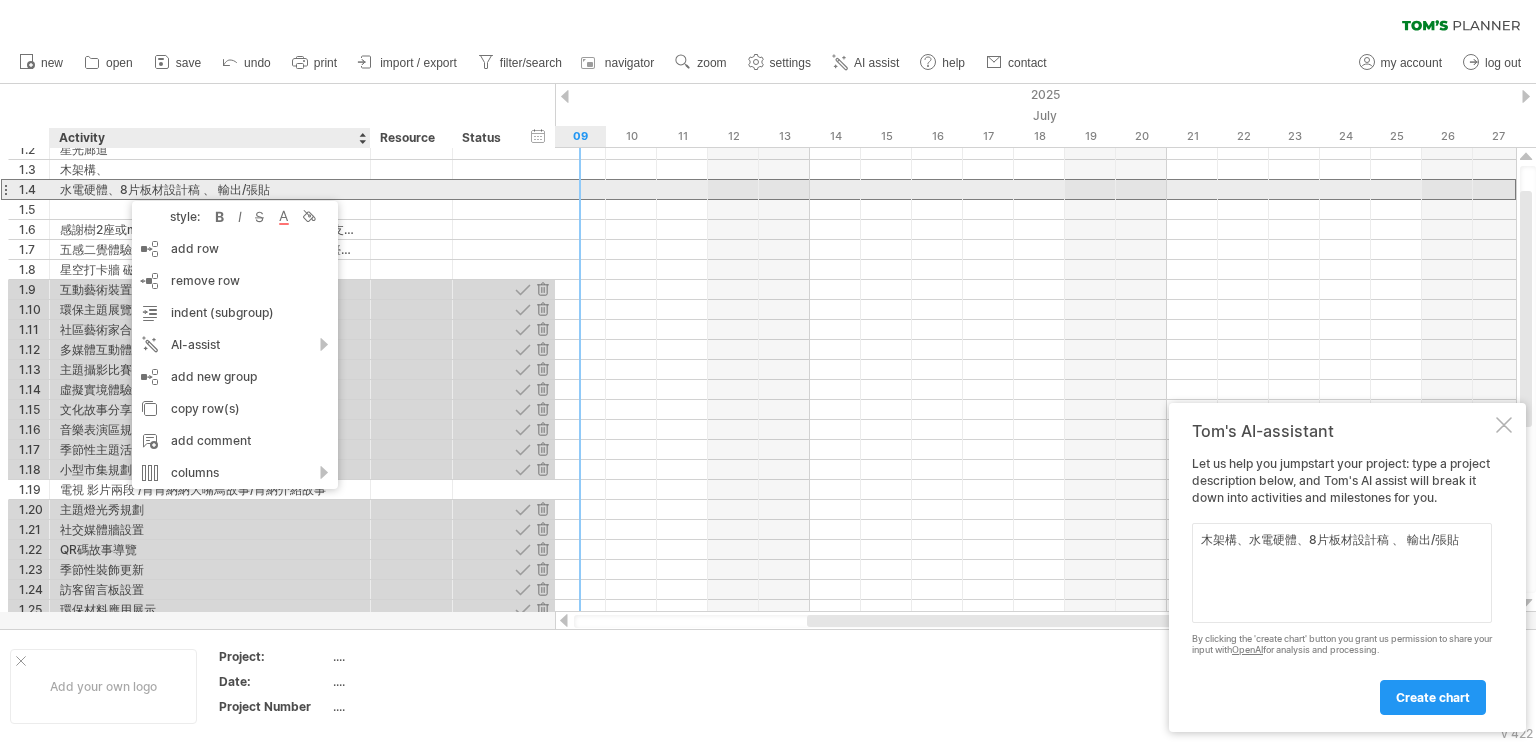 click on "水電硬體、8片板材設計稿 、 輸出/張貼" at bounding box center [210, 189] 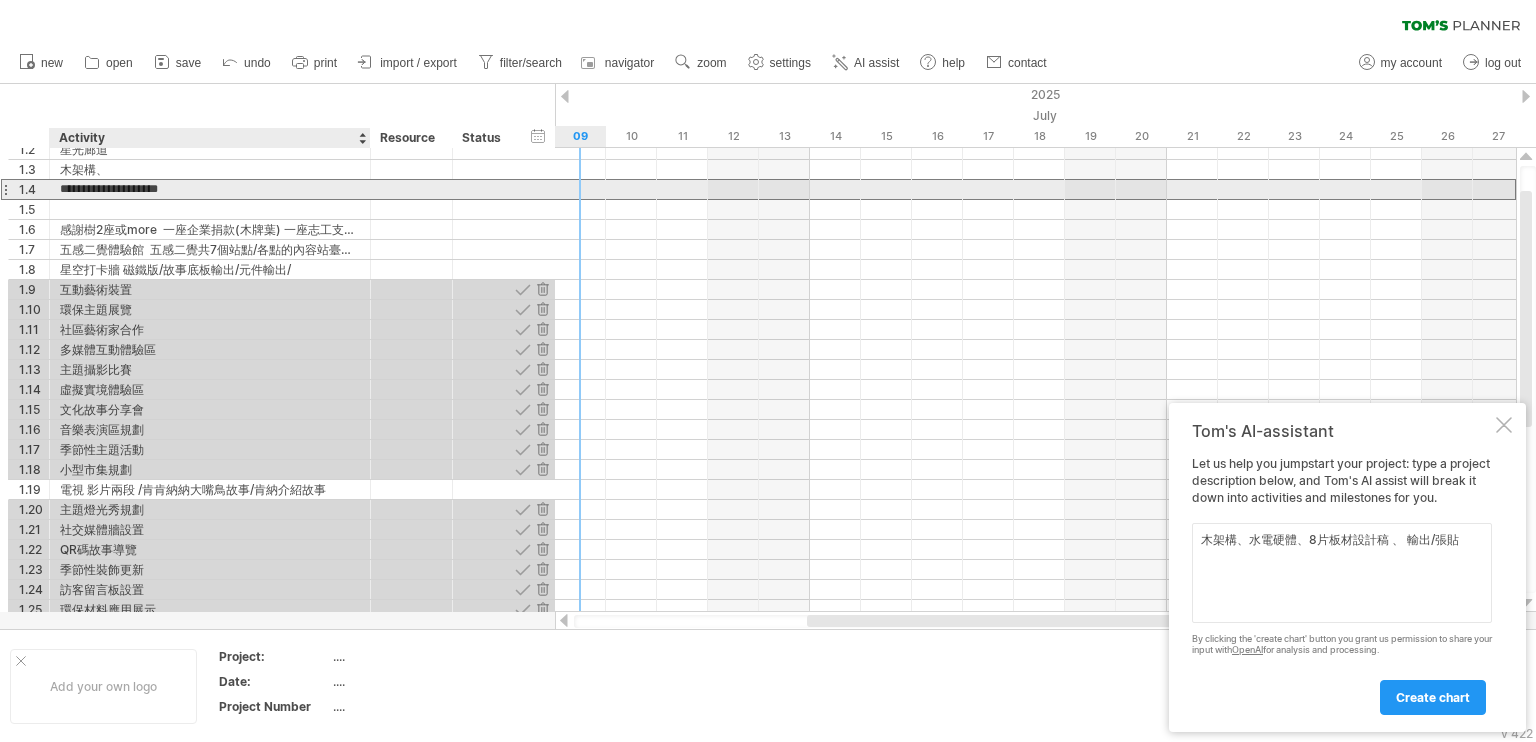 drag, startPoint x: 120, startPoint y: 188, endPoint x: 306, endPoint y: 192, distance: 186.043 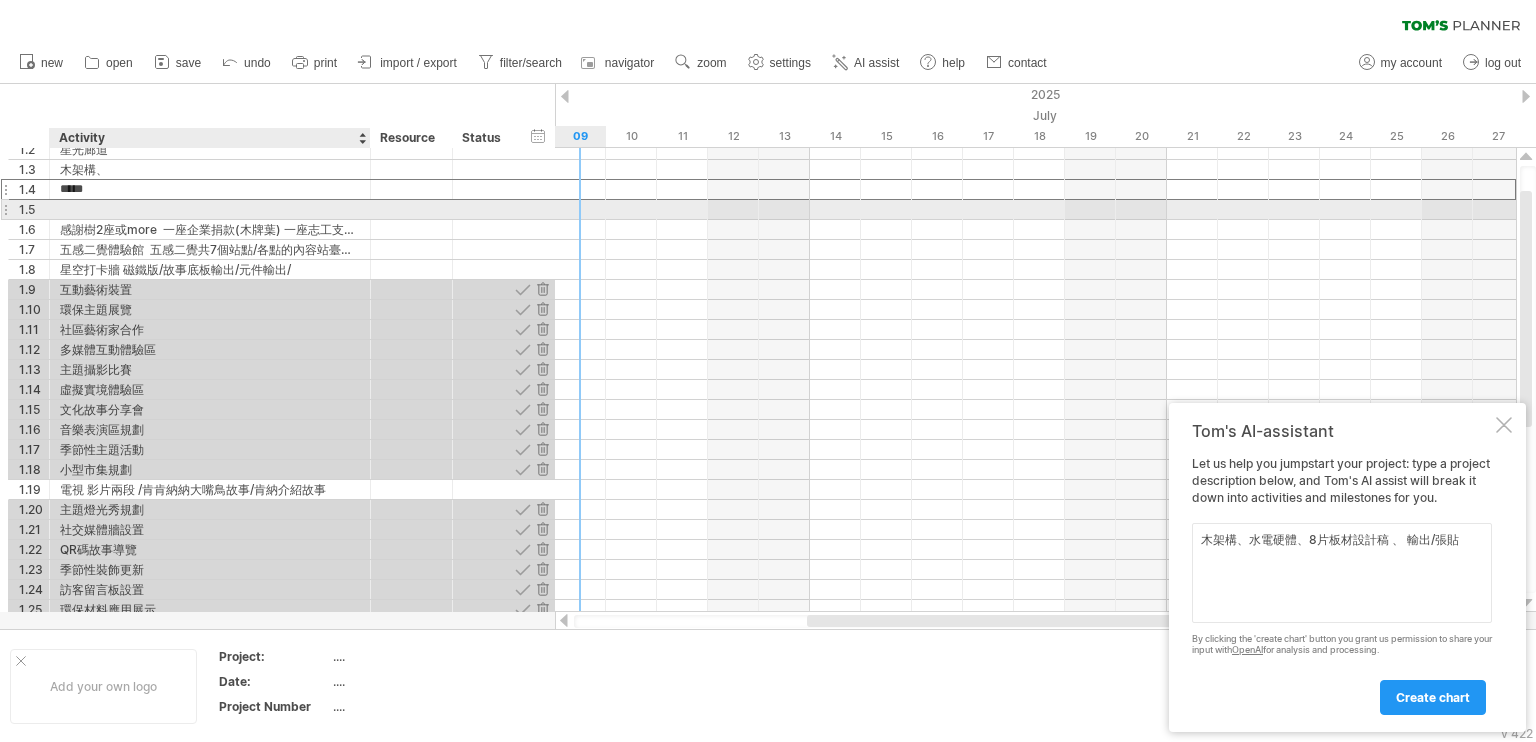 click at bounding box center [210, 209] 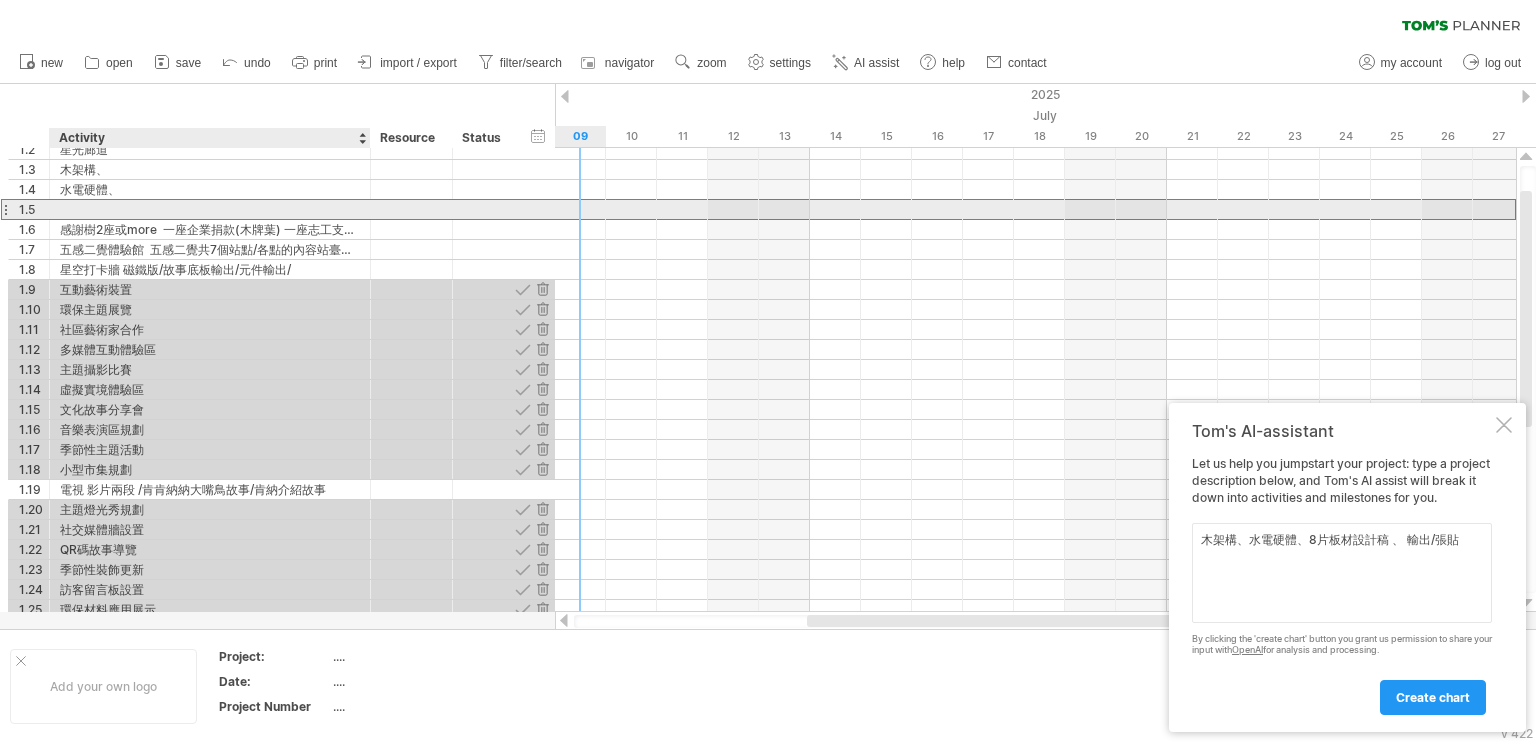 paste on "**********" 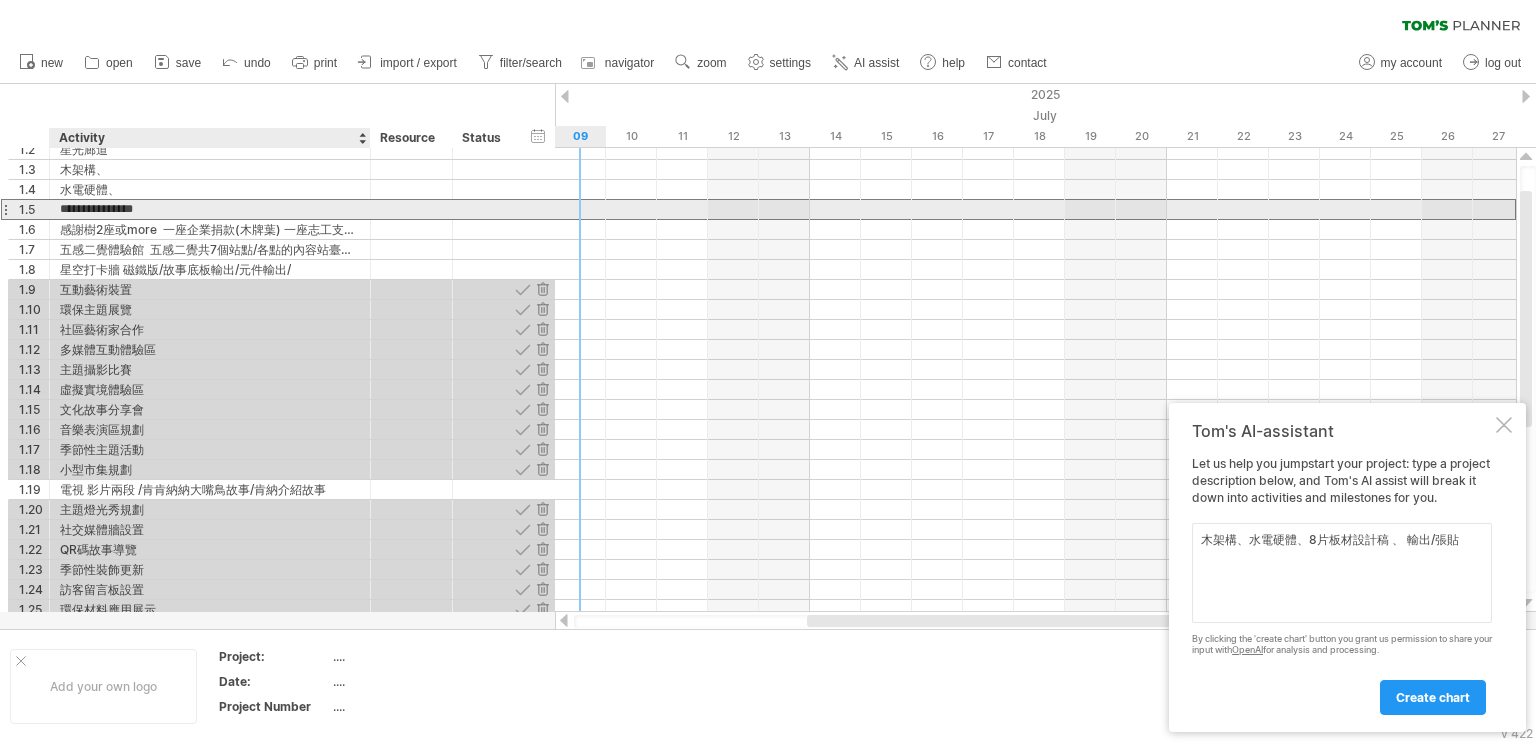 type on "**********" 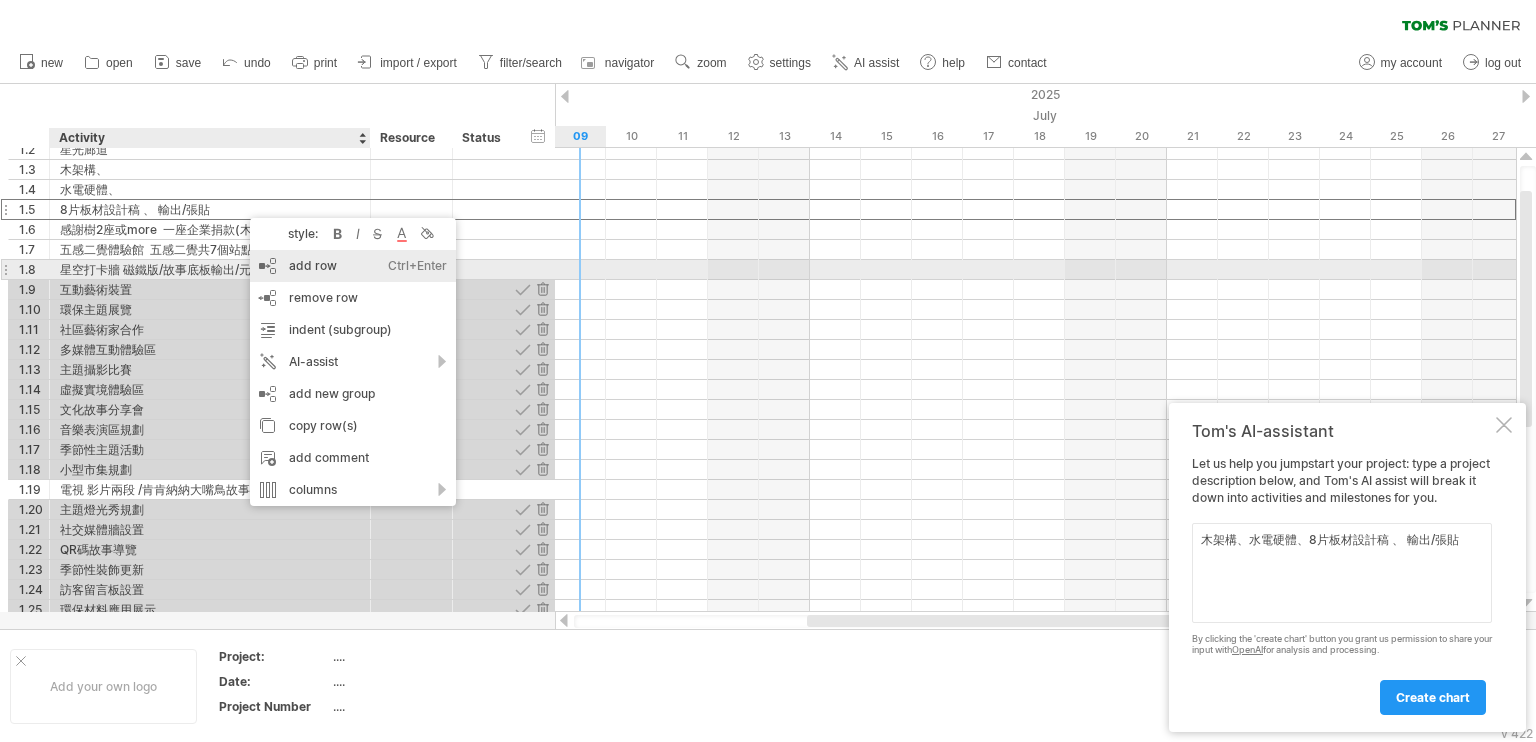 click on "add row Ctrl+Enter Cmd+Enter" at bounding box center (353, 266) 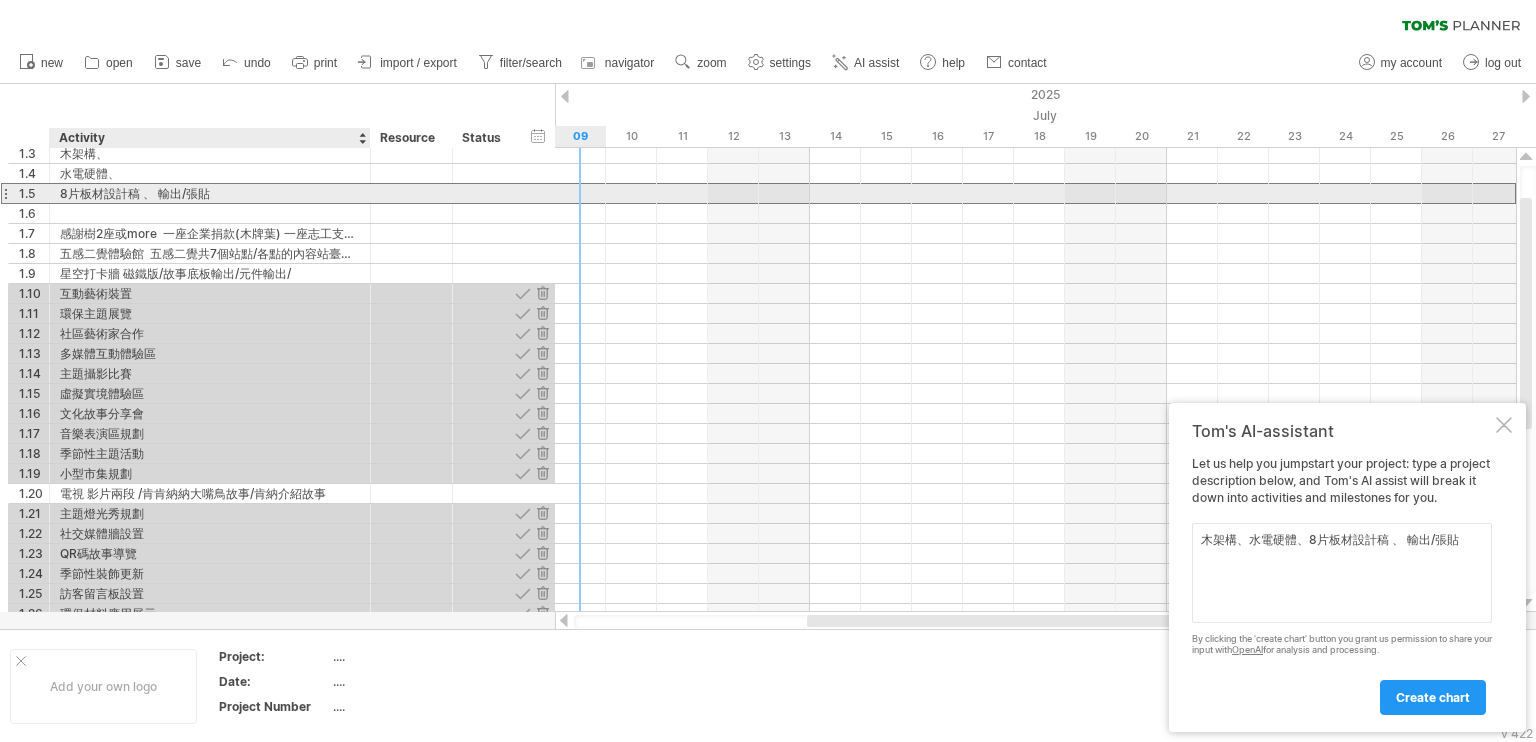 click on "8片板材設計稿 、 輸出/張貼" at bounding box center [210, 193] 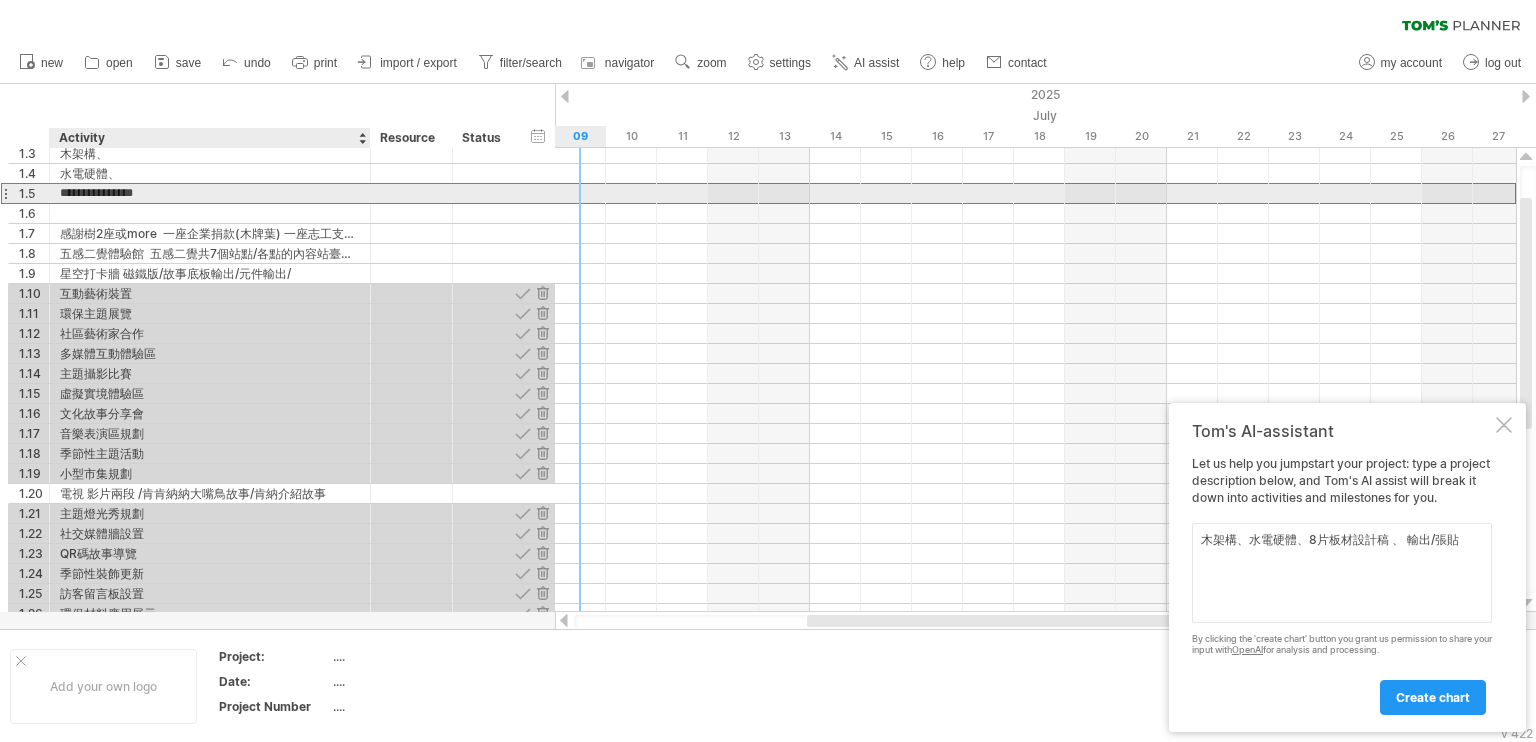 drag, startPoint x: 185, startPoint y: 191, endPoint x: 237, endPoint y: 197, distance: 52.34501 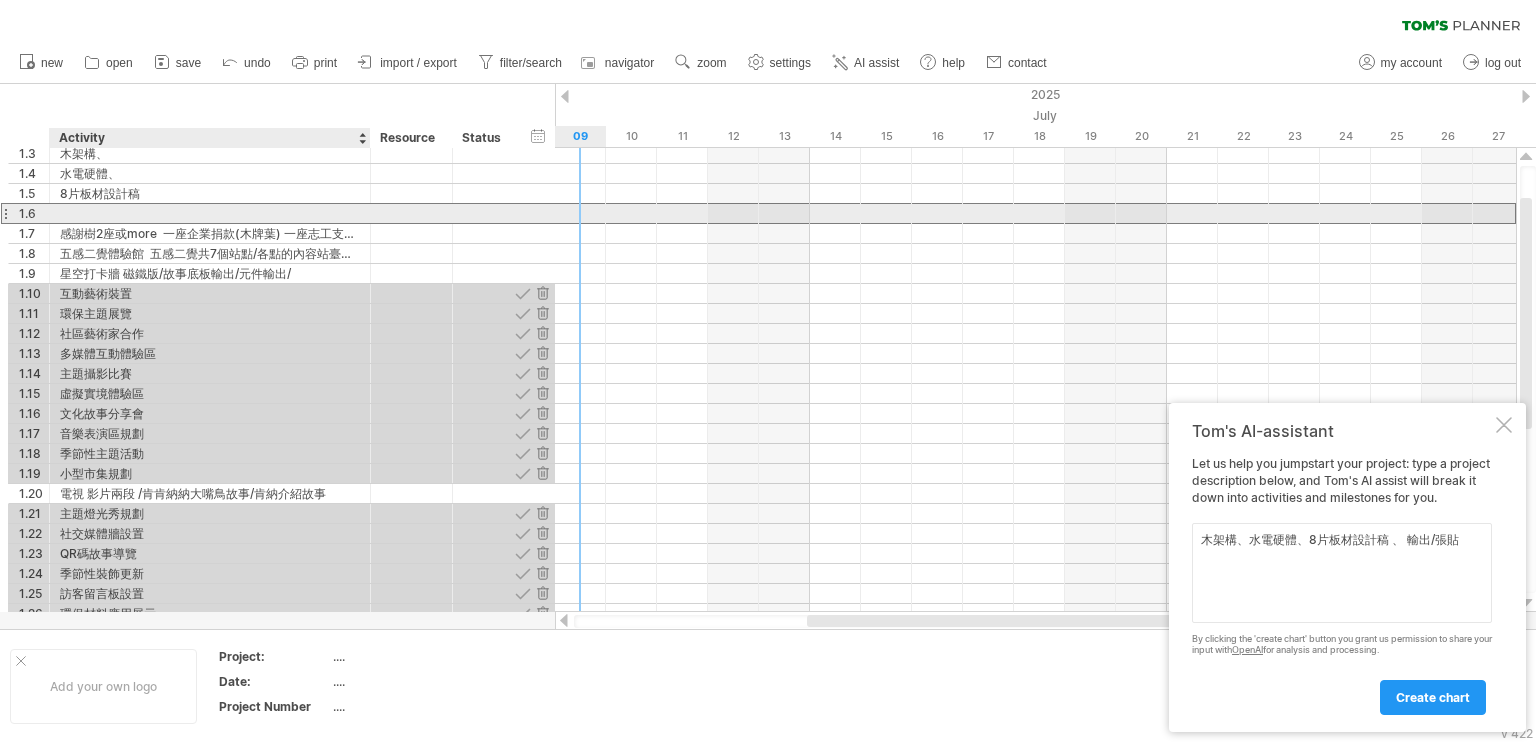 click at bounding box center (210, 213) 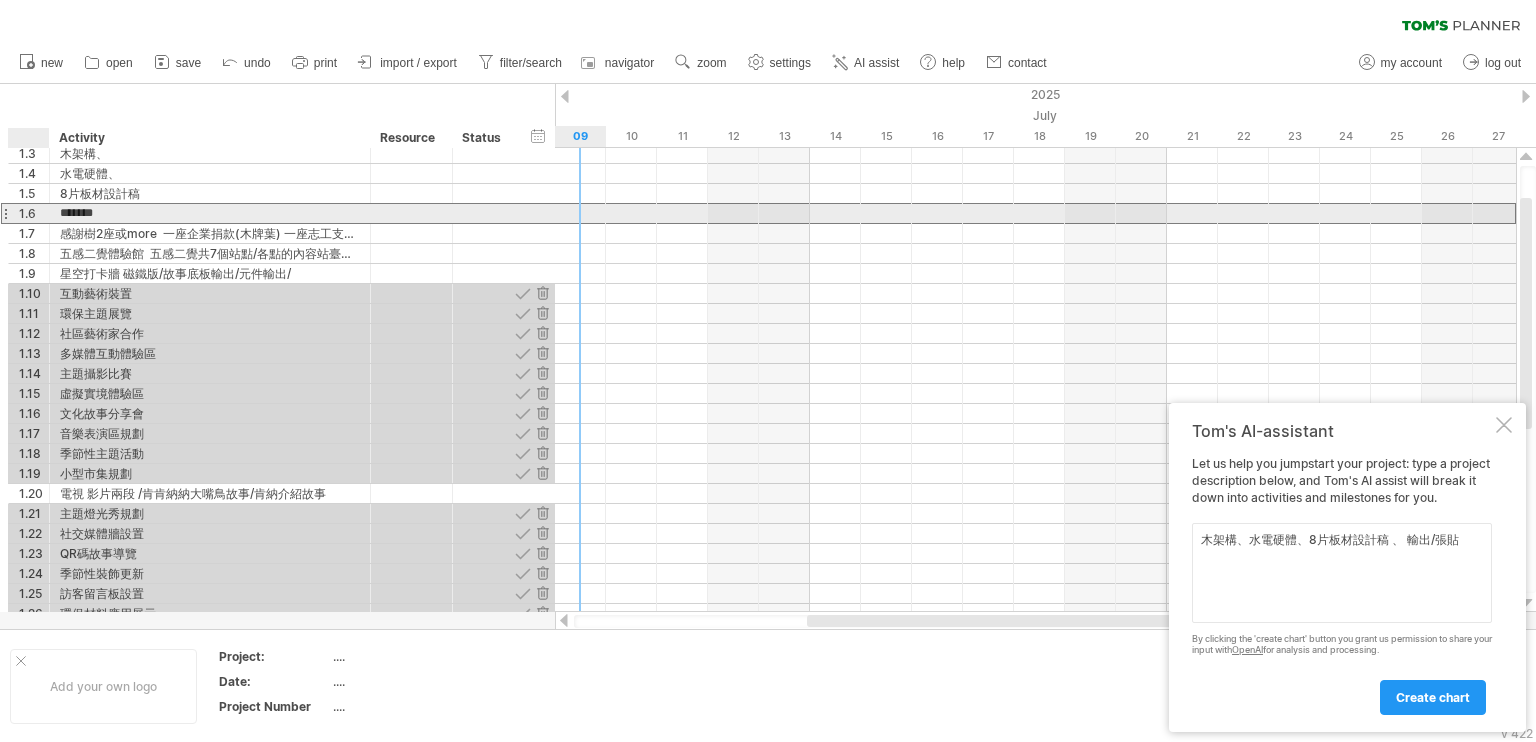 drag, startPoint x: 71, startPoint y: 211, endPoint x: 57, endPoint y: 211, distance: 14 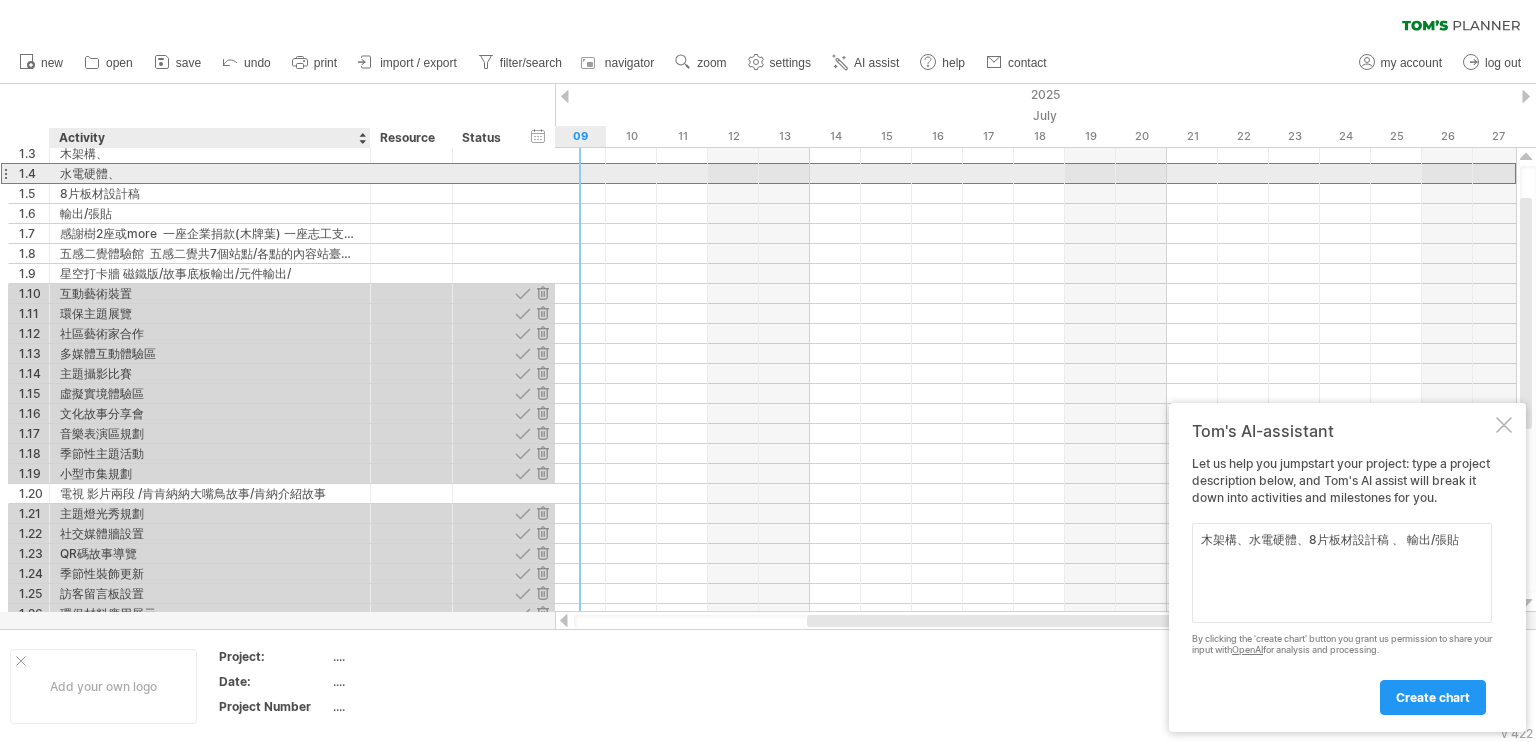 drag, startPoint x: 107, startPoint y: 174, endPoint x: 118, endPoint y: 174, distance: 11 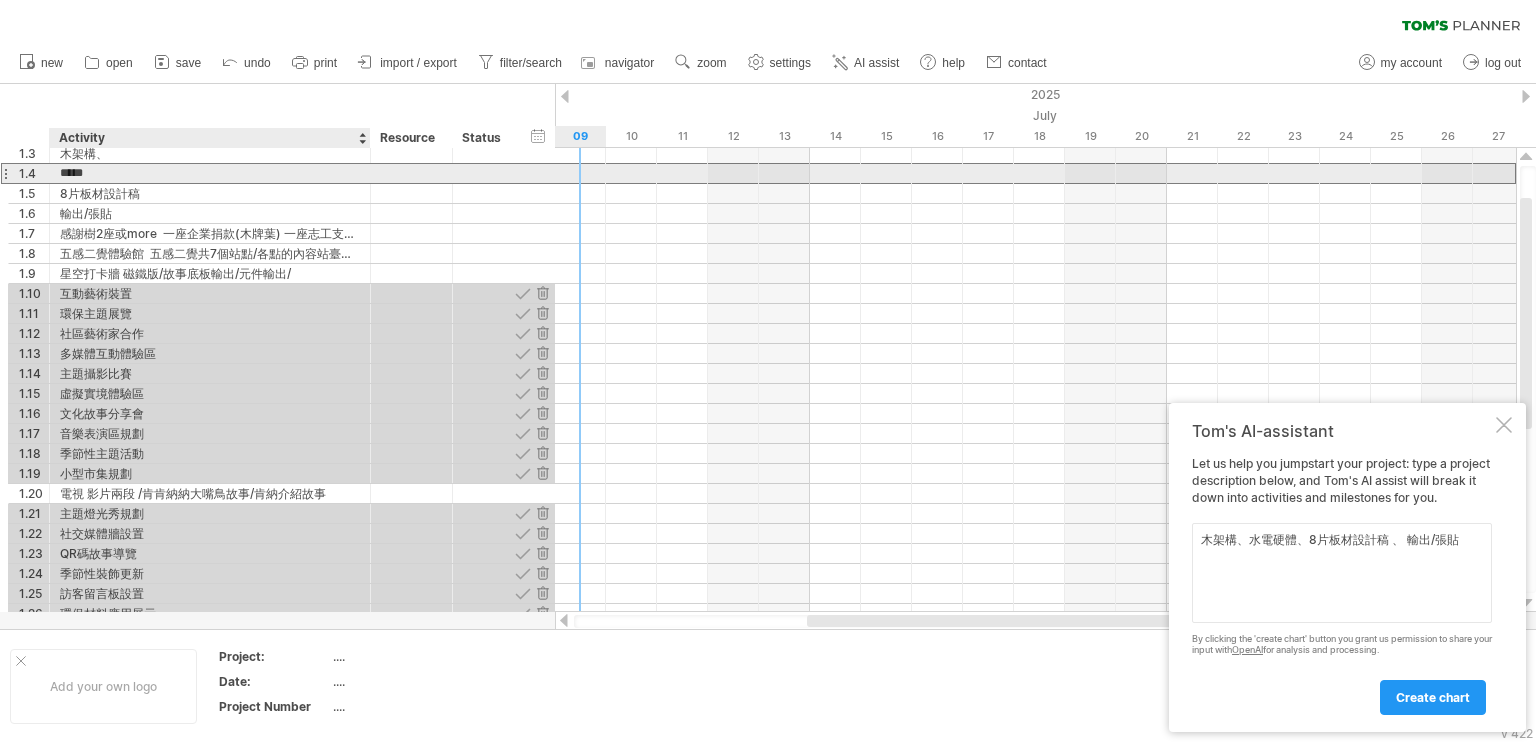 click on "*****" at bounding box center [210, 173] 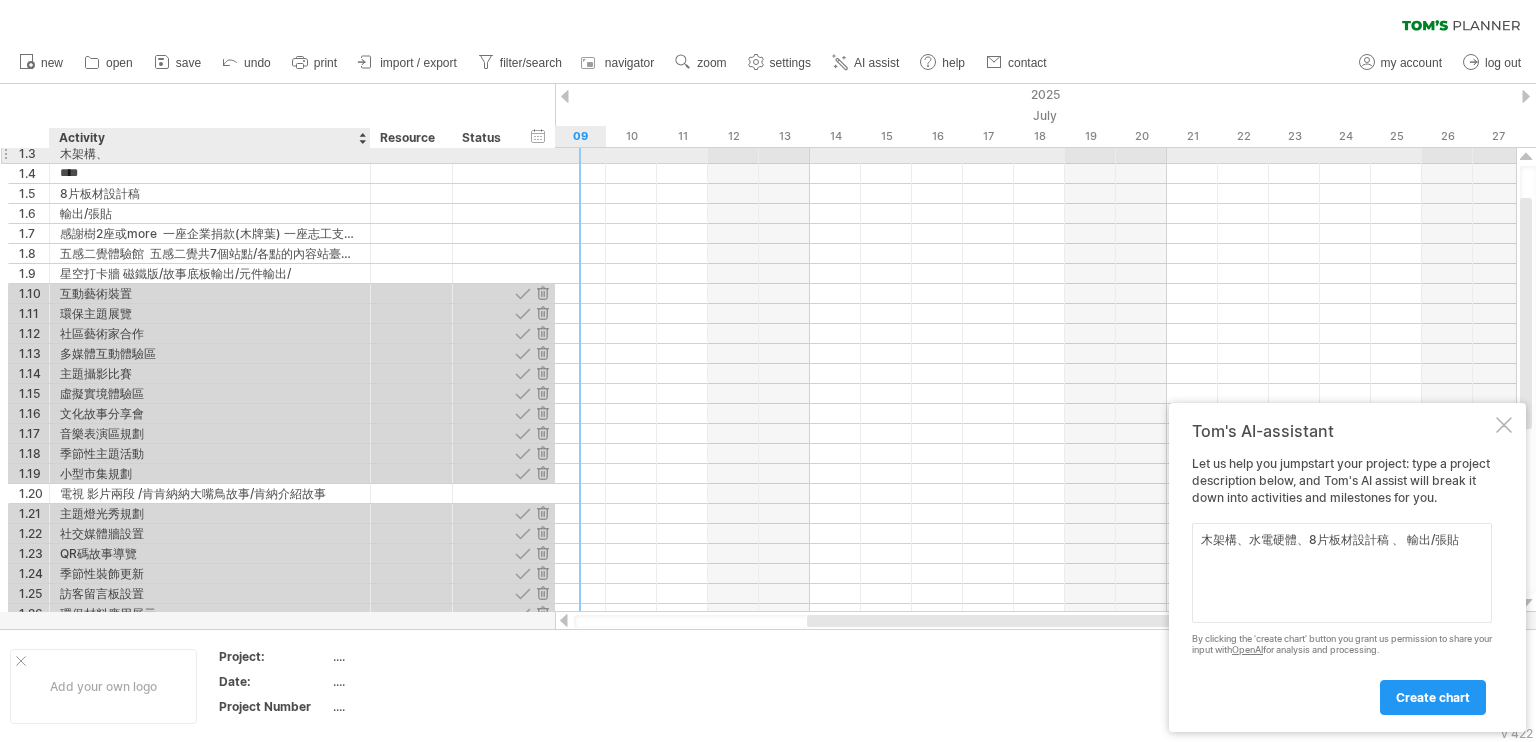 click on "木架構、" at bounding box center (210, 153) 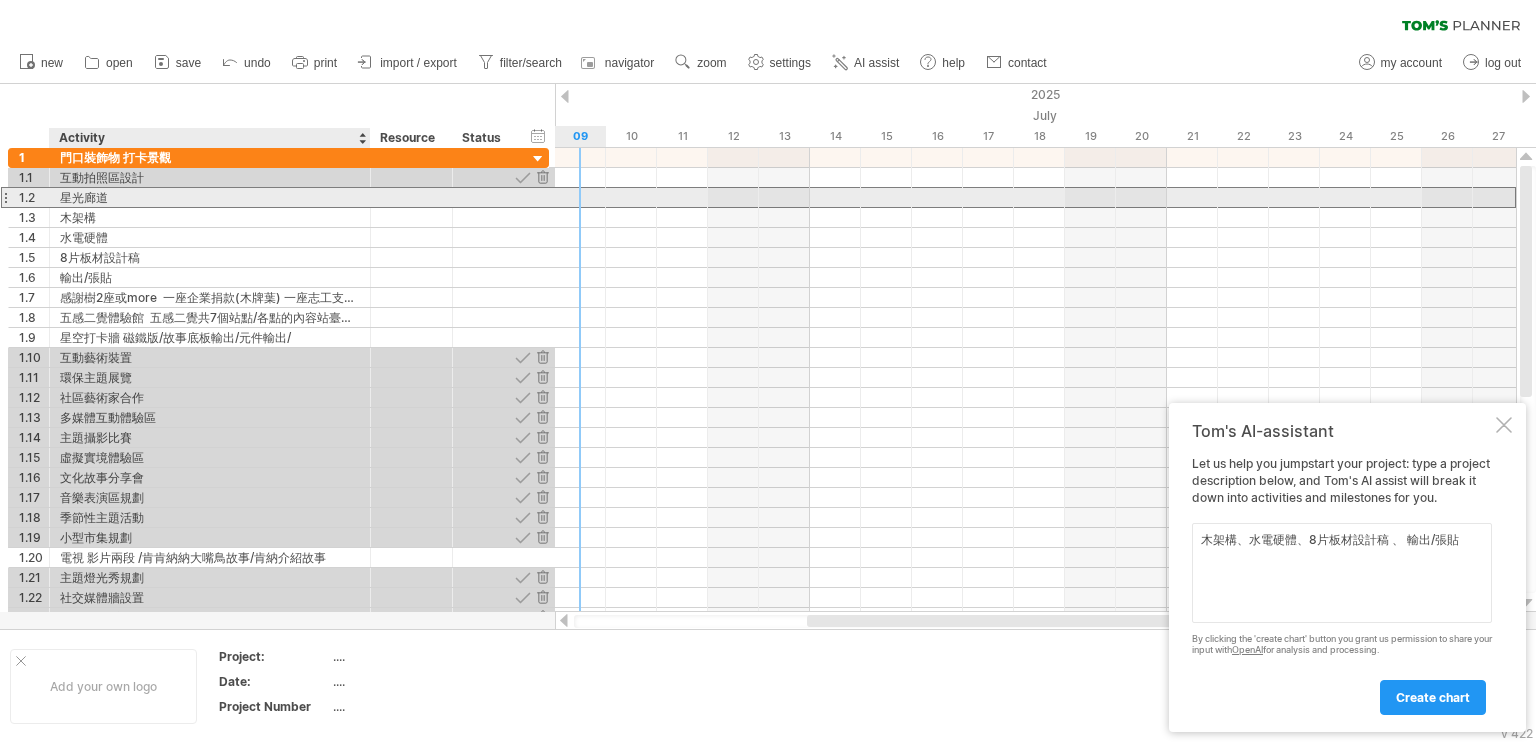 click on "星光廊道" at bounding box center [210, 197] 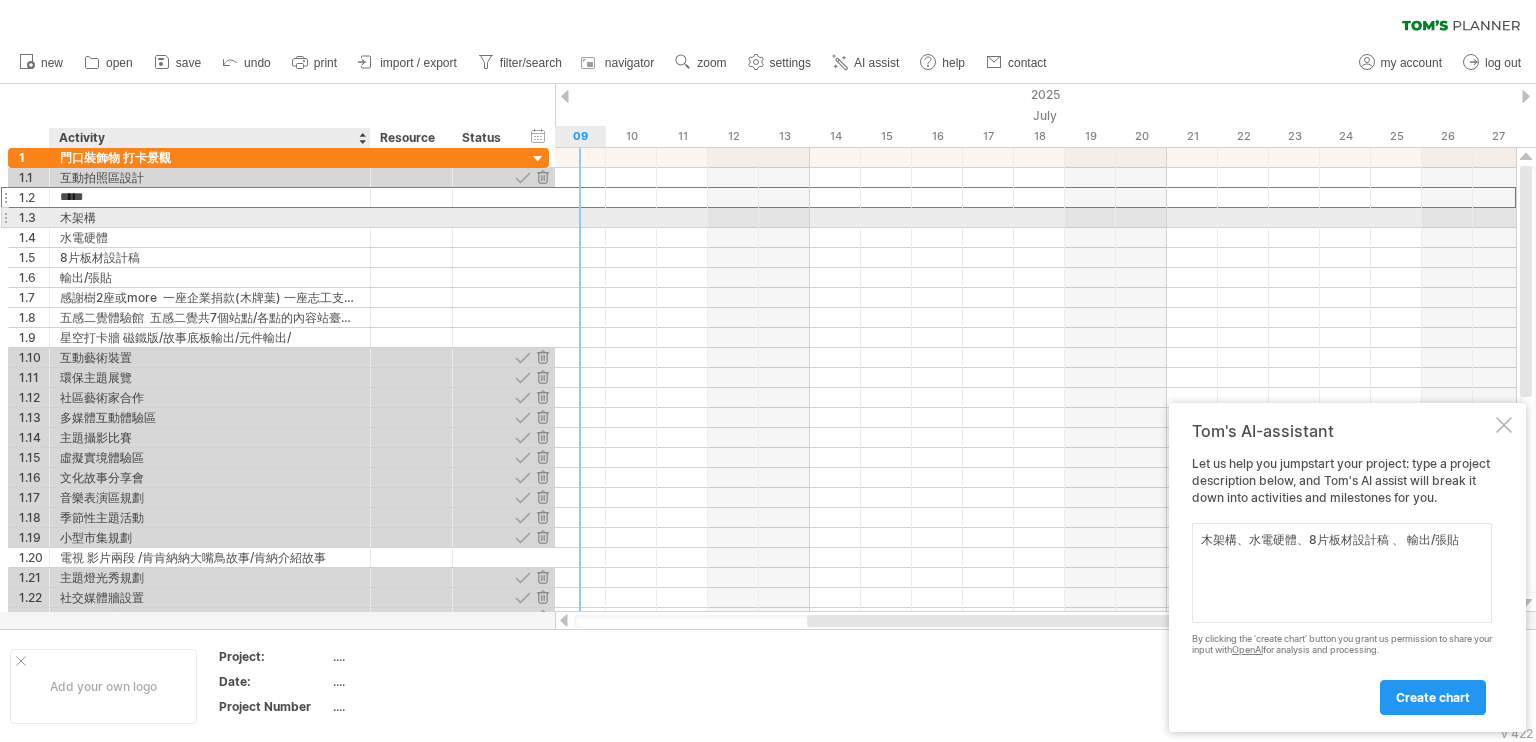 click on "木架構" at bounding box center [210, 217] 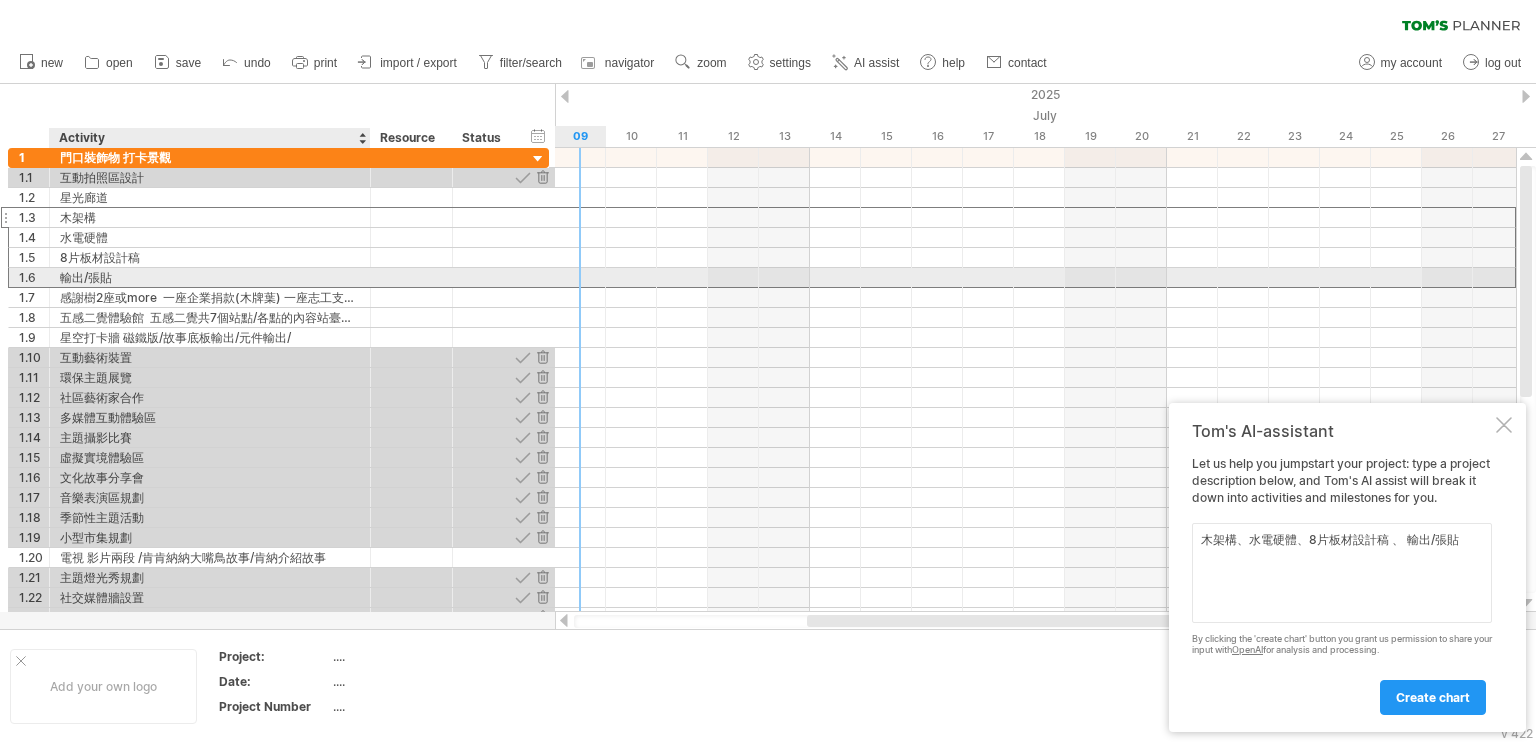 click on "輸出/張貼" at bounding box center (210, 277) 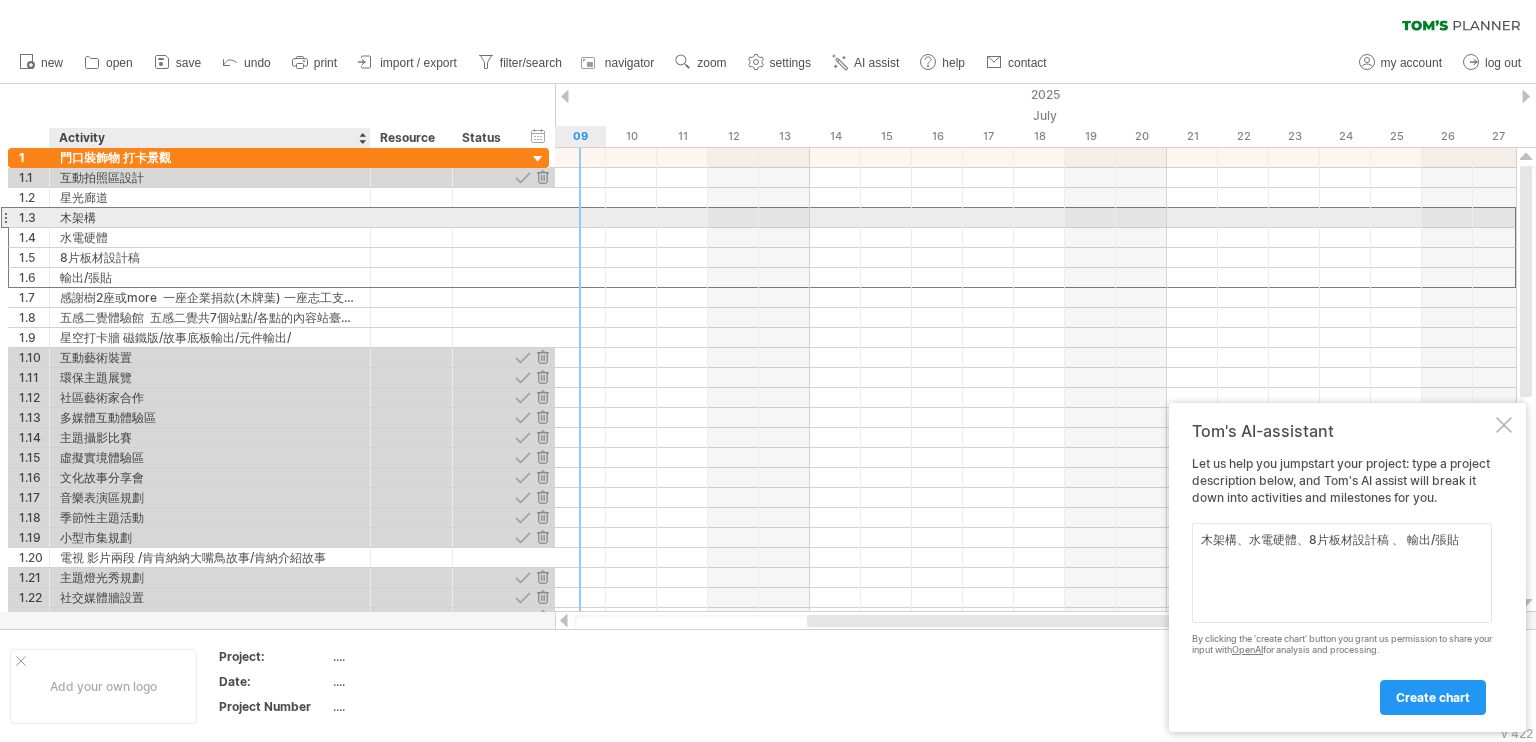 click on "木架構" at bounding box center (210, 217) 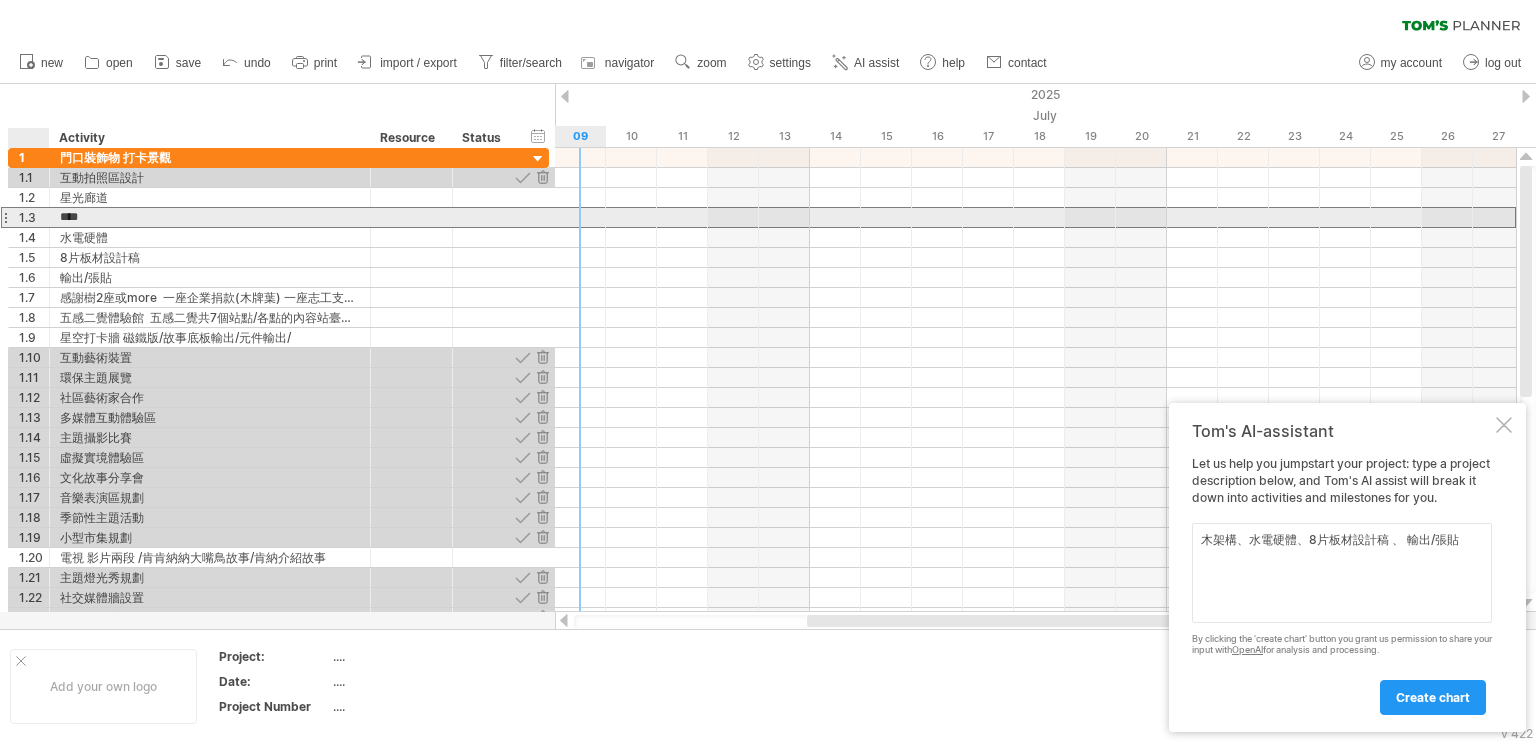 click on "1.3" at bounding box center (34, 217) 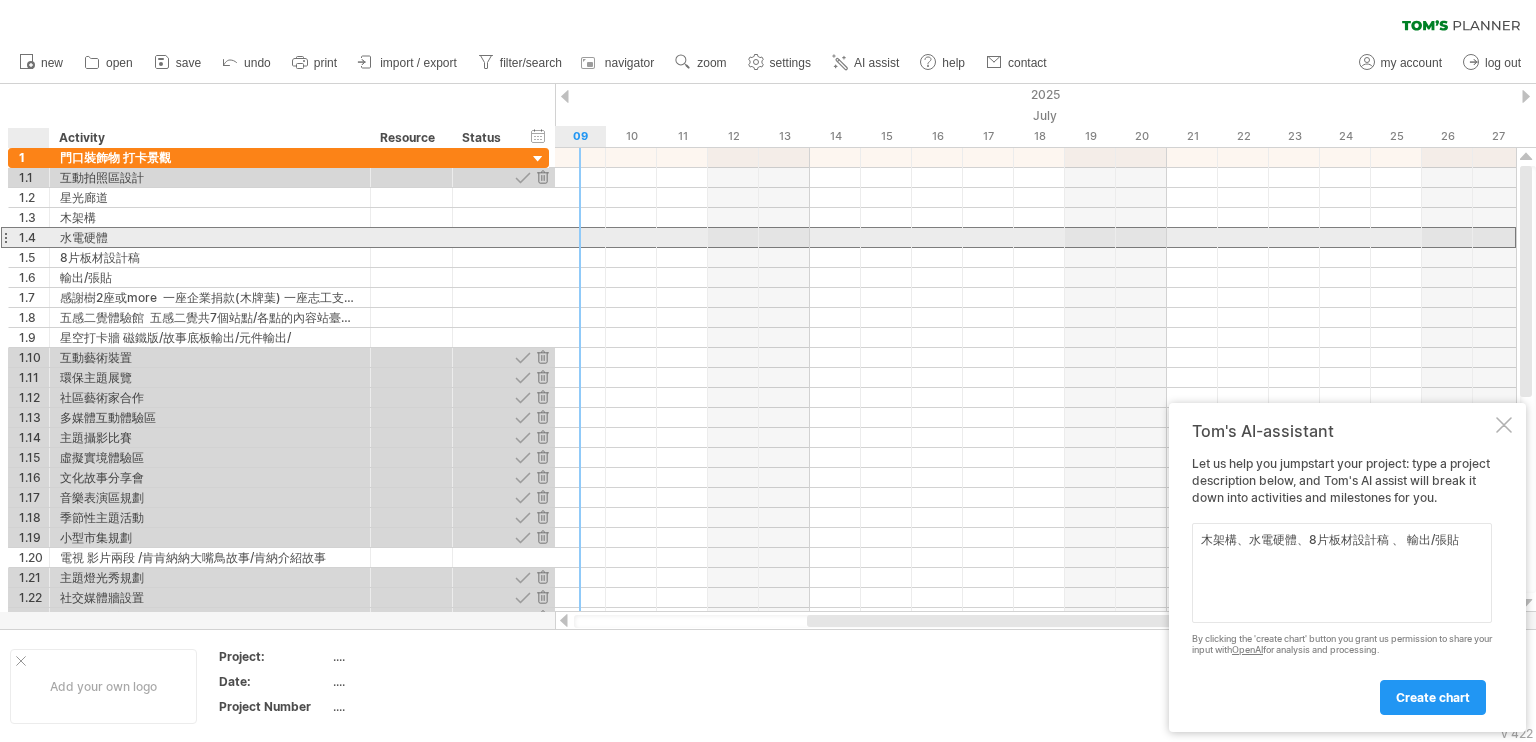 click on "**** 水電硬體" at bounding box center [210, 237] 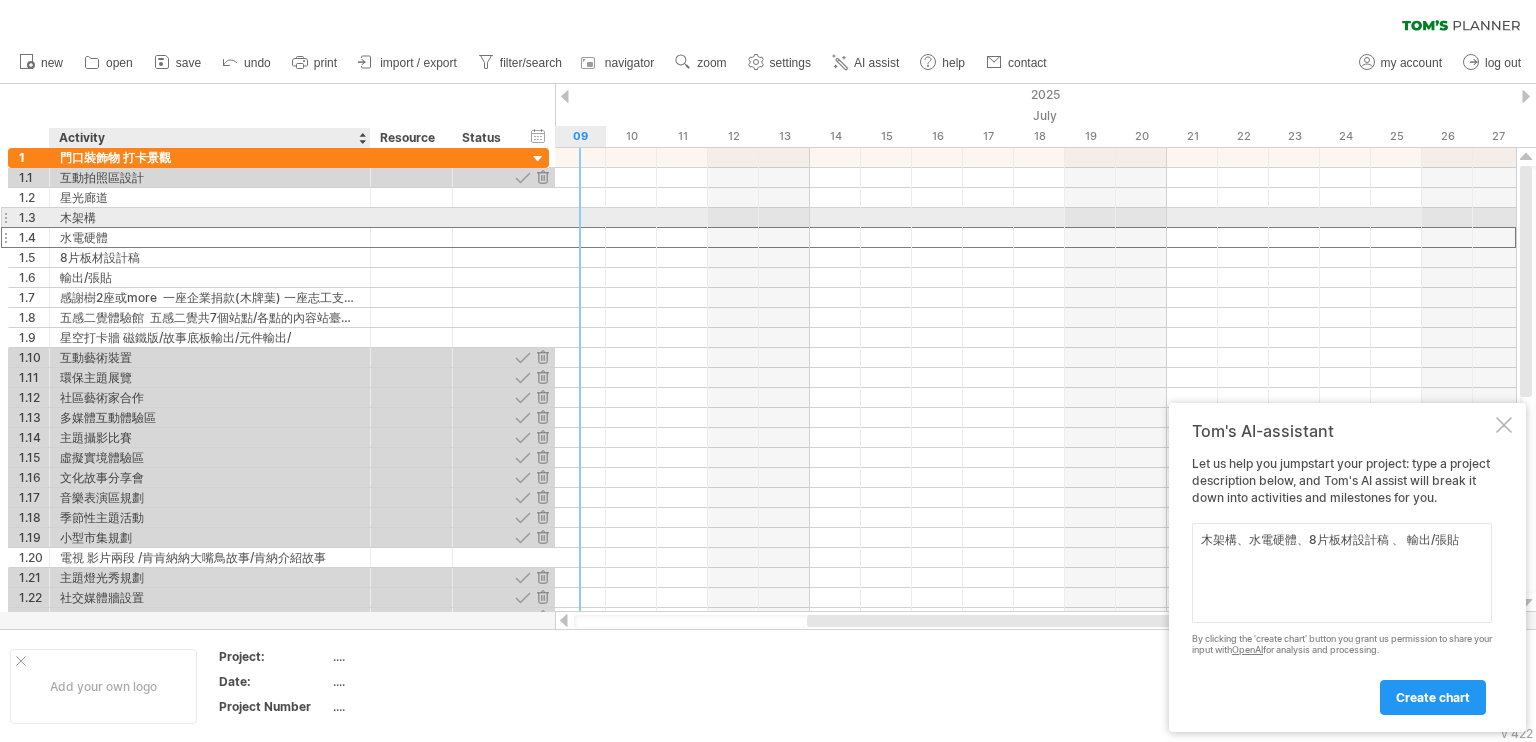 click on "木架構" at bounding box center [210, 217] 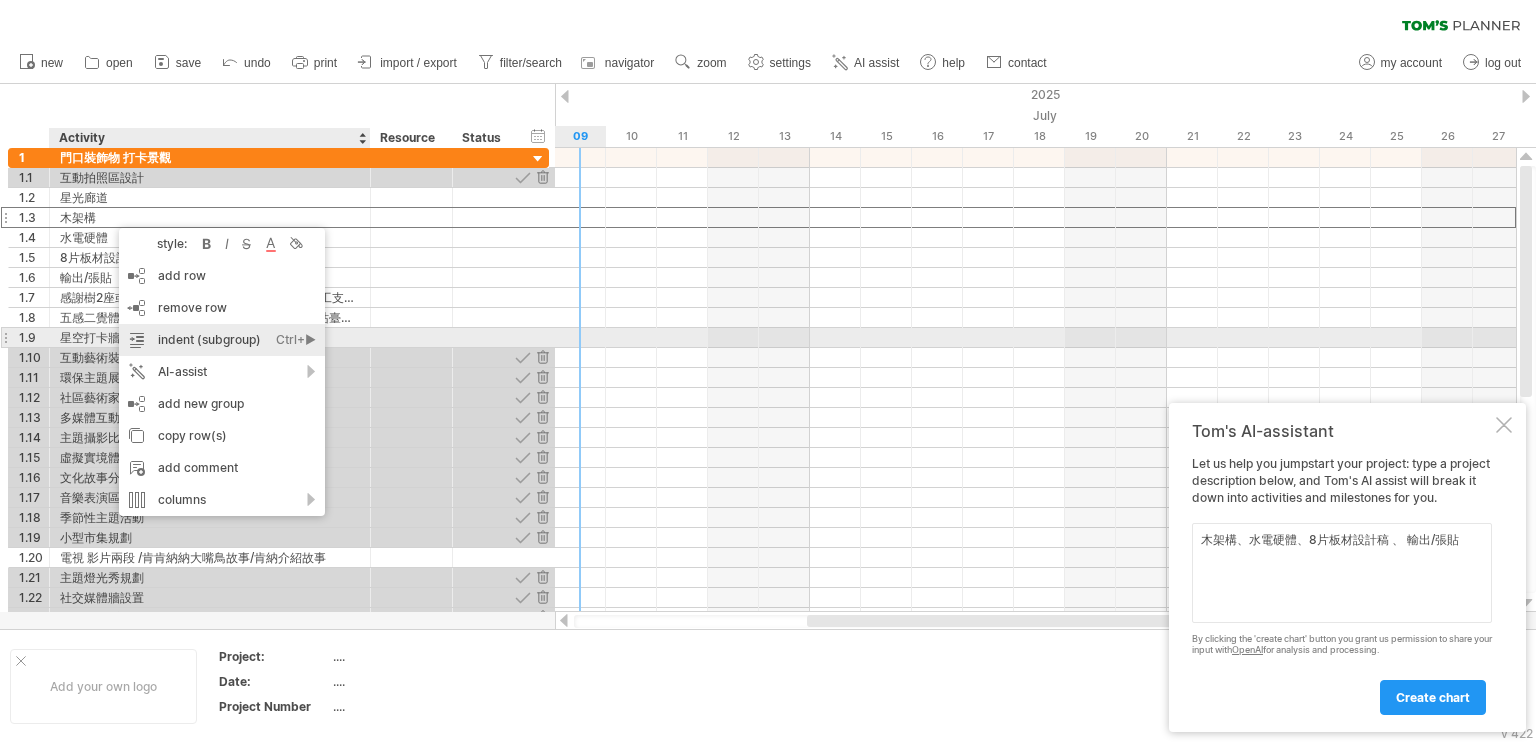 click on "indent (subgroup) Ctrl+► Cmd+►" at bounding box center [222, 340] 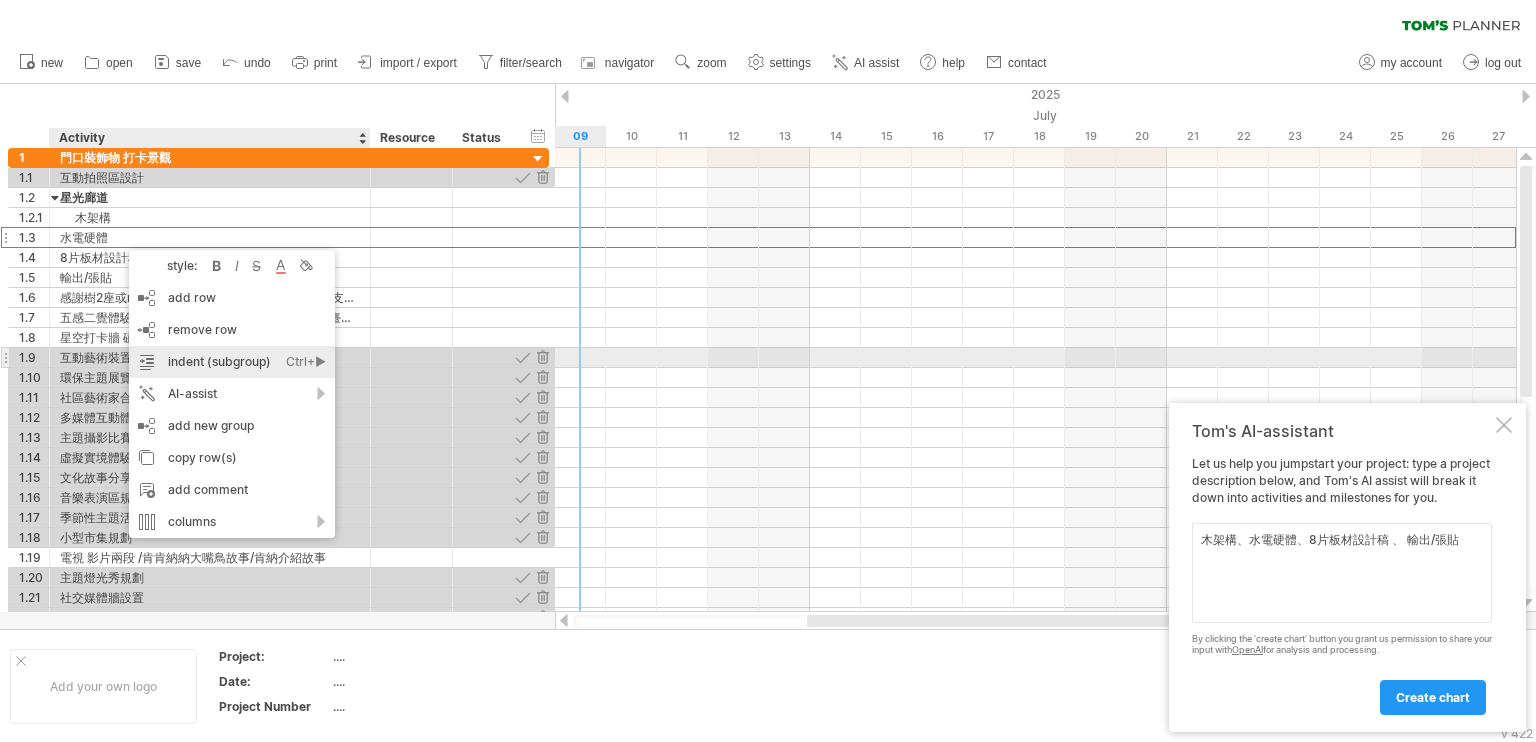 click on "indent (subgroup) Ctrl+► Cmd+►" at bounding box center (232, 362) 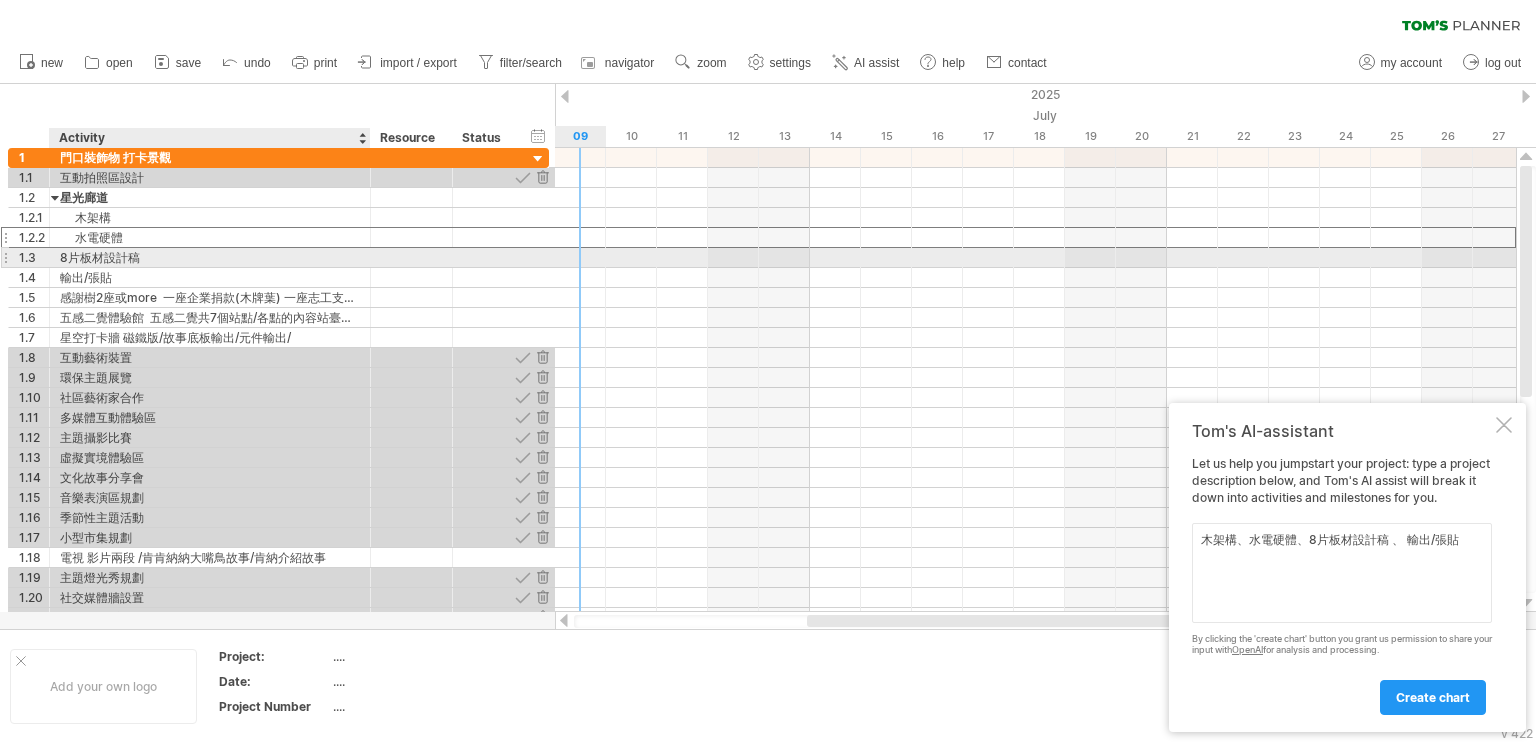 click on "8片板材設計稿" at bounding box center [210, 257] 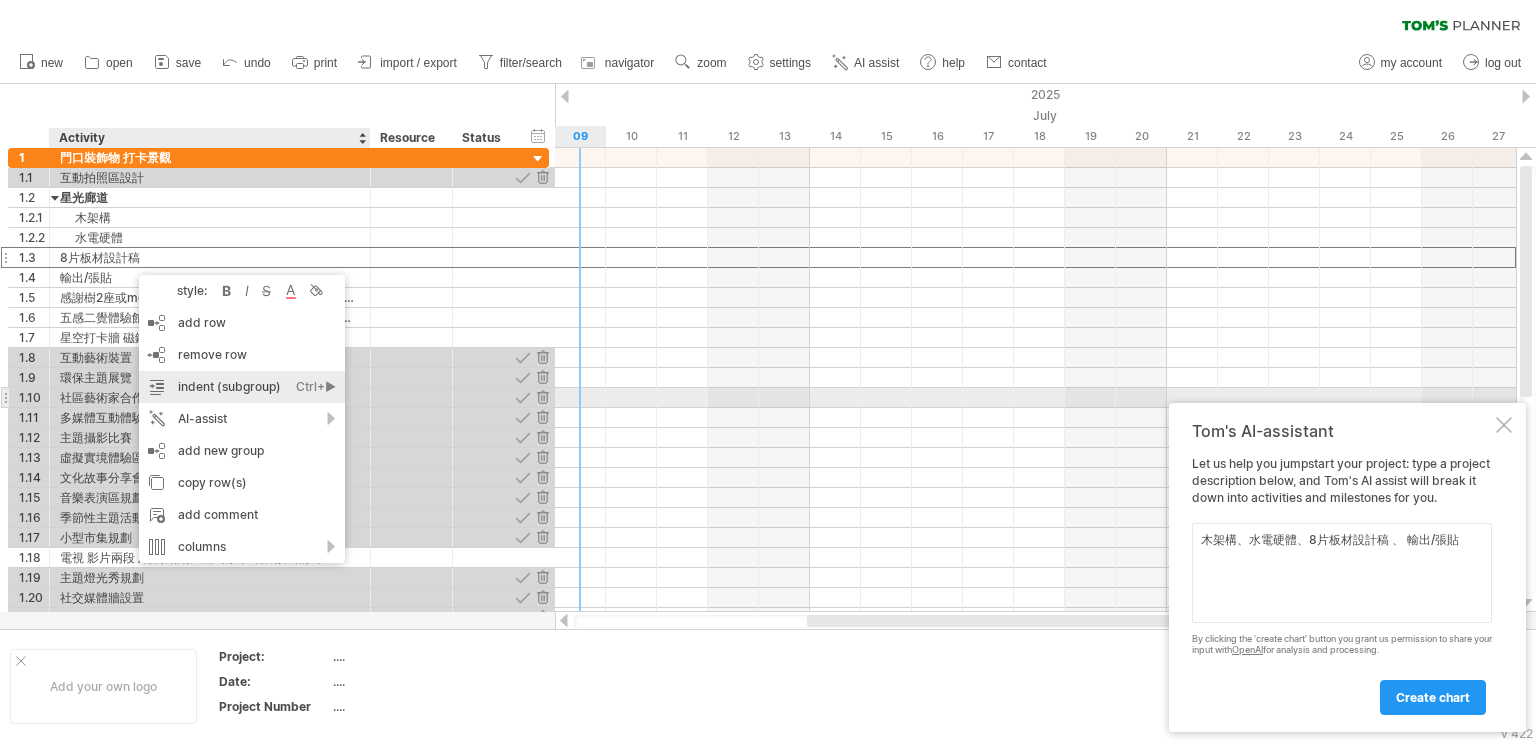 click on "indent (subgroup) Ctrl+► Cmd+►" at bounding box center (242, 387) 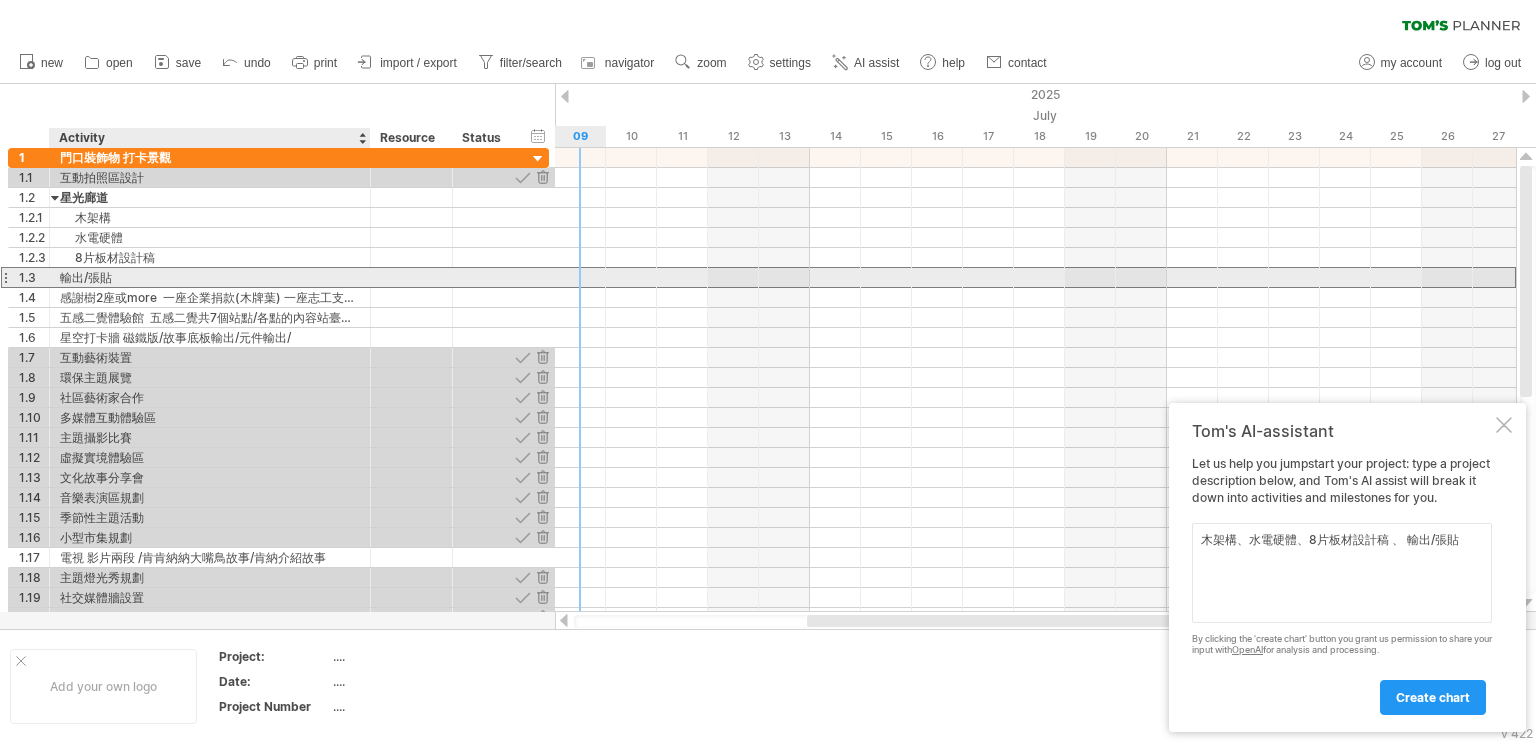 click on "輸出/張貼" at bounding box center (210, 277) 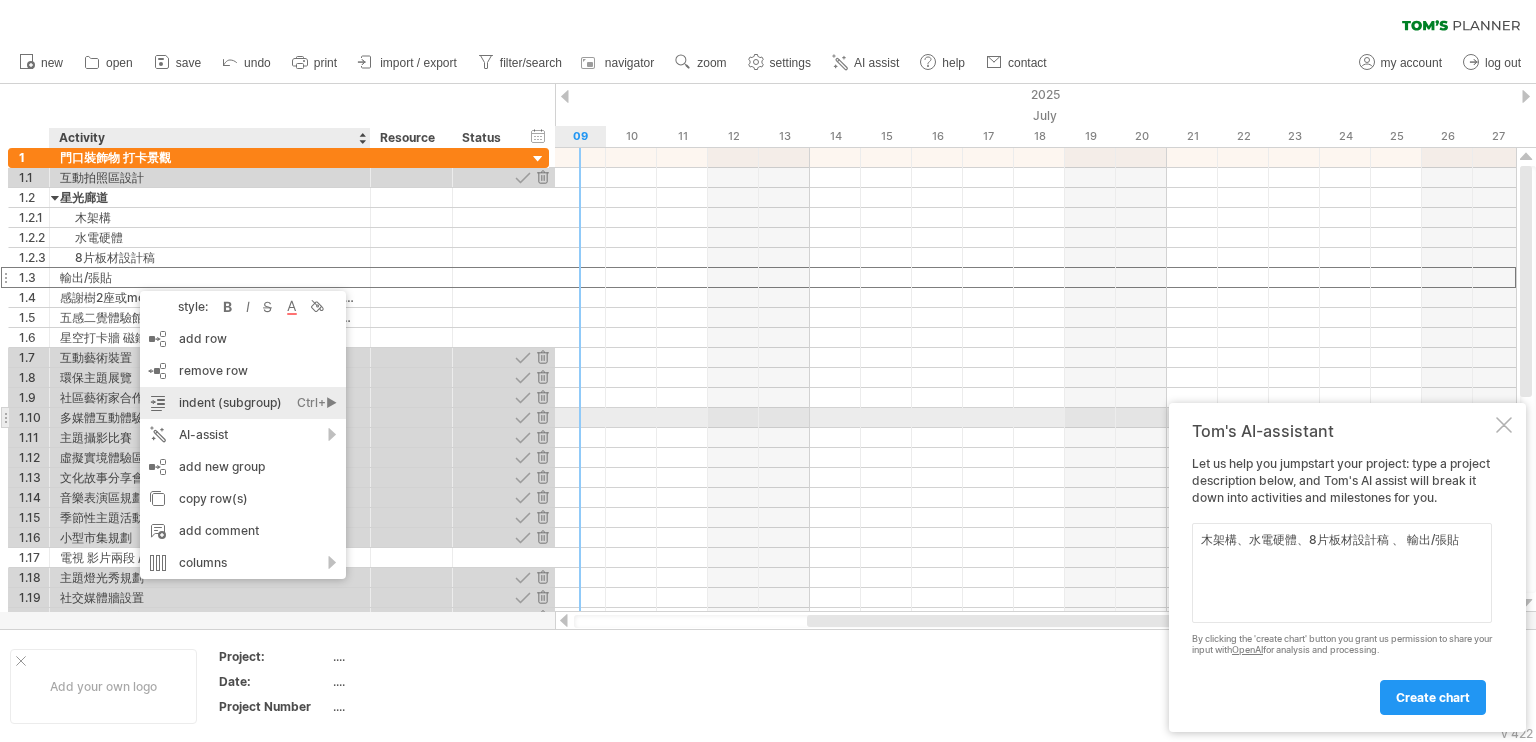 click on "indent (subgroup) Ctrl+► Cmd+►" at bounding box center [243, 403] 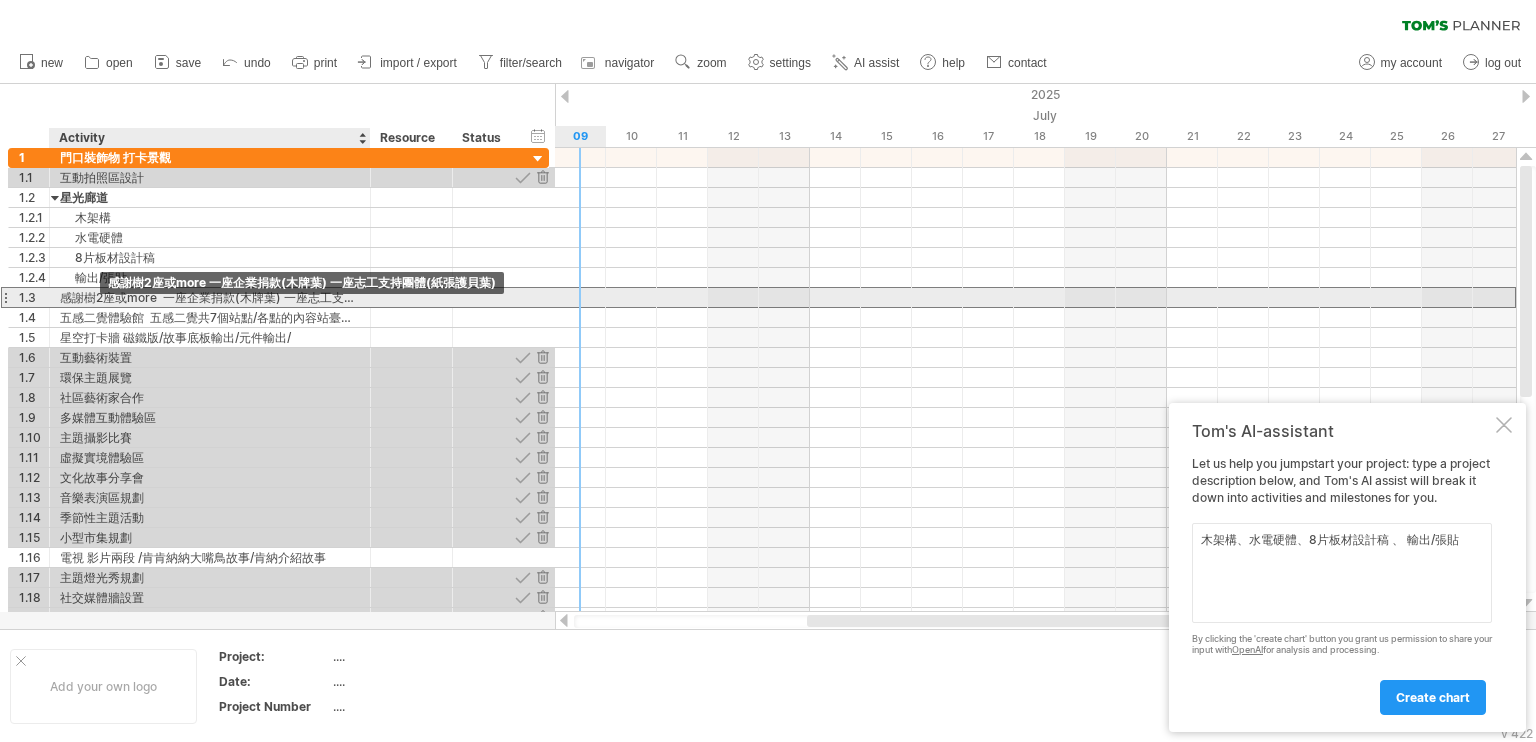click on "感謝樹2座或more  一座企業捐款(木牌葉) 一座志工支持團體(紙張護貝葉)" at bounding box center (210, 297) 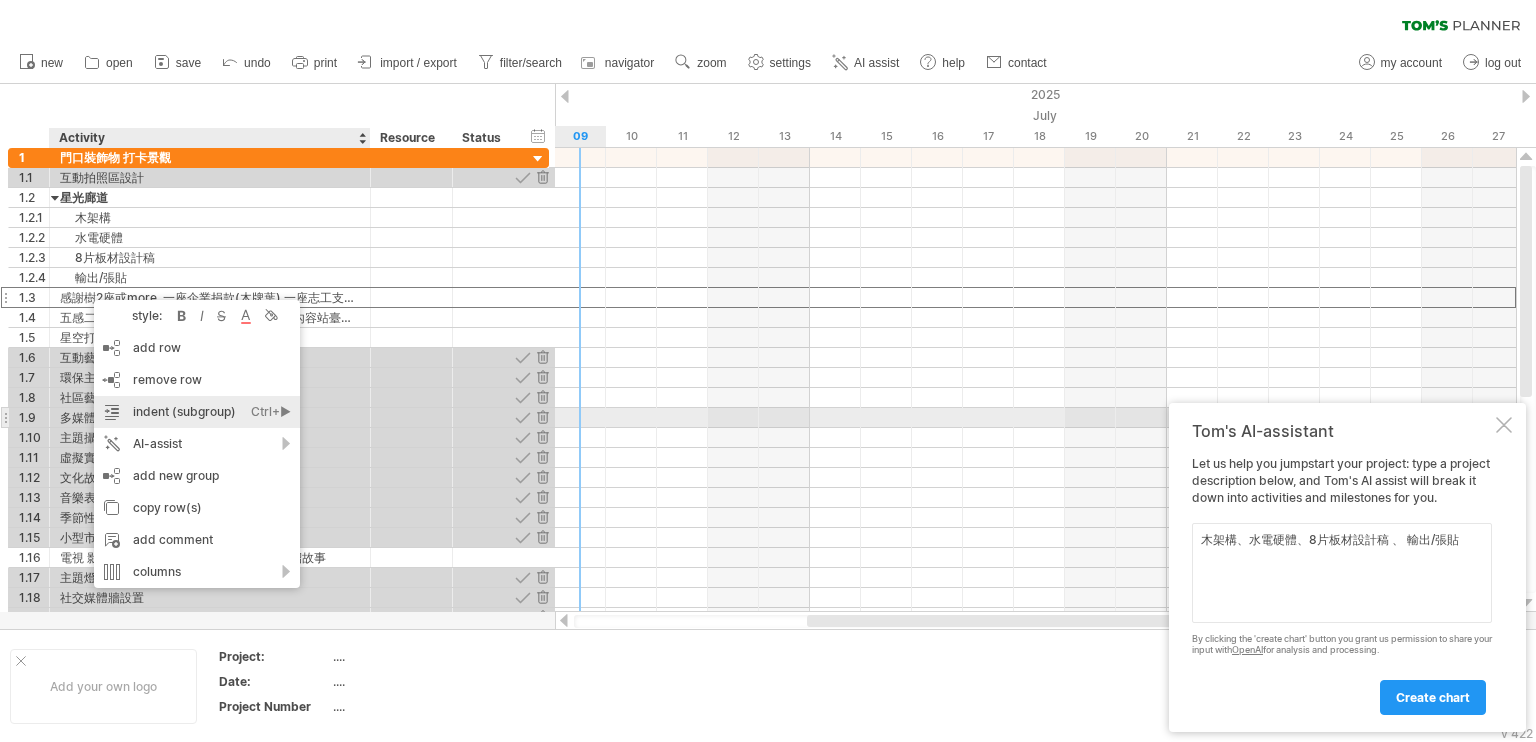 click on "indent (subgroup) Ctrl+► Cmd+►" at bounding box center (197, 412) 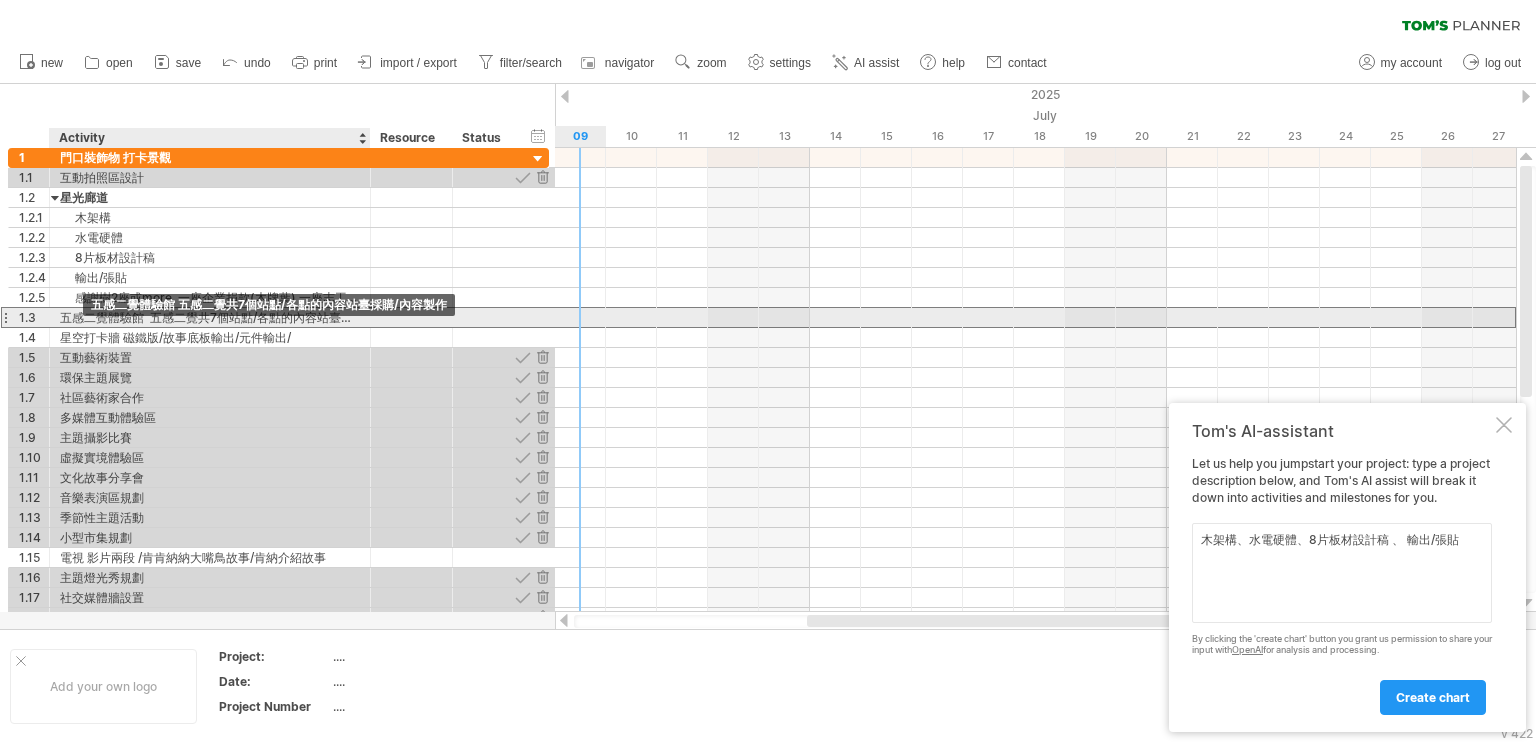 click on "五感二覺體驗館  五感二覺共7個站點/各點的內容站臺採購/內容製作" at bounding box center [210, 317] 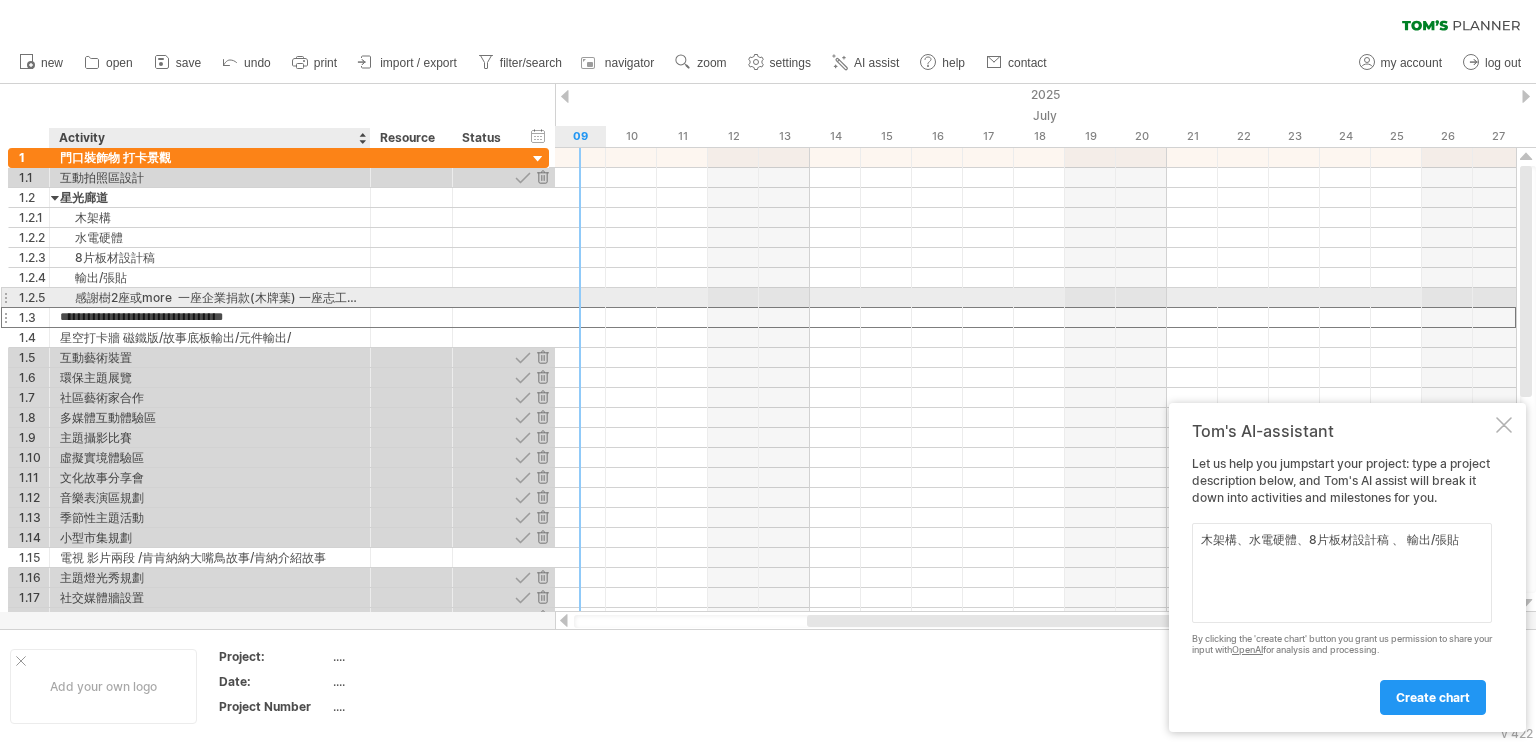 click on "感謝樹2座或more  一座企業捐款(木牌葉) 一座志工支持團體(紙張護貝葉)" at bounding box center [210, 297] 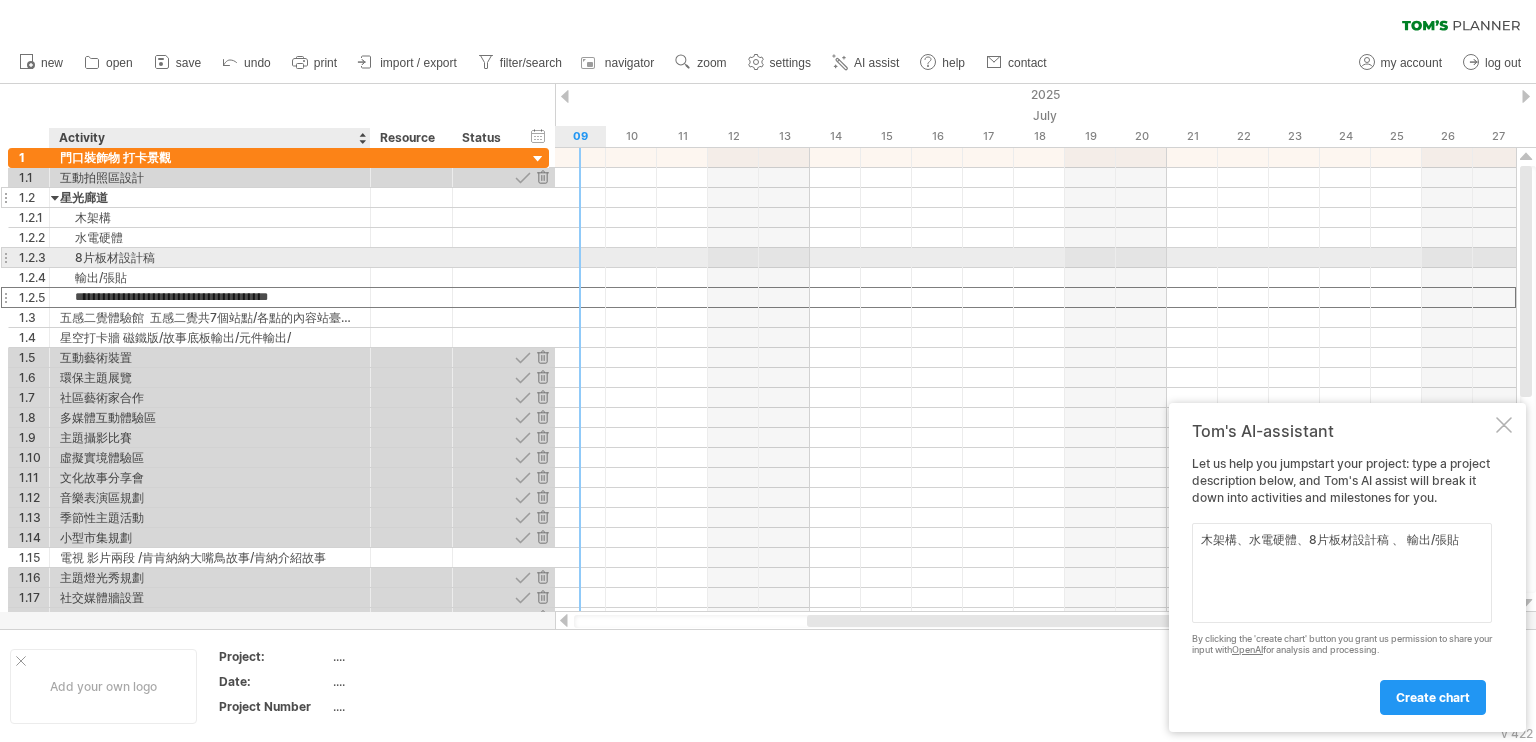 scroll, scrollTop: 0, scrollLeft: 0, axis: both 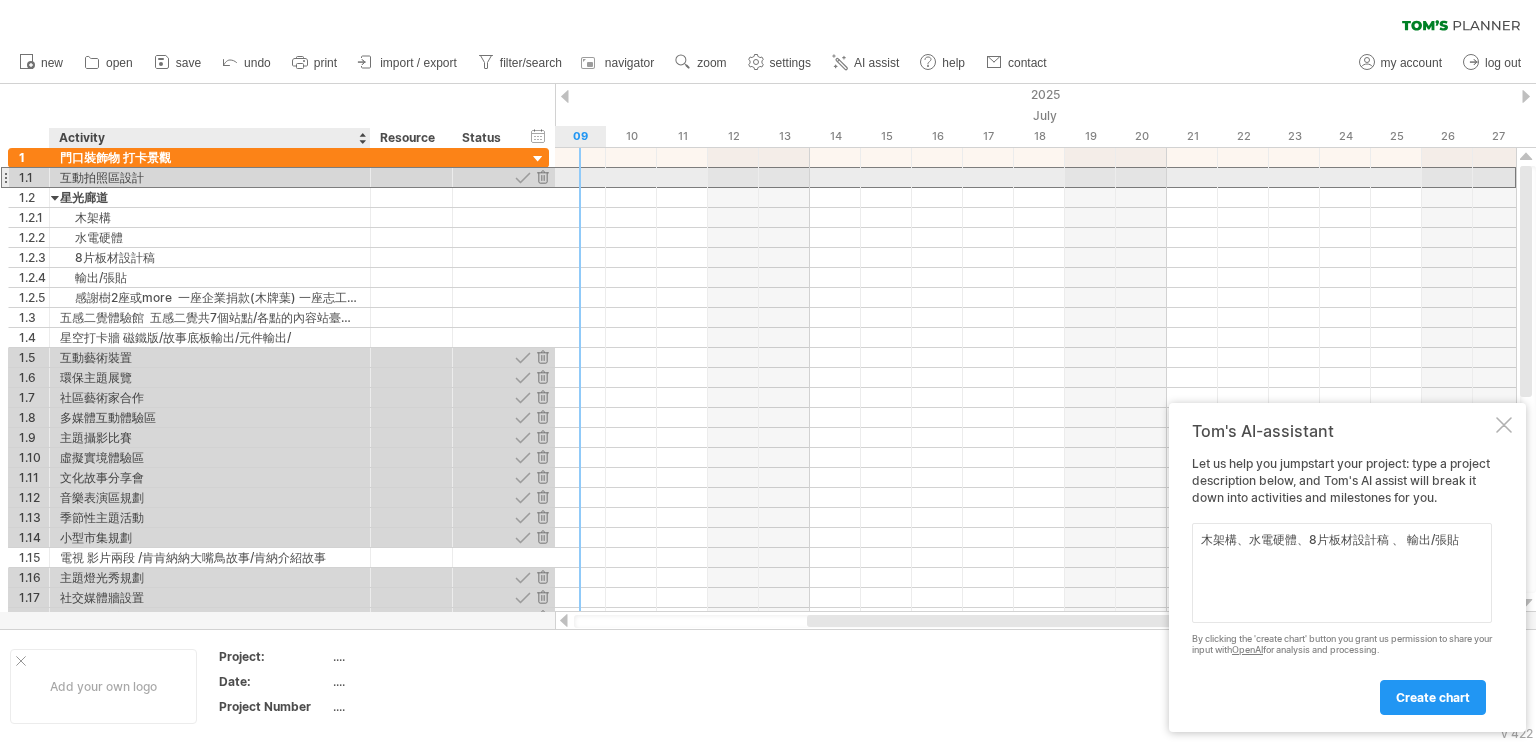 click on "互動拍照區設計" at bounding box center [210, 177] 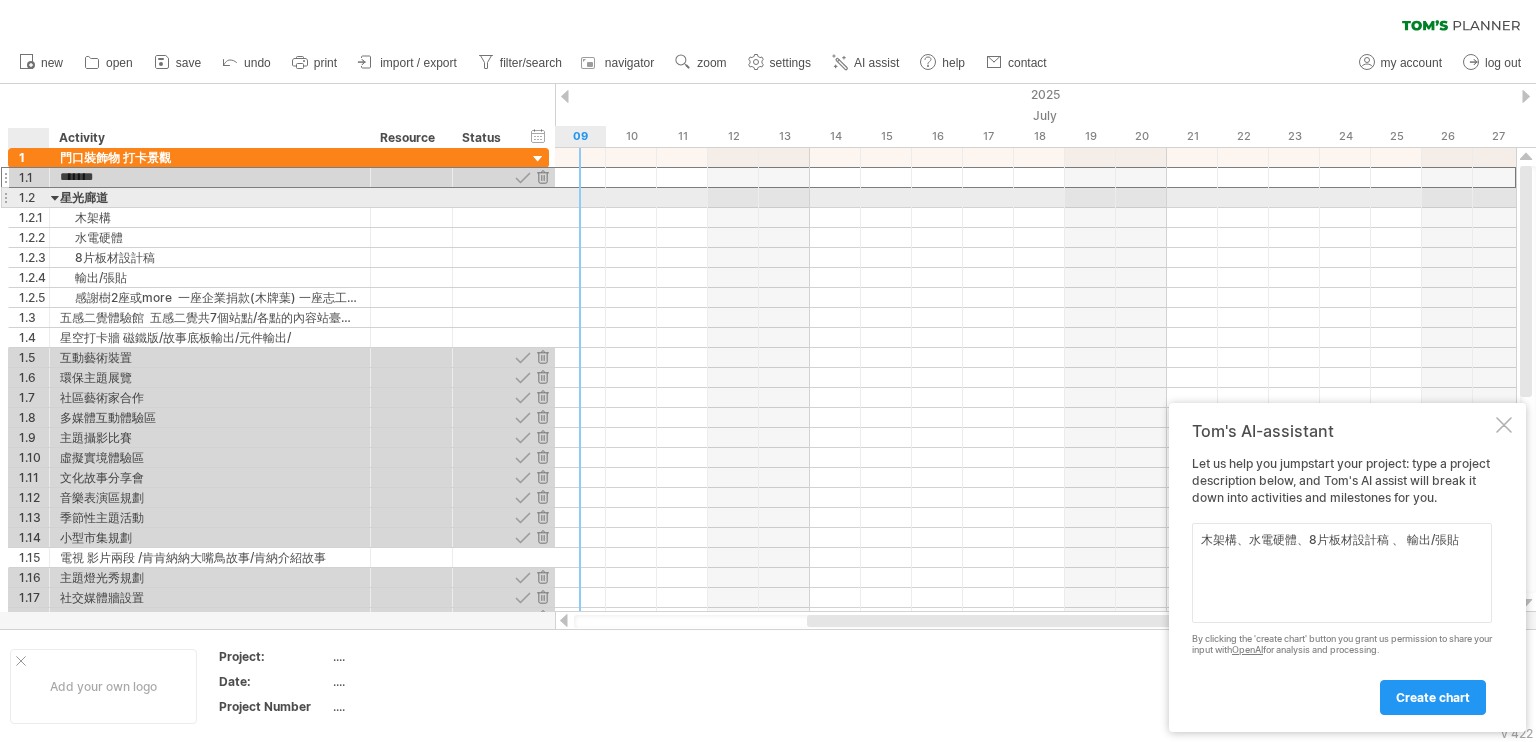 click on "1.2" at bounding box center (34, 197) 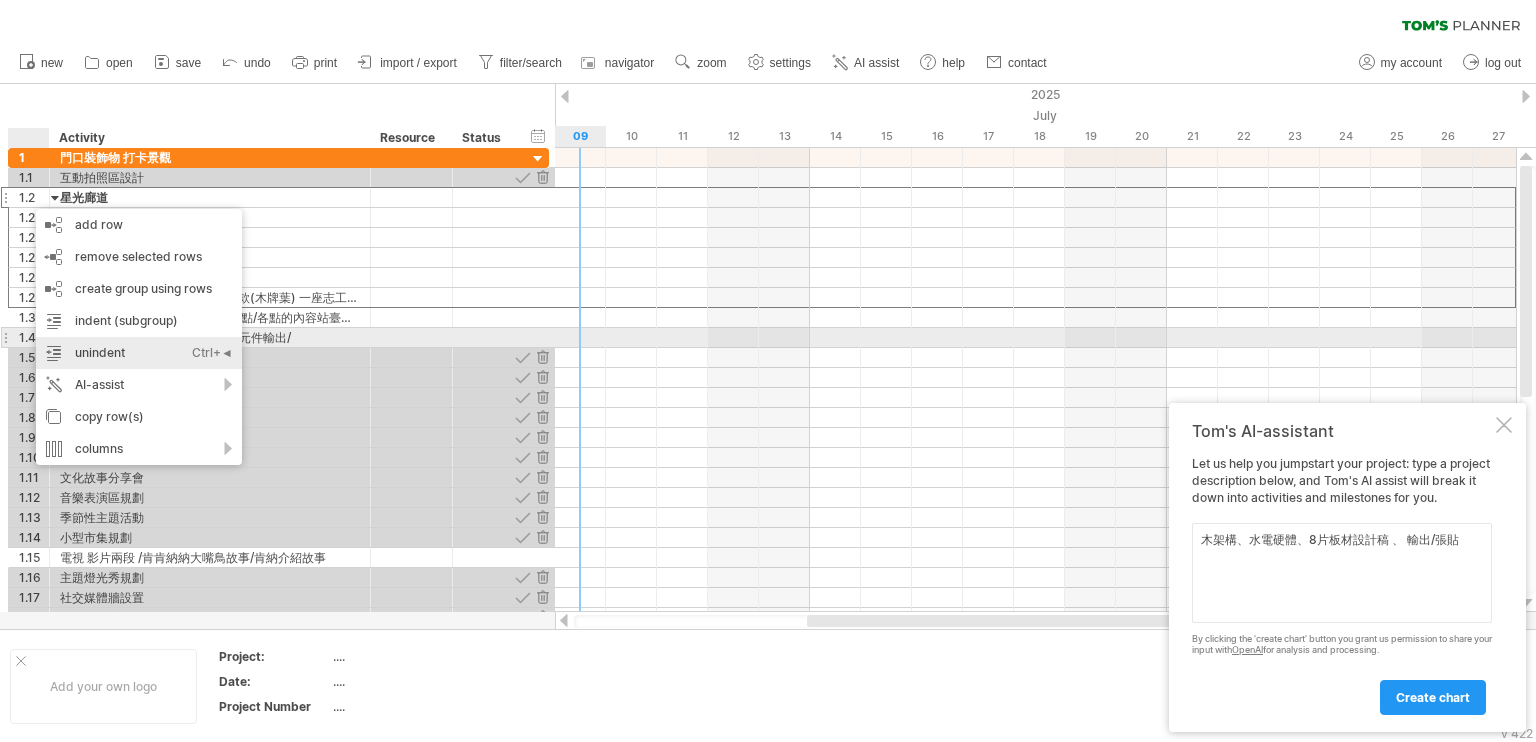 click on "unindent Ctrl+◄ Cmd+◄" at bounding box center [139, 353] 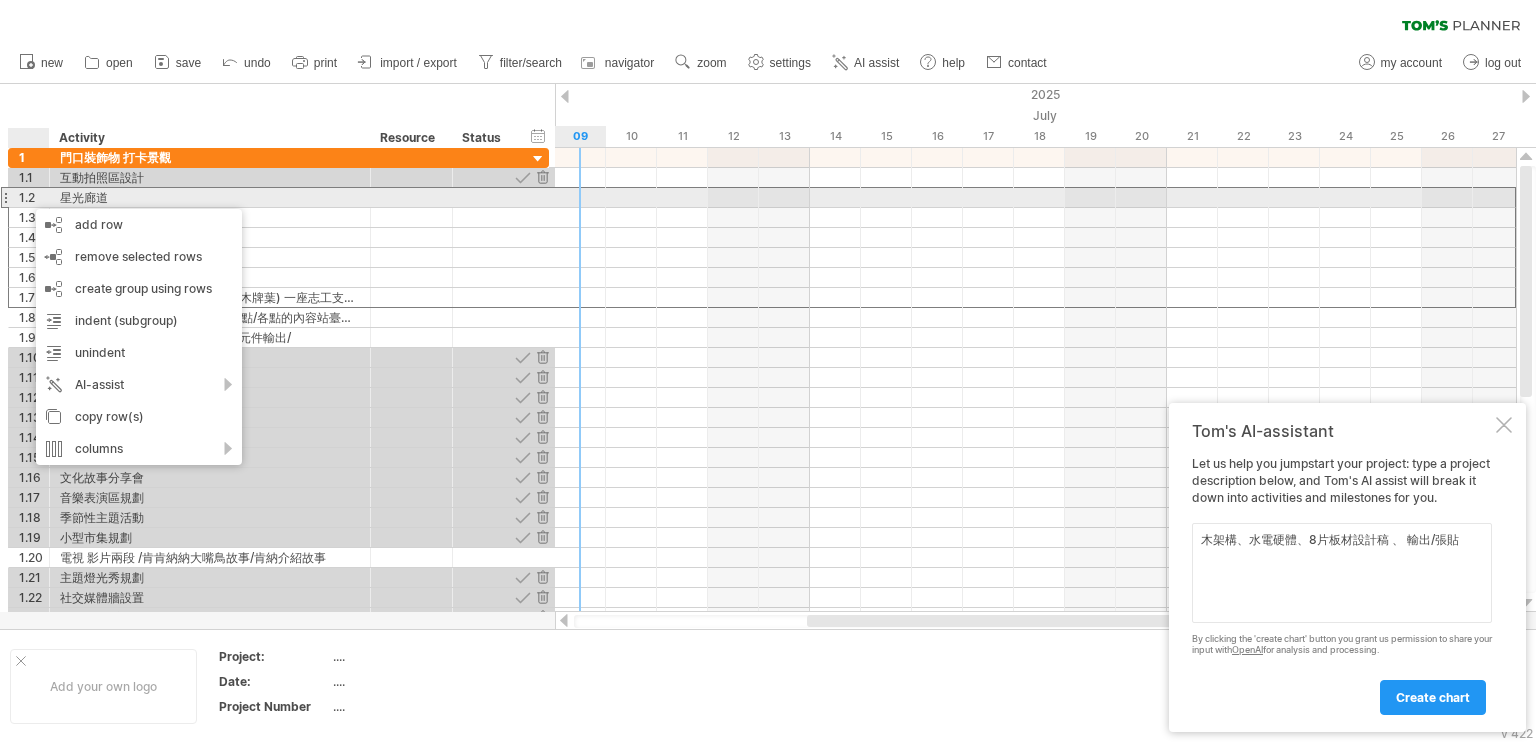 click on "1.2" at bounding box center (34, 197) 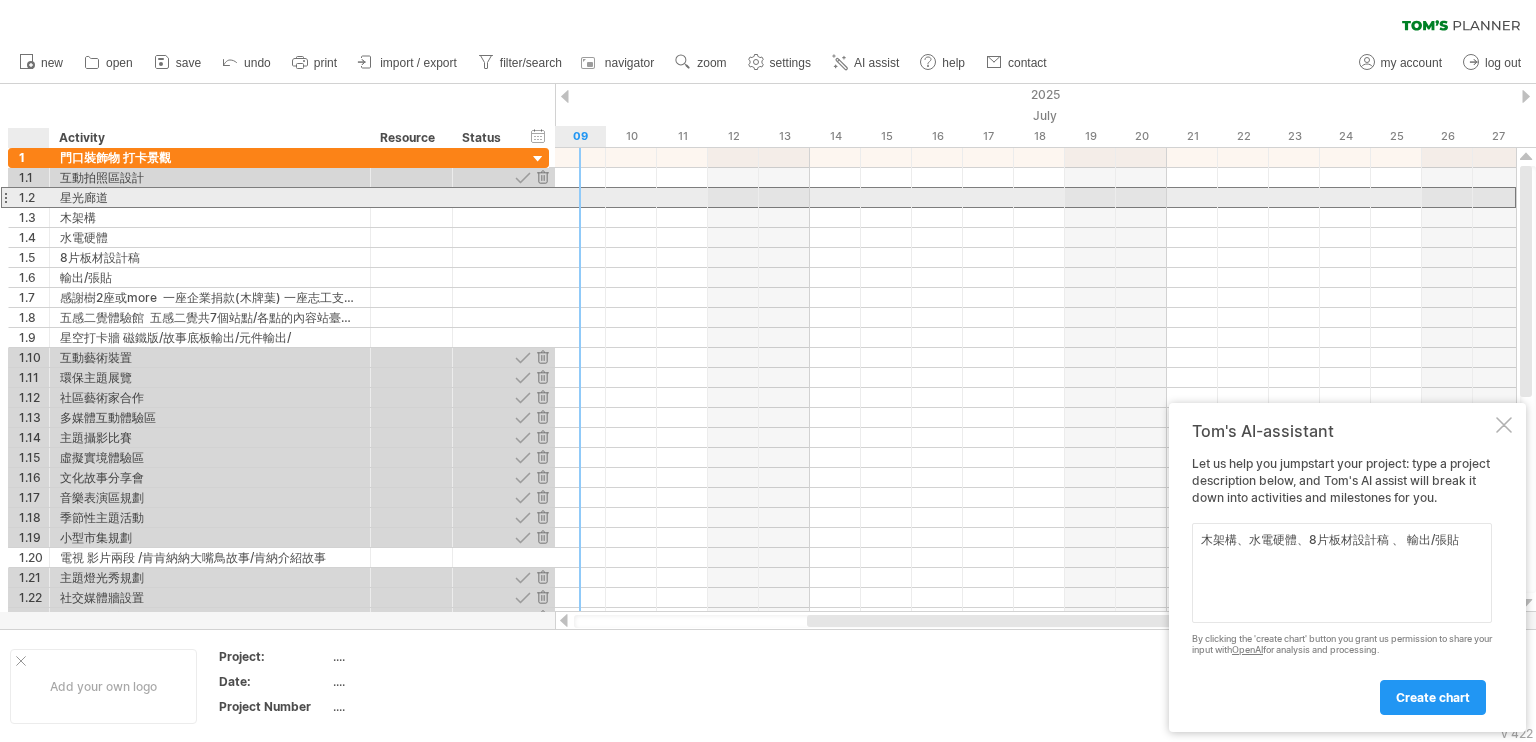 click on "1.2" at bounding box center [34, 197] 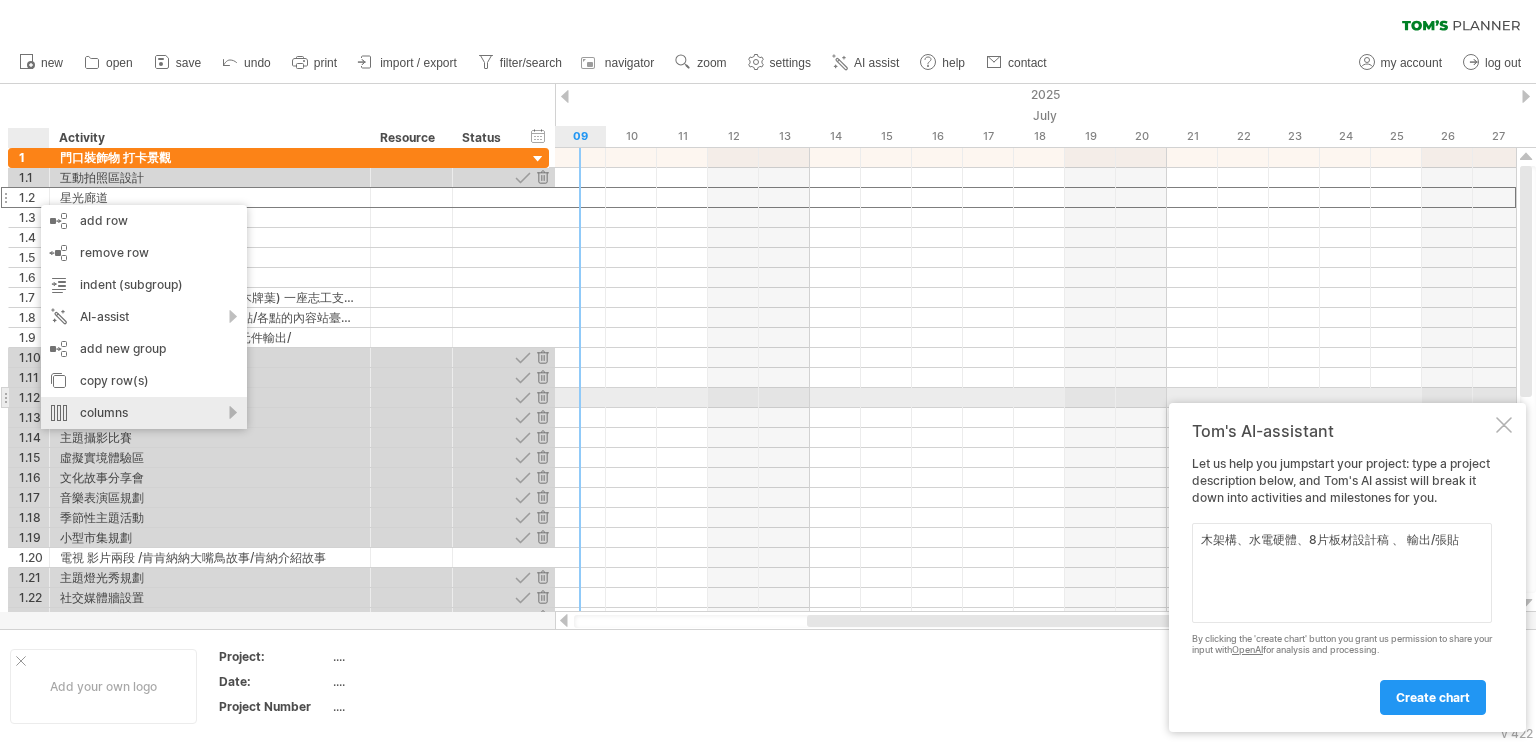 drag, startPoint x: 176, startPoint y: 389, endPoint x: 180, endPoint y: 403, distance: 14.56022 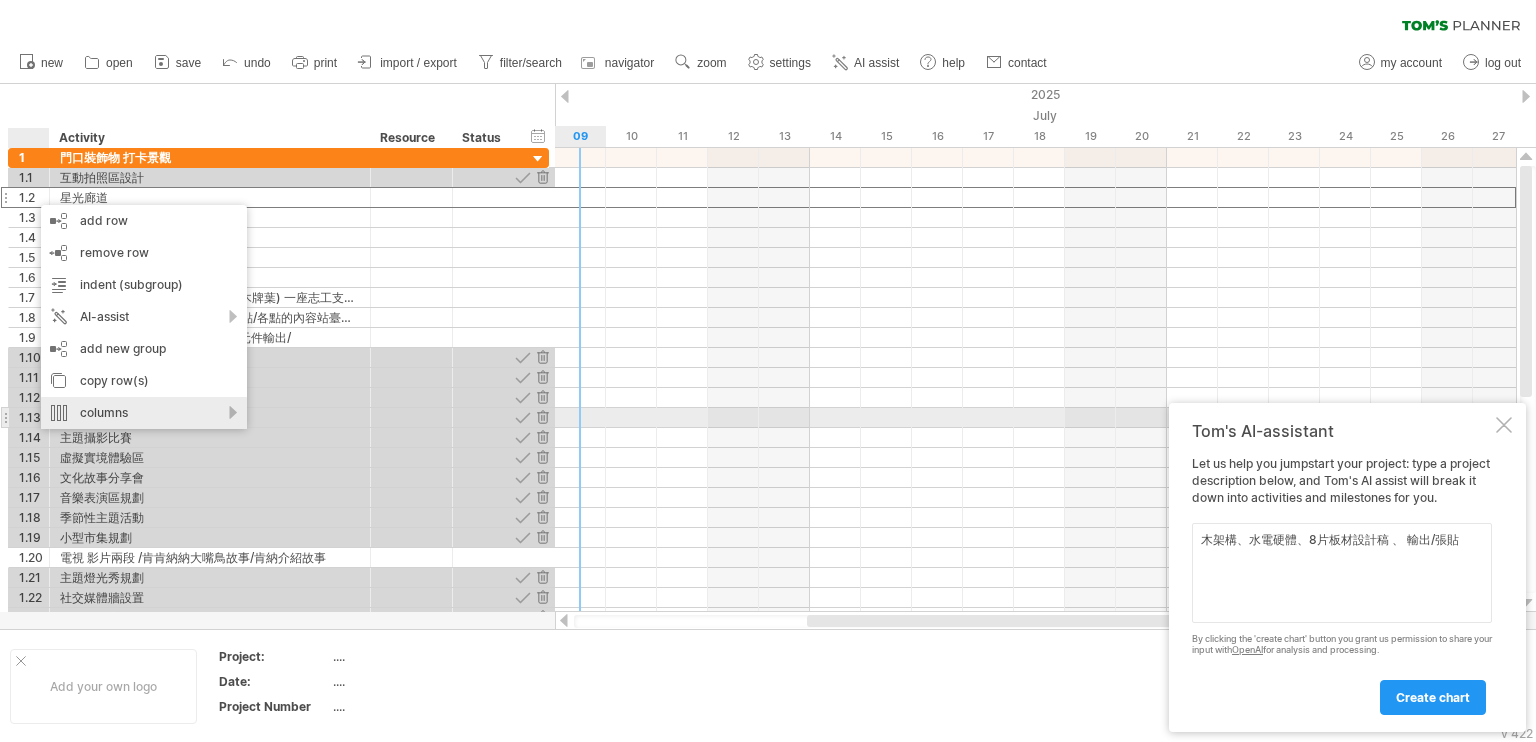 click on "columns" at bounding box center [144, 413] 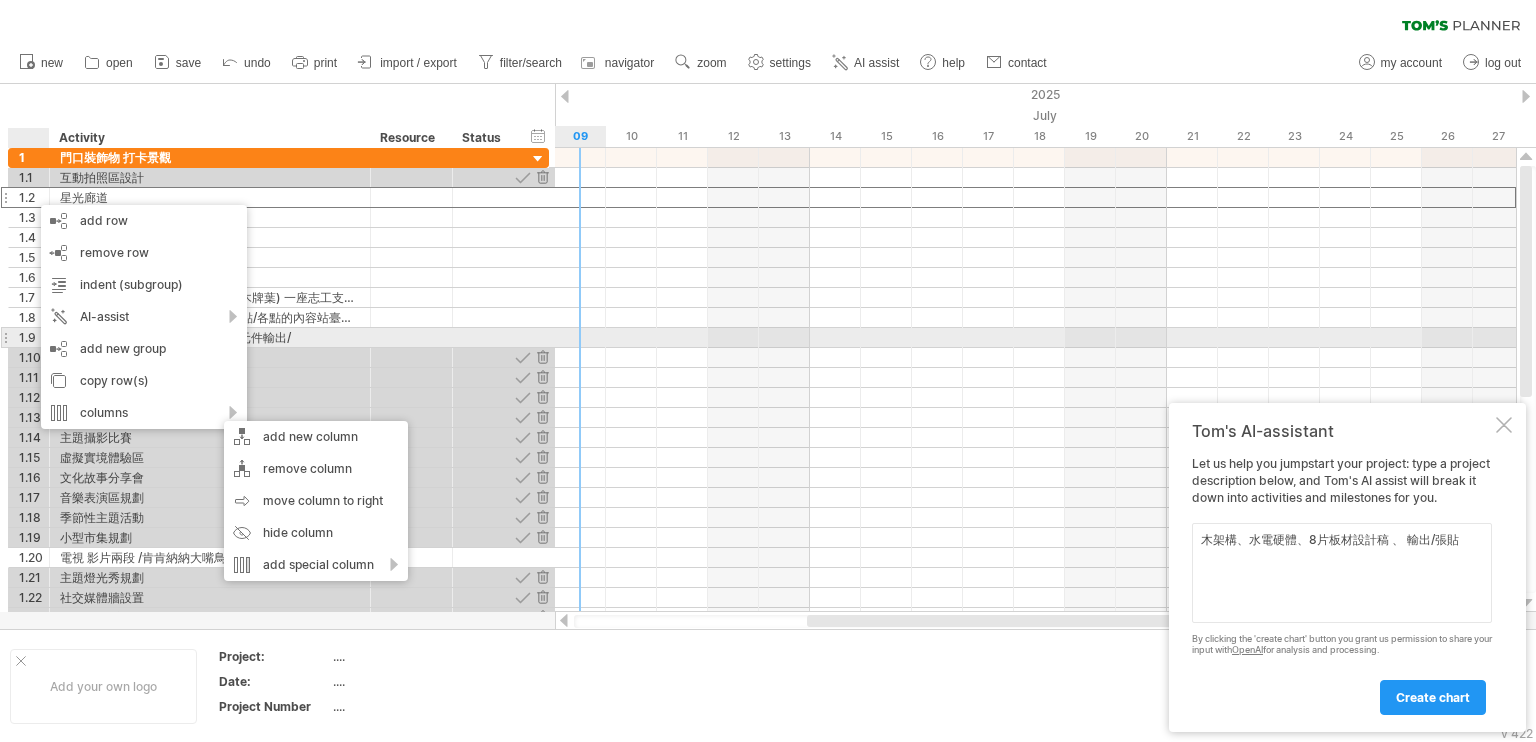 click on "星空打卡牆 磁鐵版/故事底板輸出/元件輸出/" at bounding box center [210, 337] 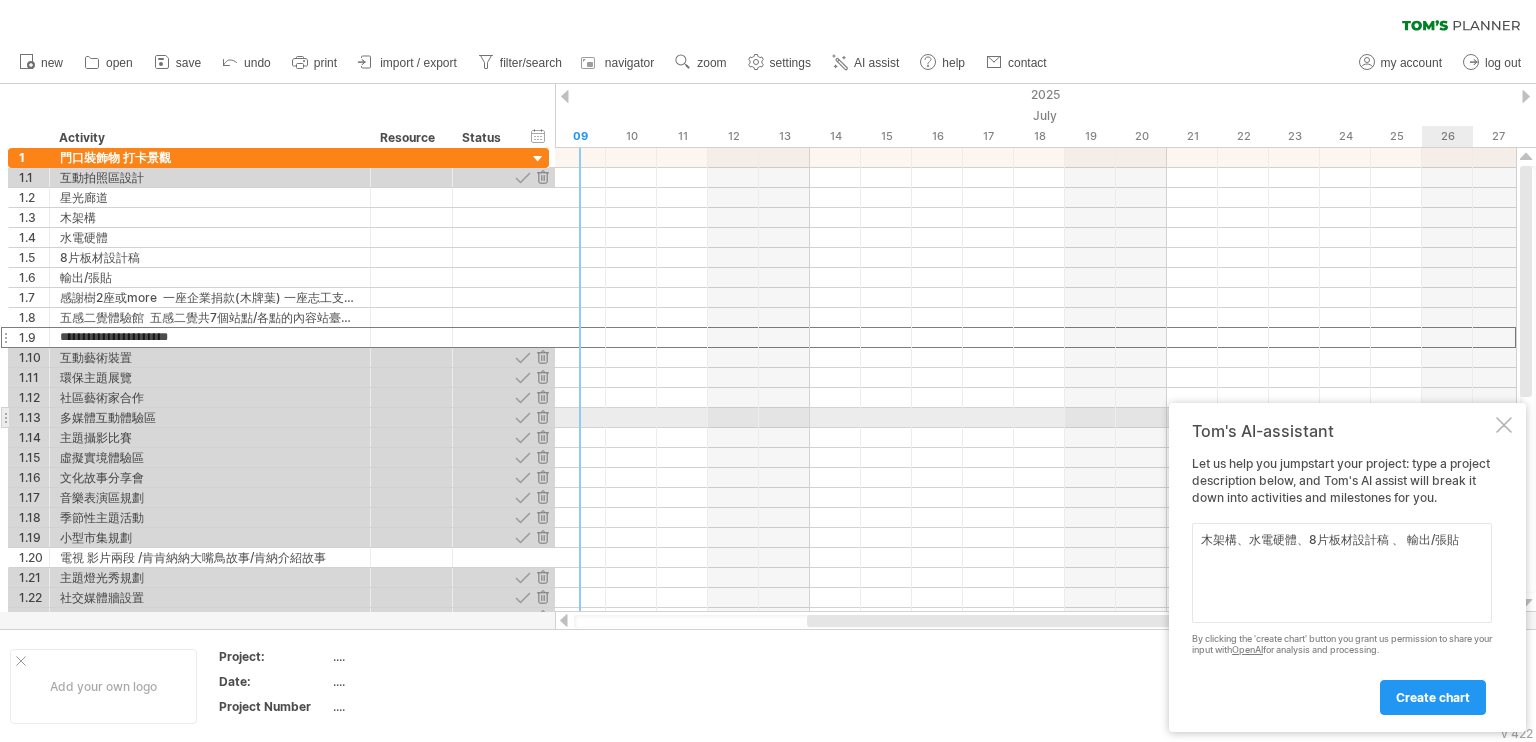 click on "Tom's AI-assistant Let us help you jumpstart your project: type a project description below, and Tom's AI assist will break it down into activities and milestones for you. Please provide a description here below of the project you would like to plan. 木架構、水電硬體、8片板材設計稿 、 輸出/張貼 By clicking the 'create chart' button you grant us permission to share your input with OpenAI for analysis and processing. create chart" at bounding box center [1347, 567] 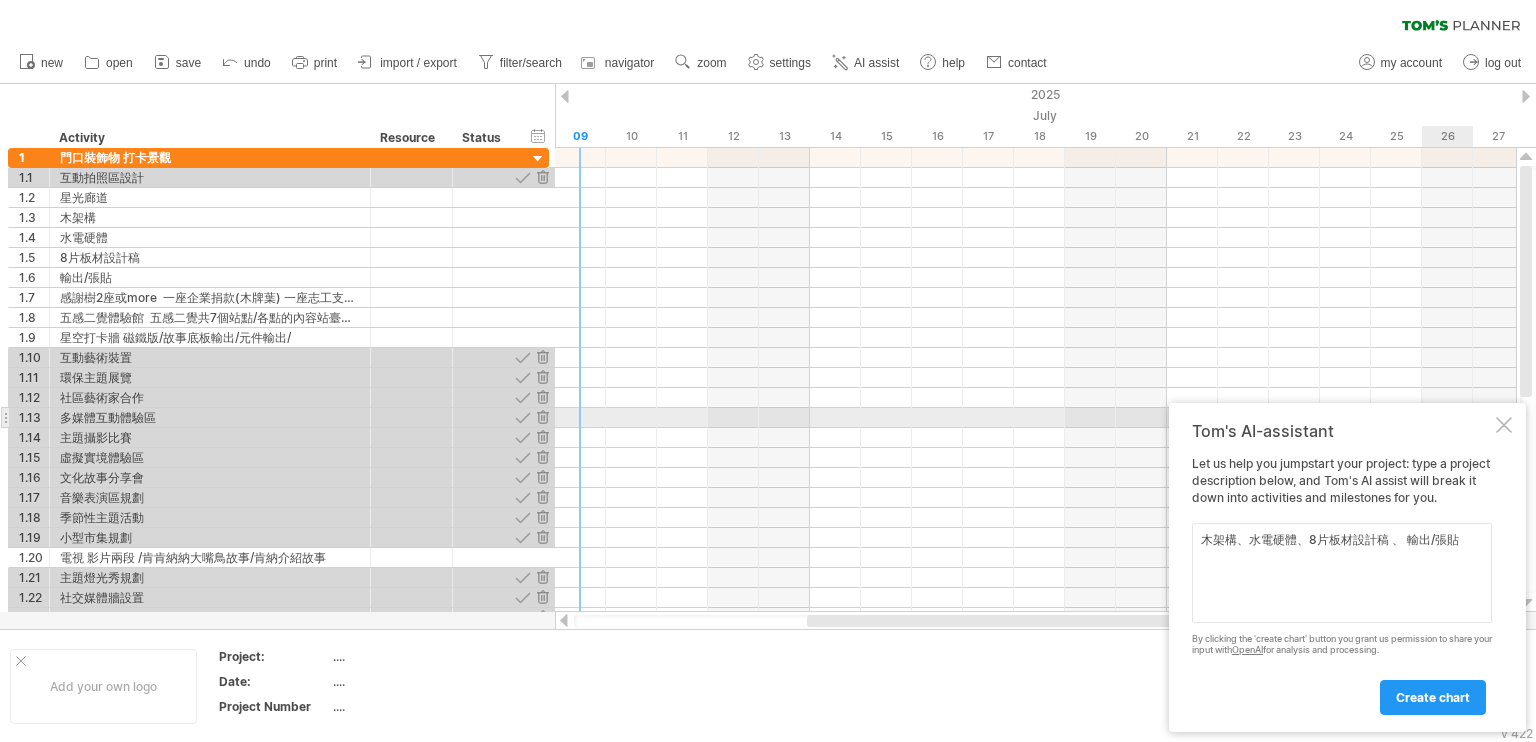 click at bounding box center (1504, 425) 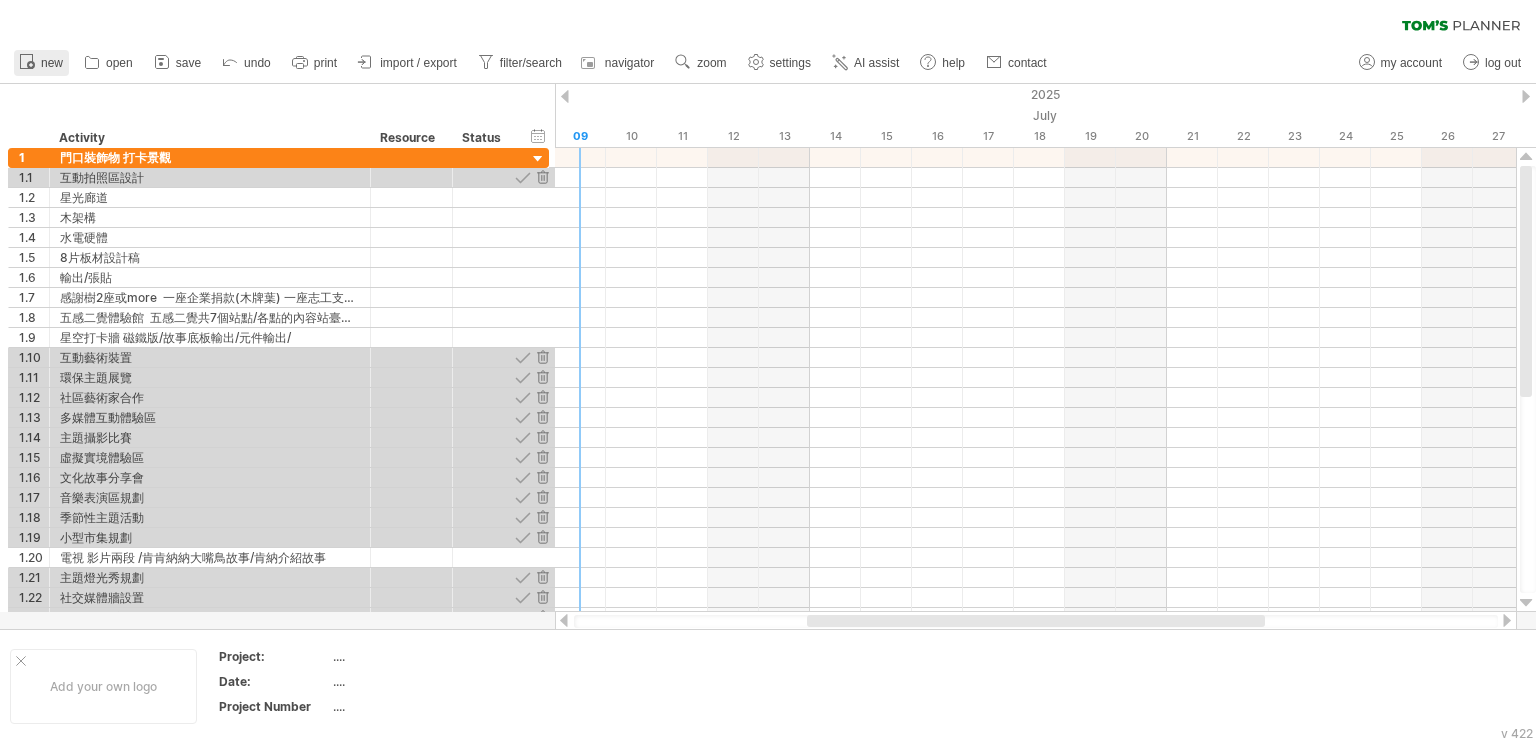click on "new" at bounding box center (41, 63) 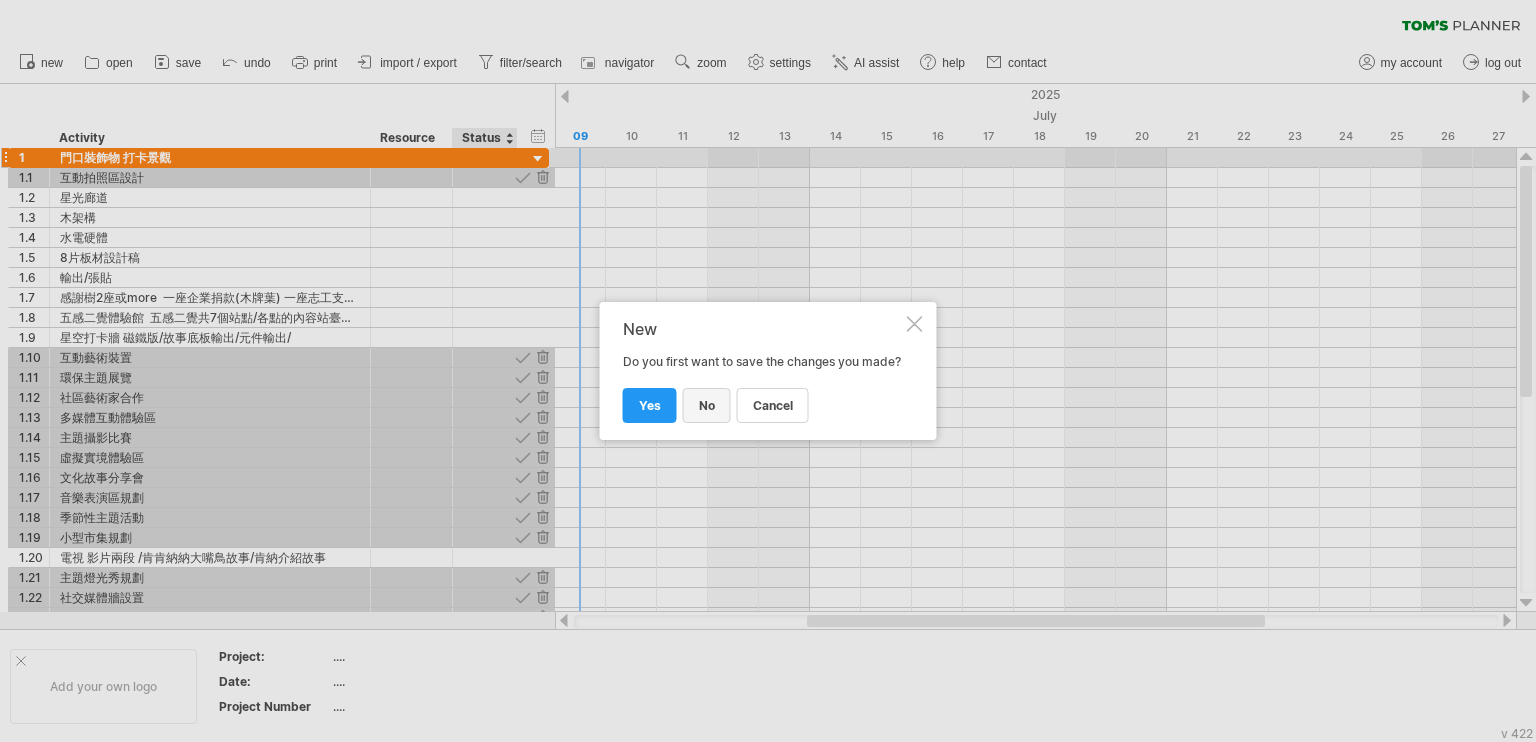 click on "no" at bounding box center [707, 405] 